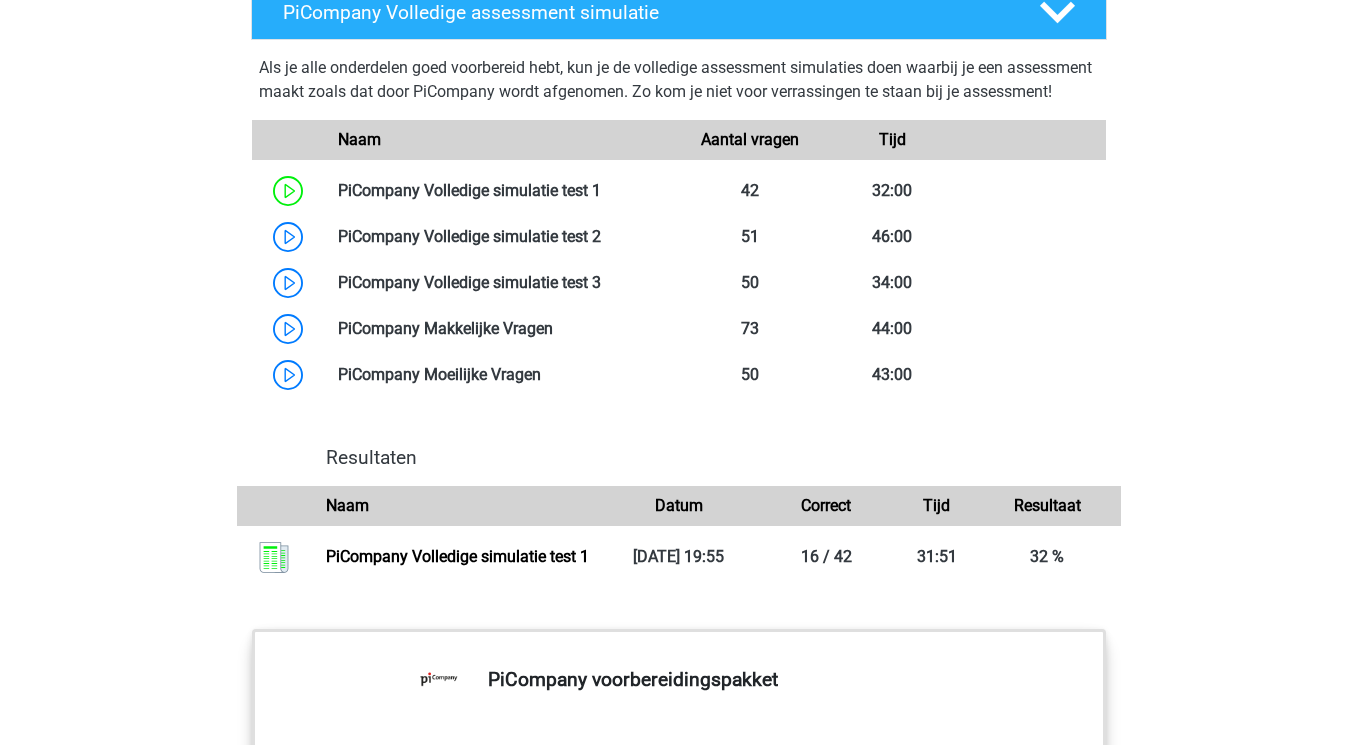 scroll, scrollTop: 1684, scrollLeft: 0, axis: vertical 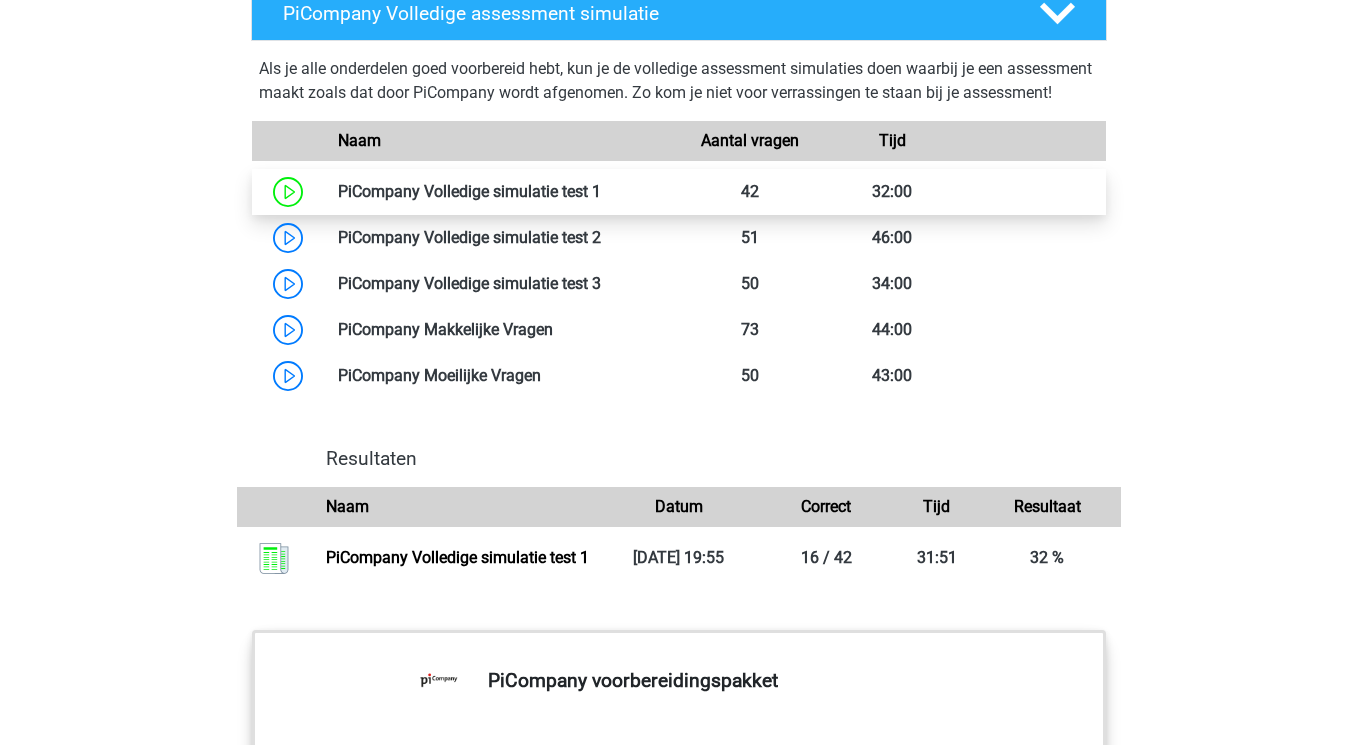 click at bounding box center (601, 191) 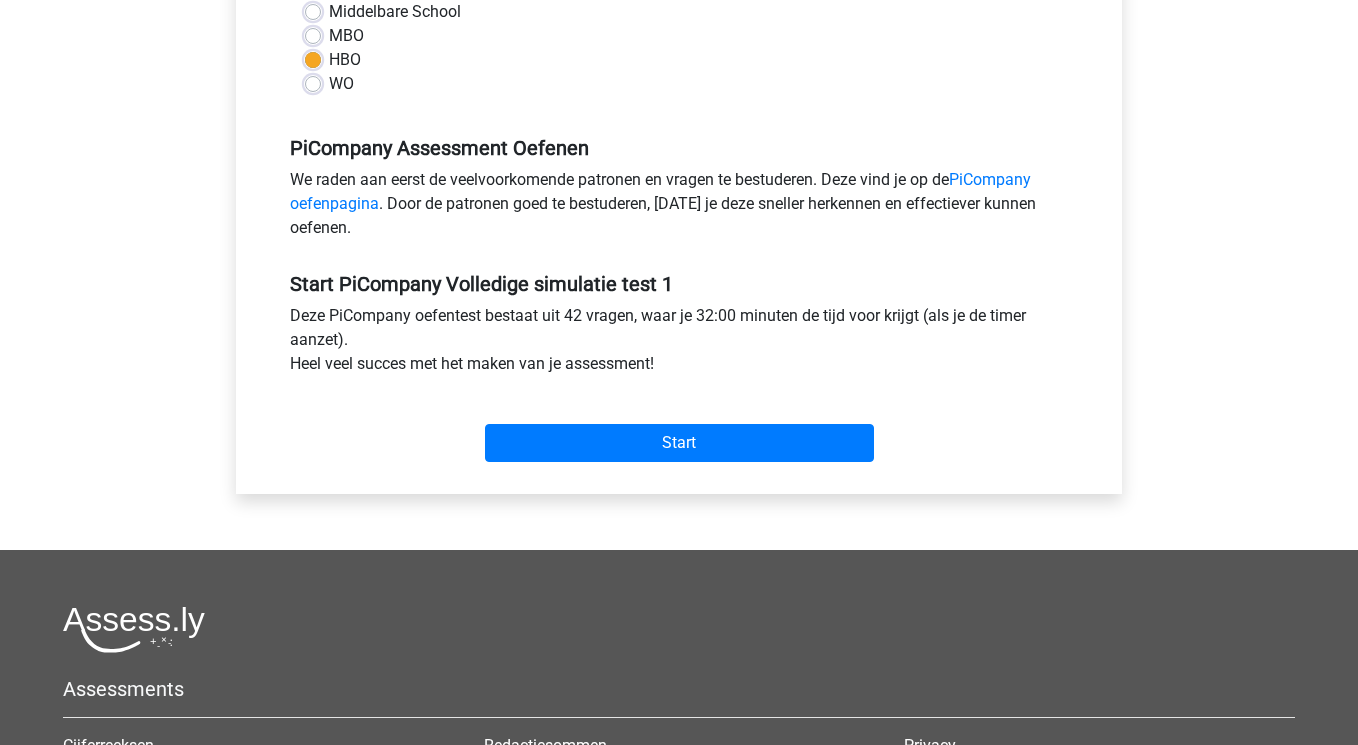 scroll, scrollTop: 548, scrollLeft: 0, axis: vertical 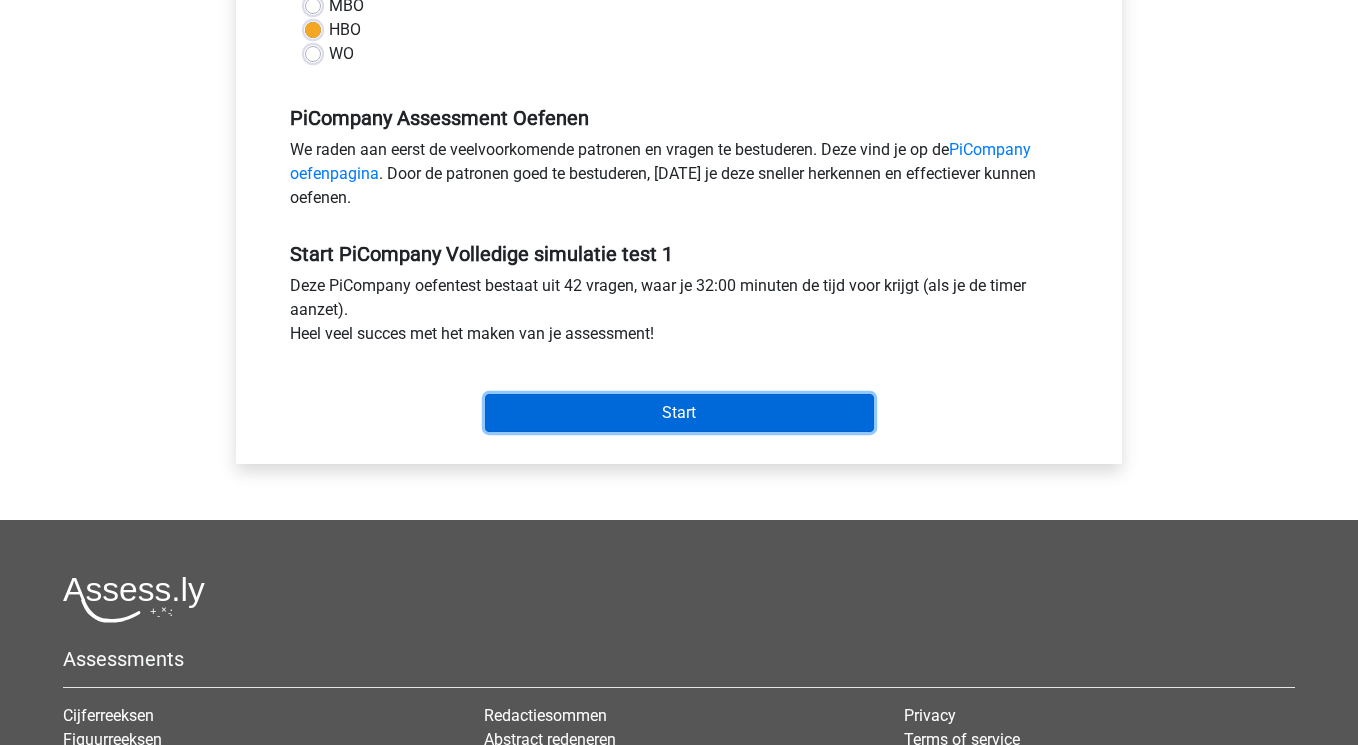 click on "Start" at bounding box center (679, 413) 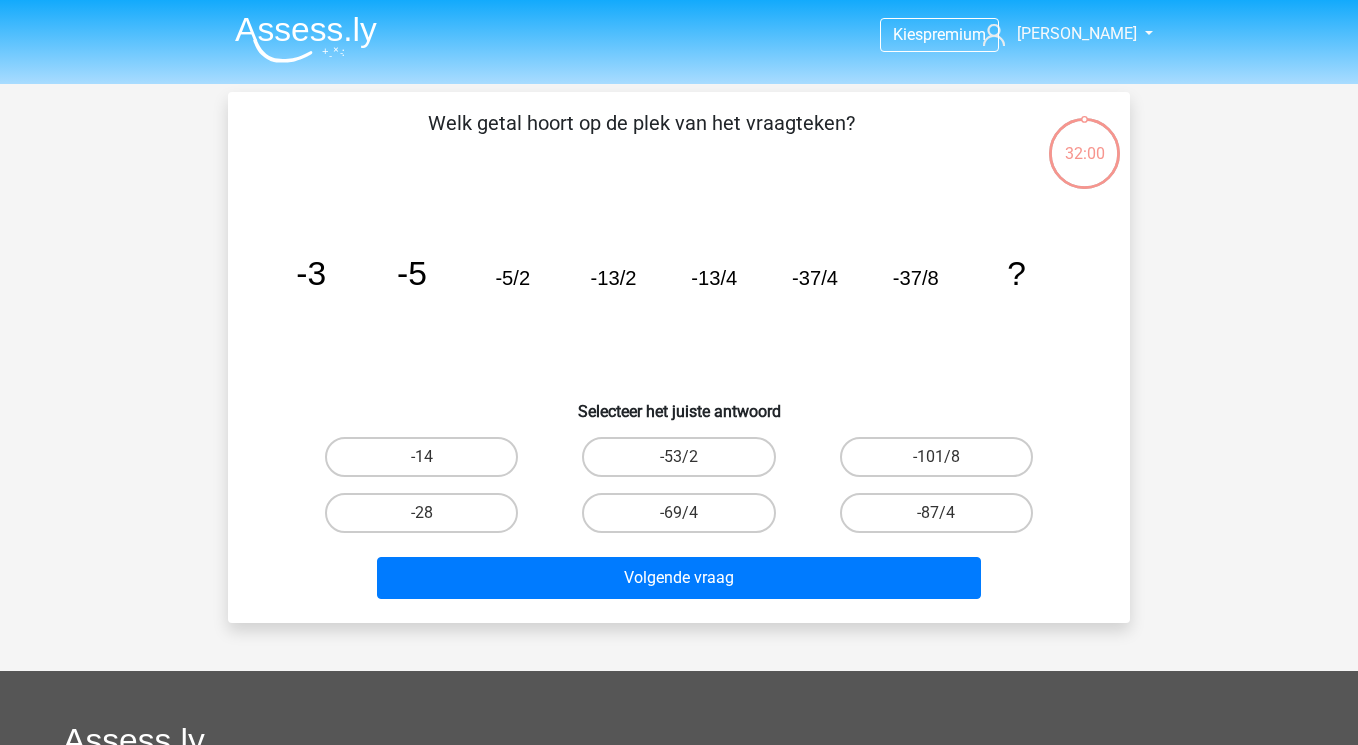 scroll, scrollTop: 0, scrollLeft: 0, axis: both 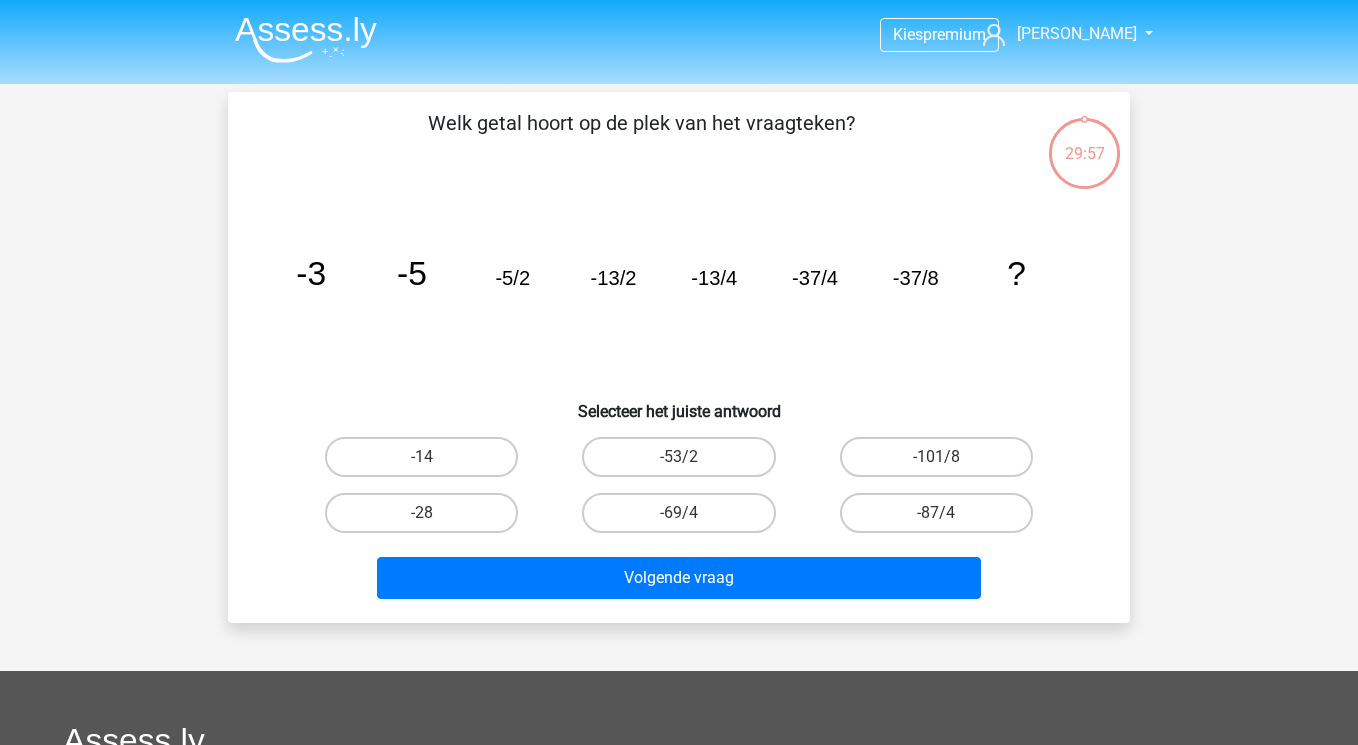 click on "image/svg+xml
-3
-5
-5/2
-13/2
-13/4
-37/4
-37/8
?" 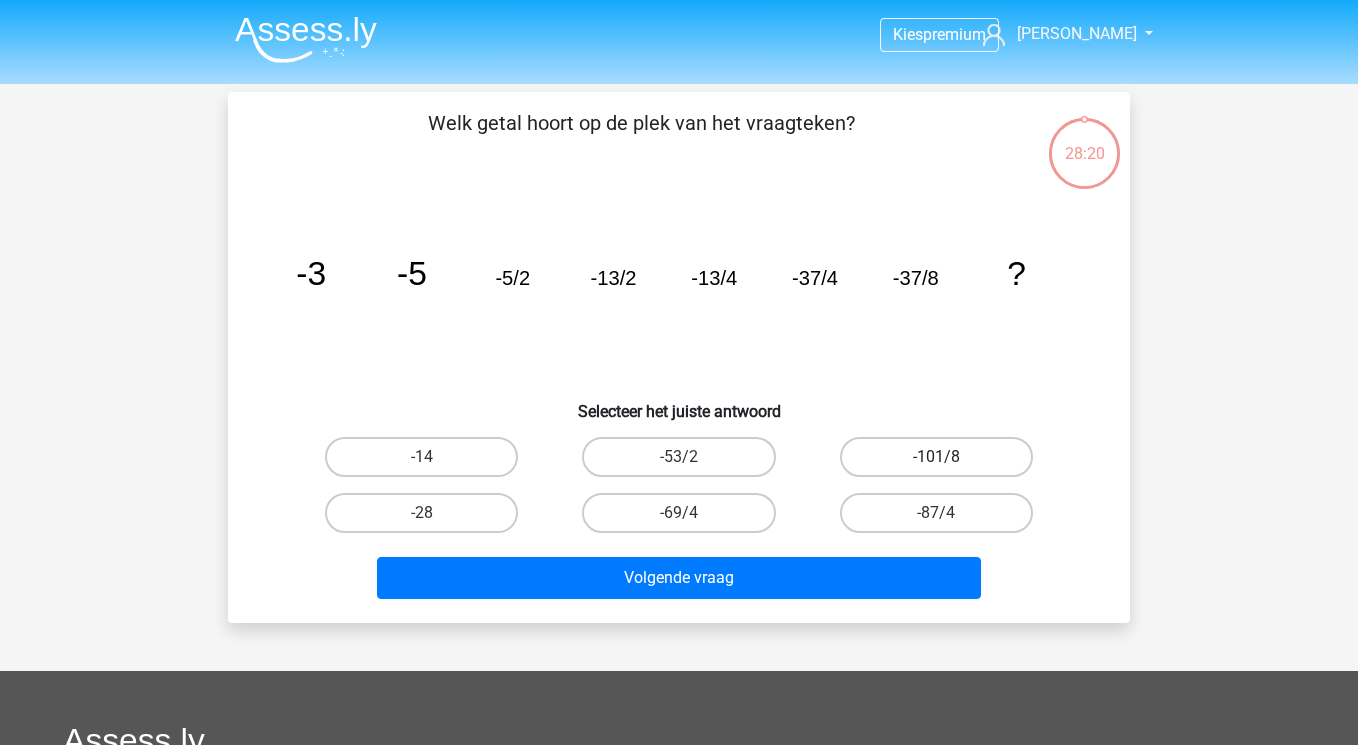 click on "-101/8" at bounding box center (936, 457) 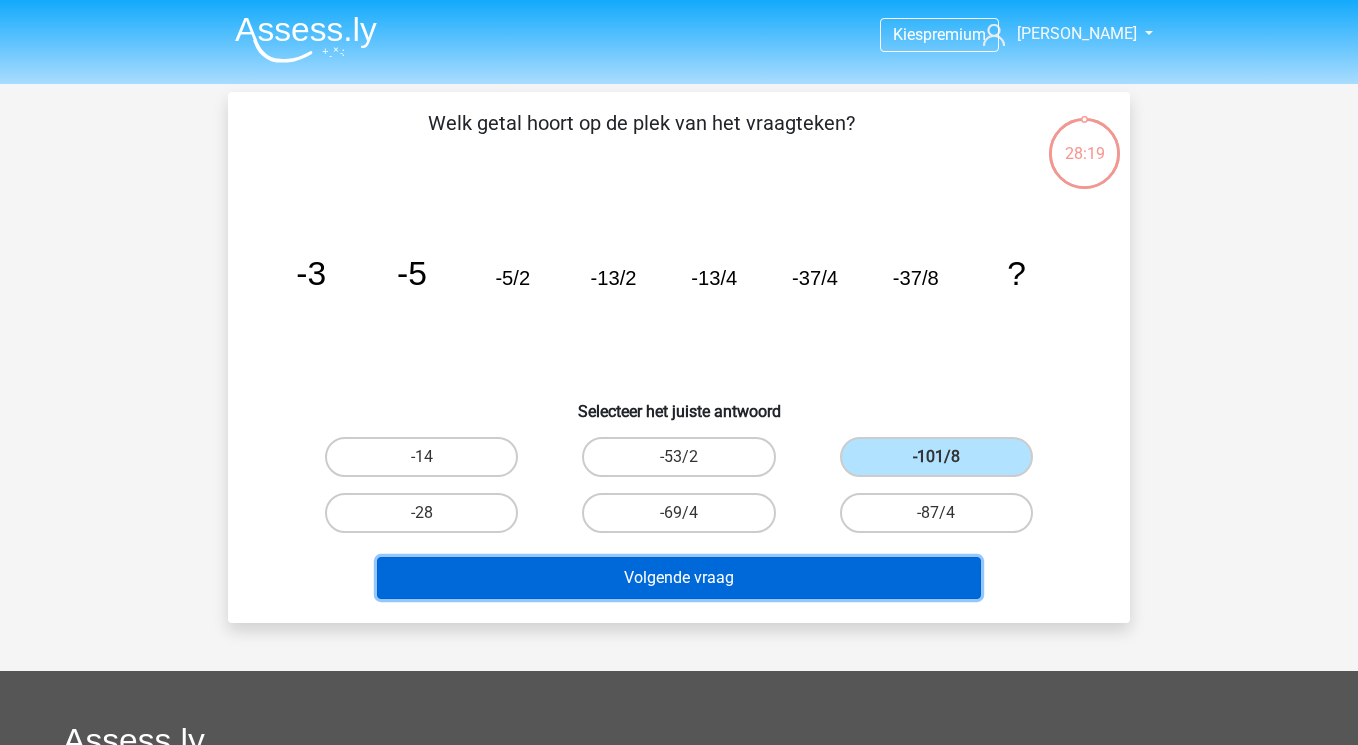 click on "Volgende vraag" at bounding box center [679, 578] 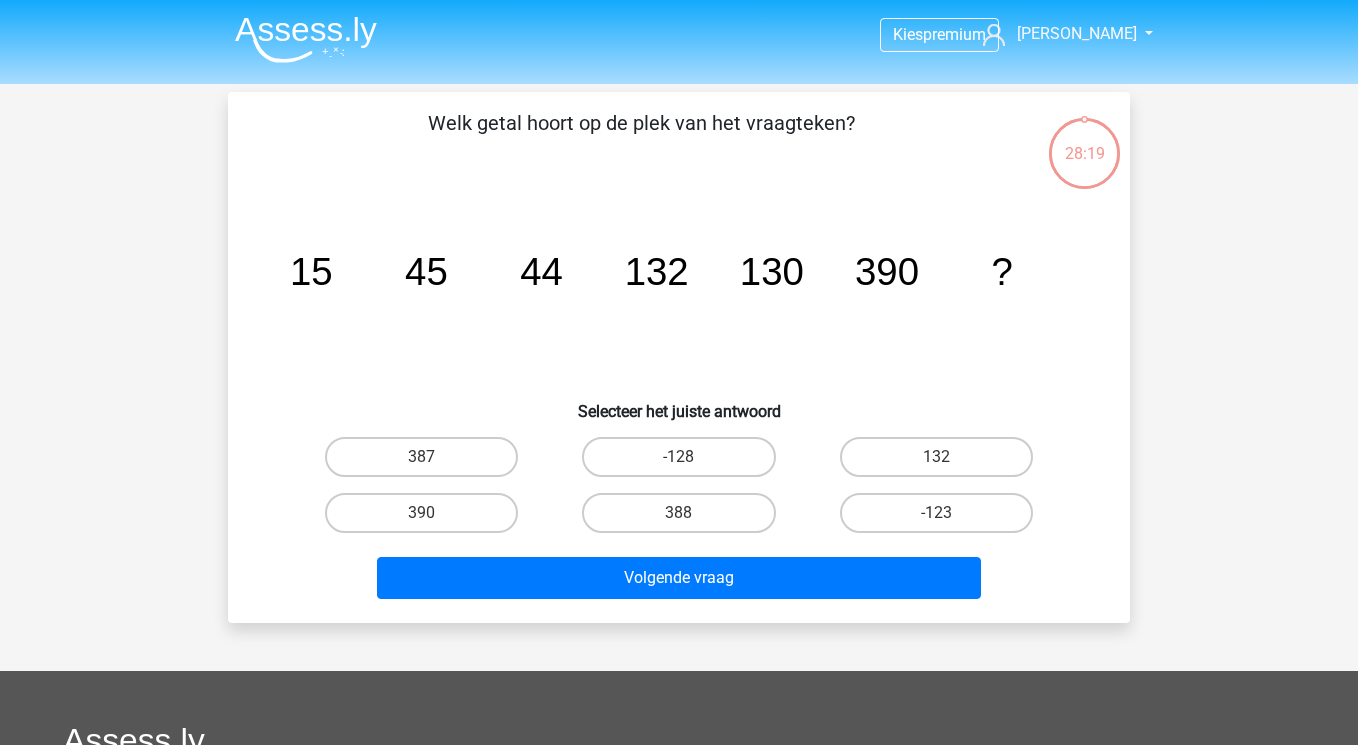scroll, scrollTop: 92, scrollLeft: 0, axis: vertical 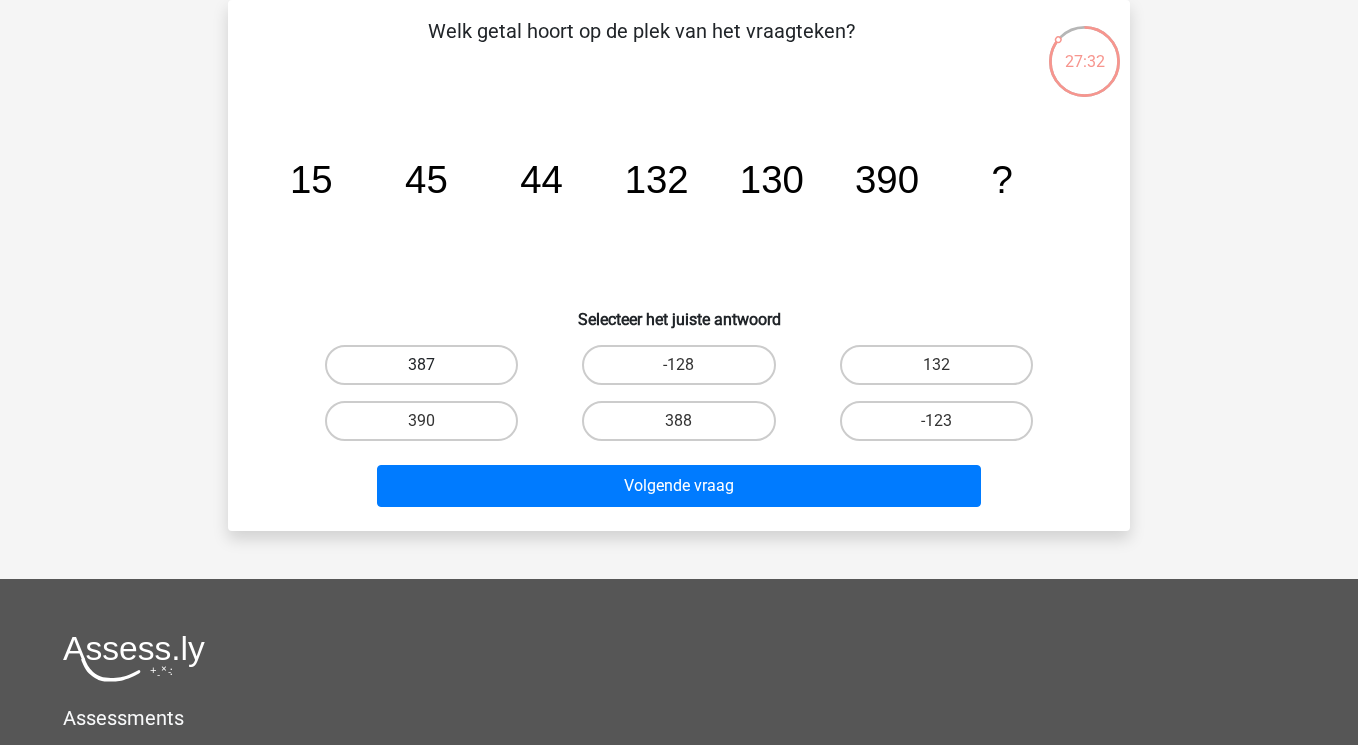 click on "387" at bounding box center (421, 365) 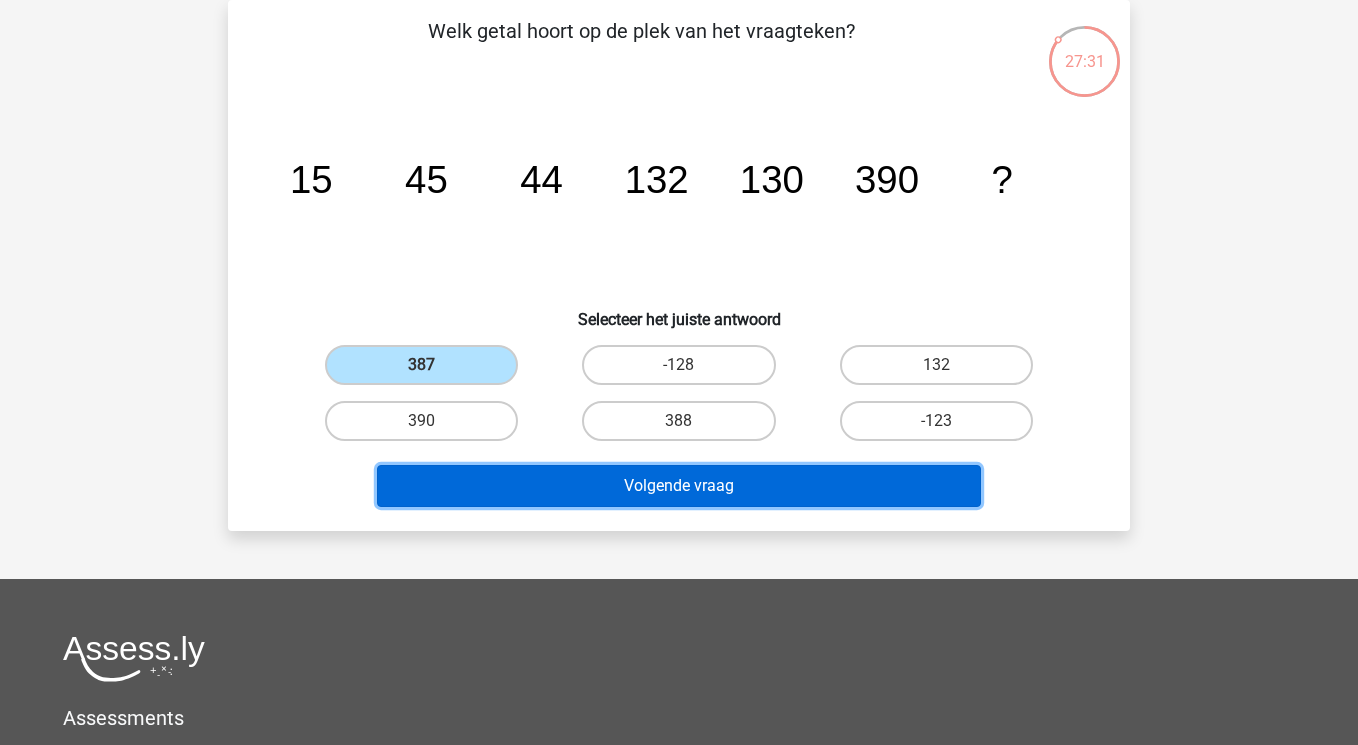 click on "Volgende vraag" at bounding box center [679, 486] 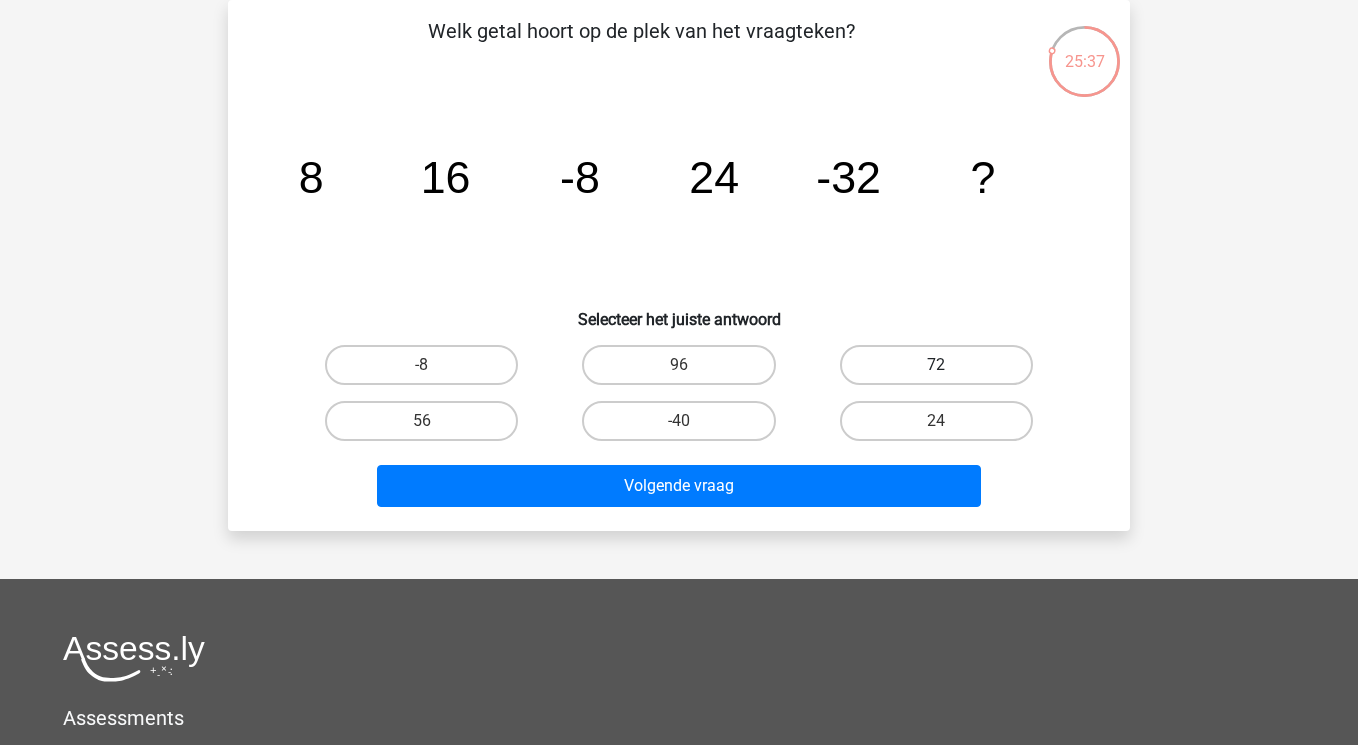 click on "72" at bounding box center [936, 365] 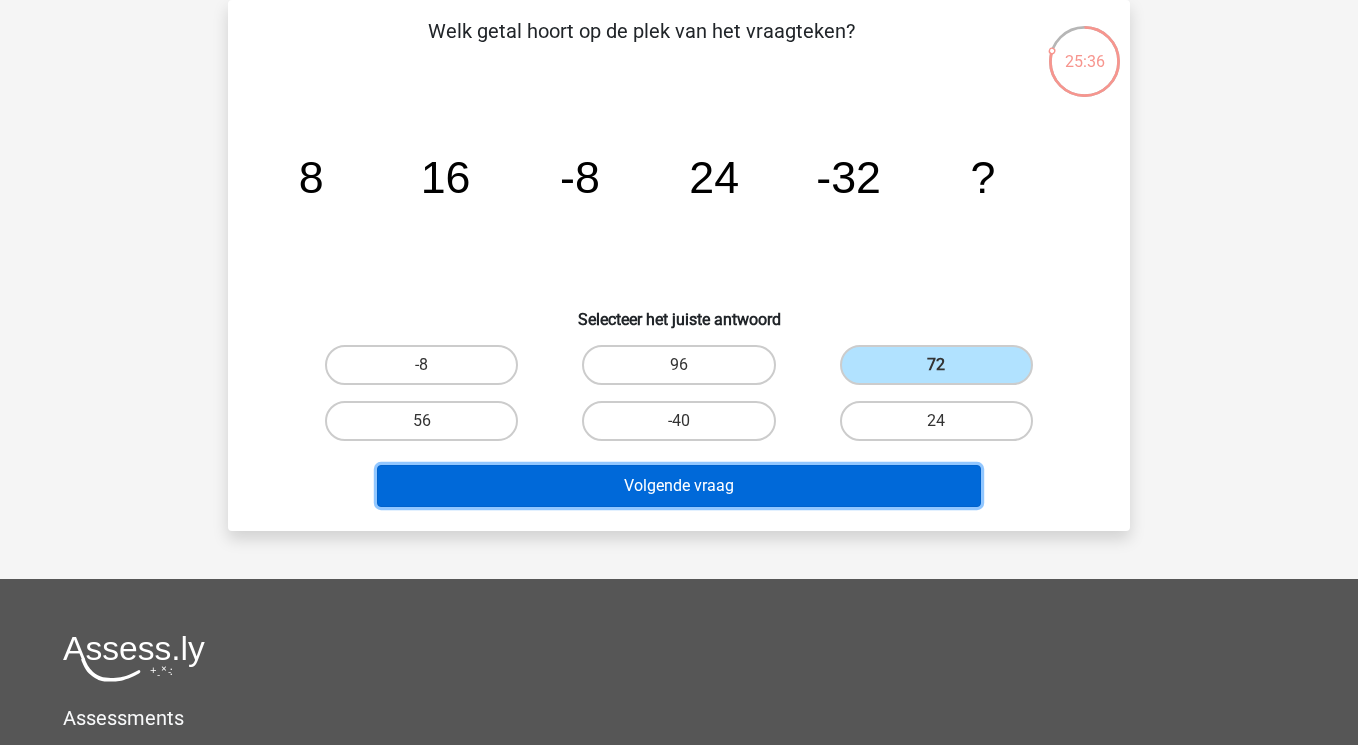 click on "Volgende vraag" at bounding box center [679, 486] 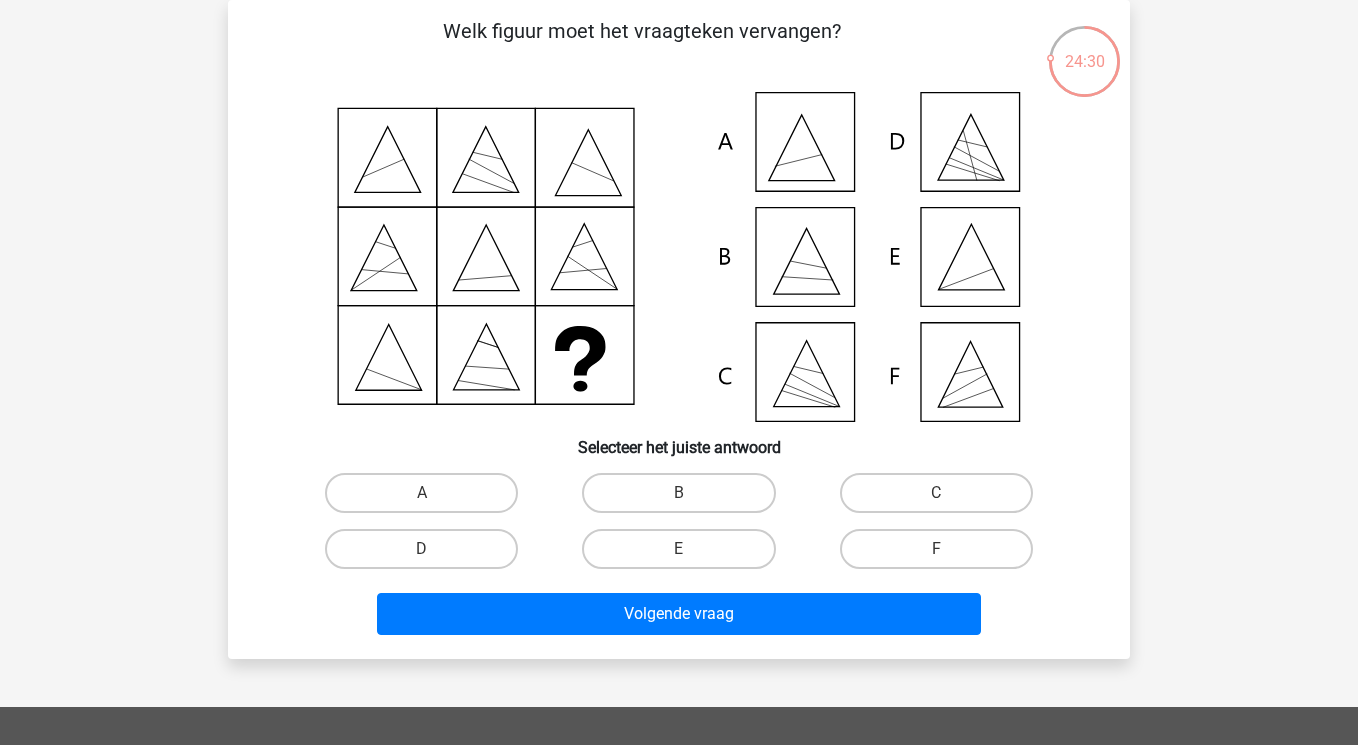 click 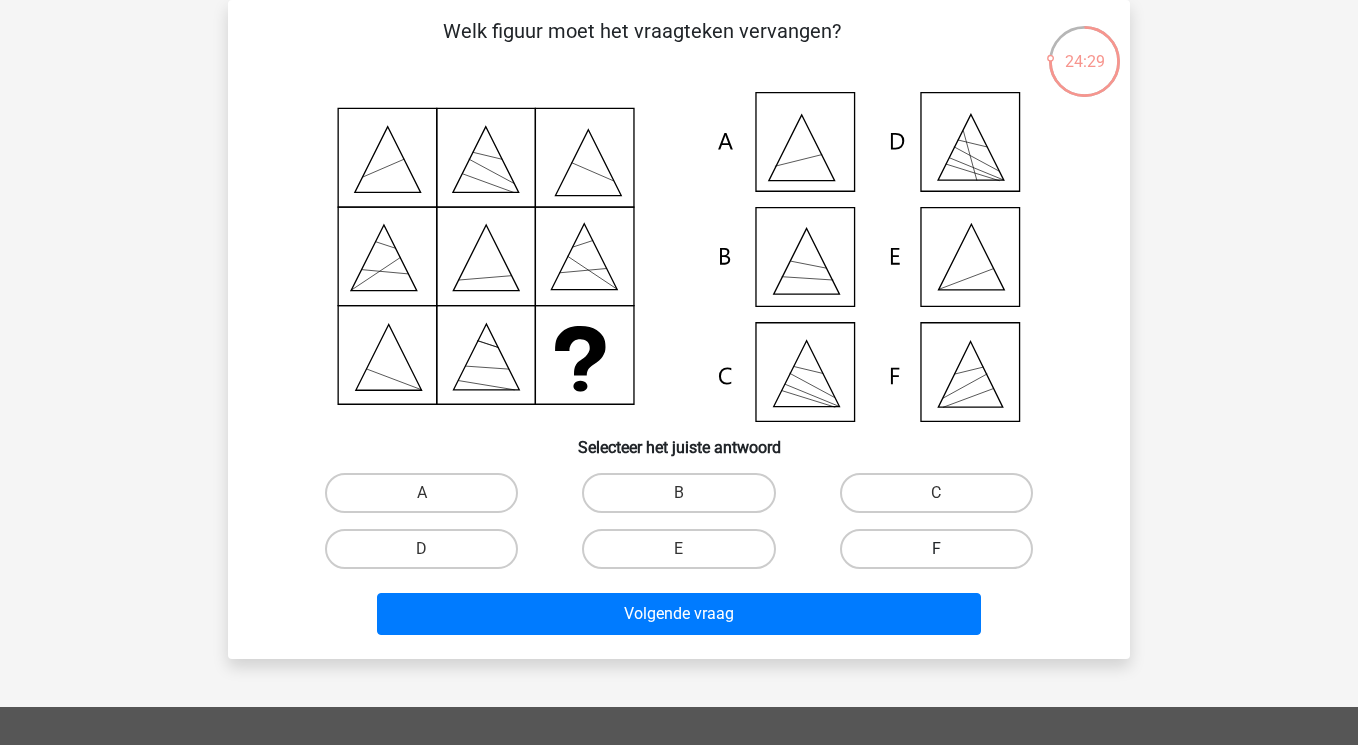 click on "F" at bounding box center [936, 549] 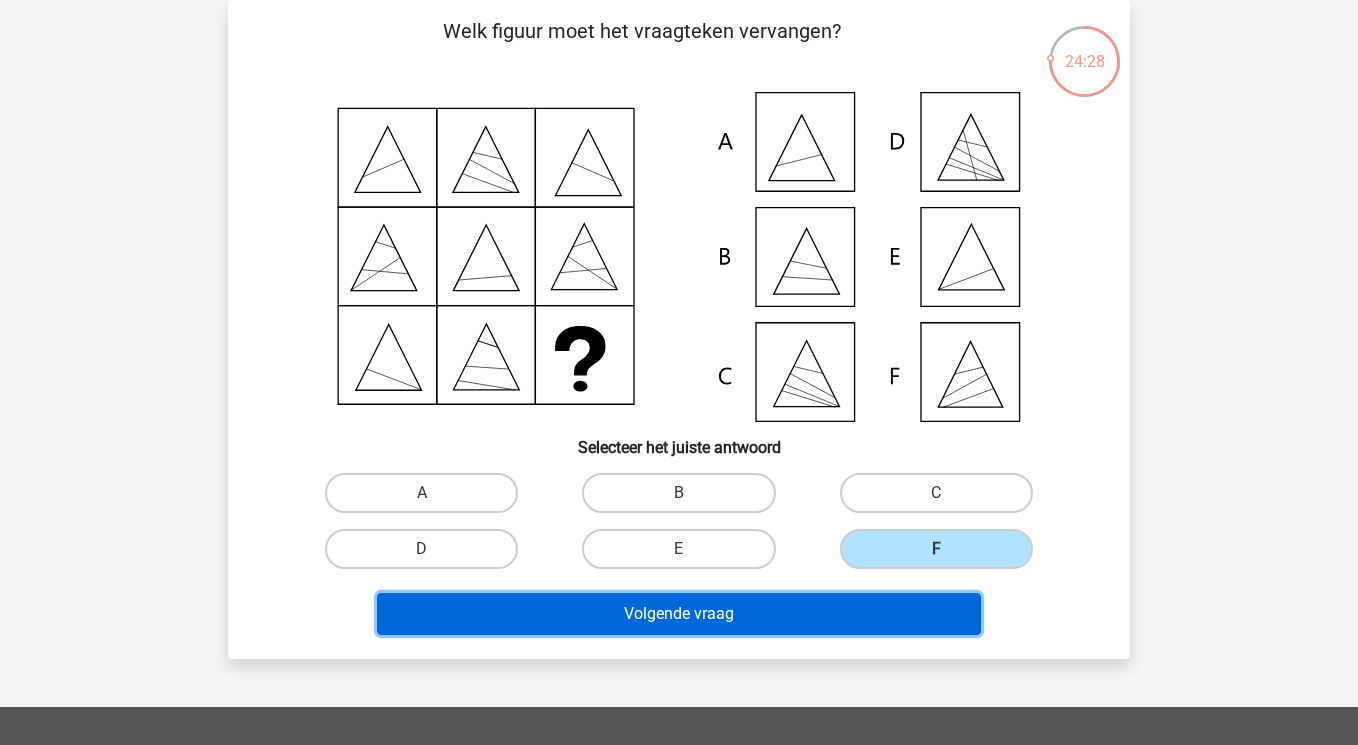click on "Volgende vraag" at bounding box center (679, 614) 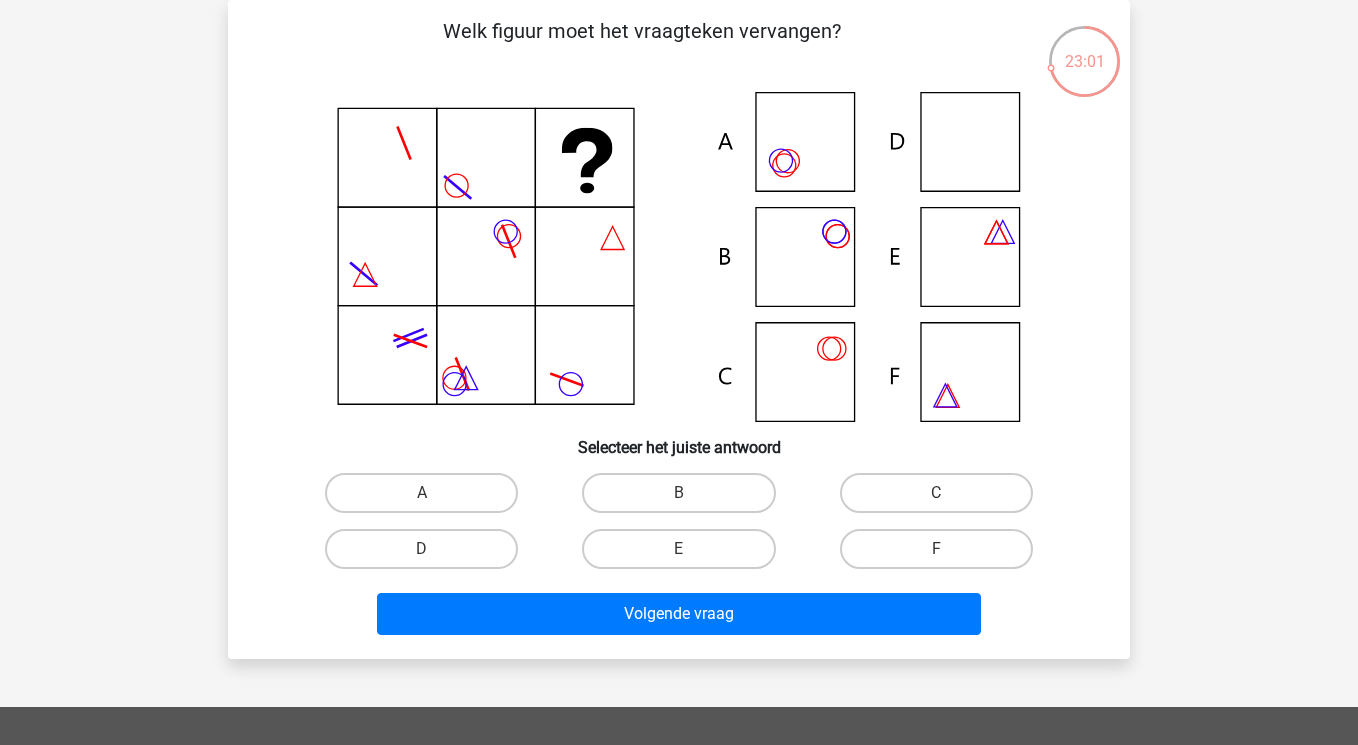 click 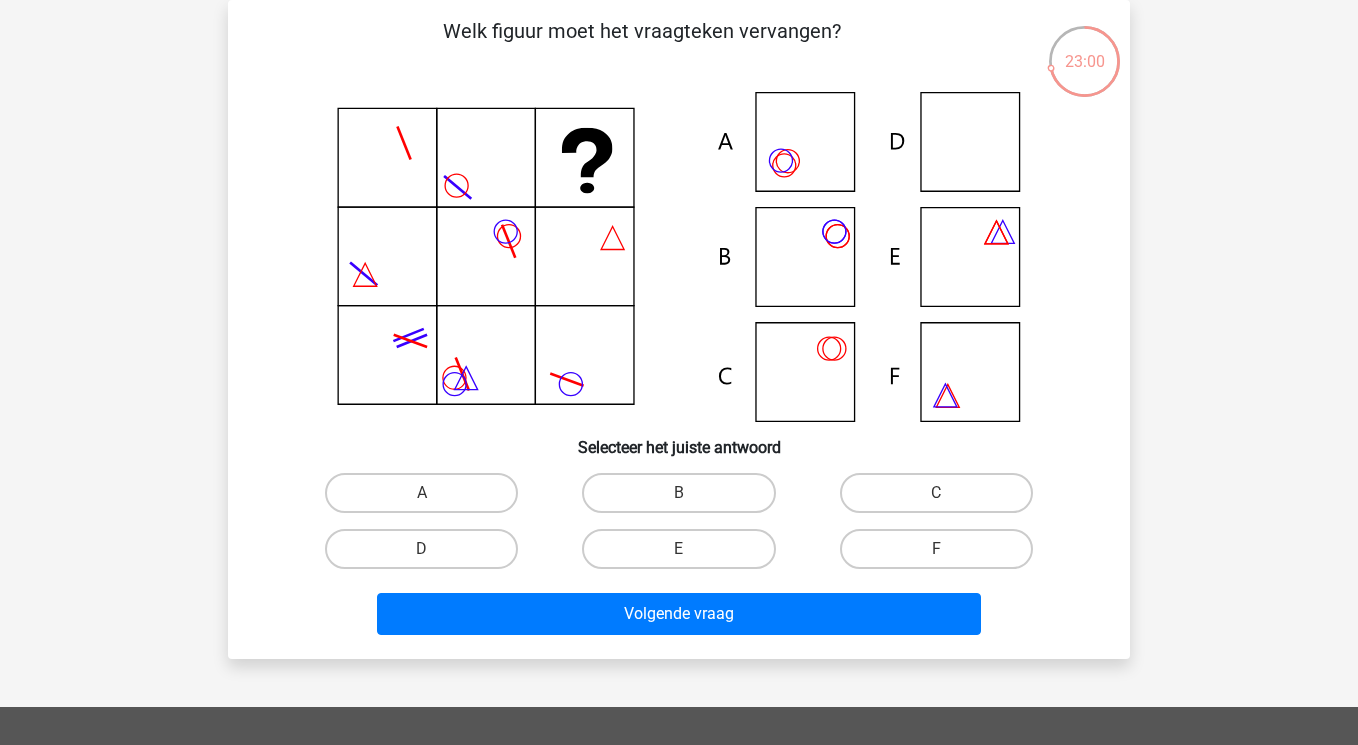 click 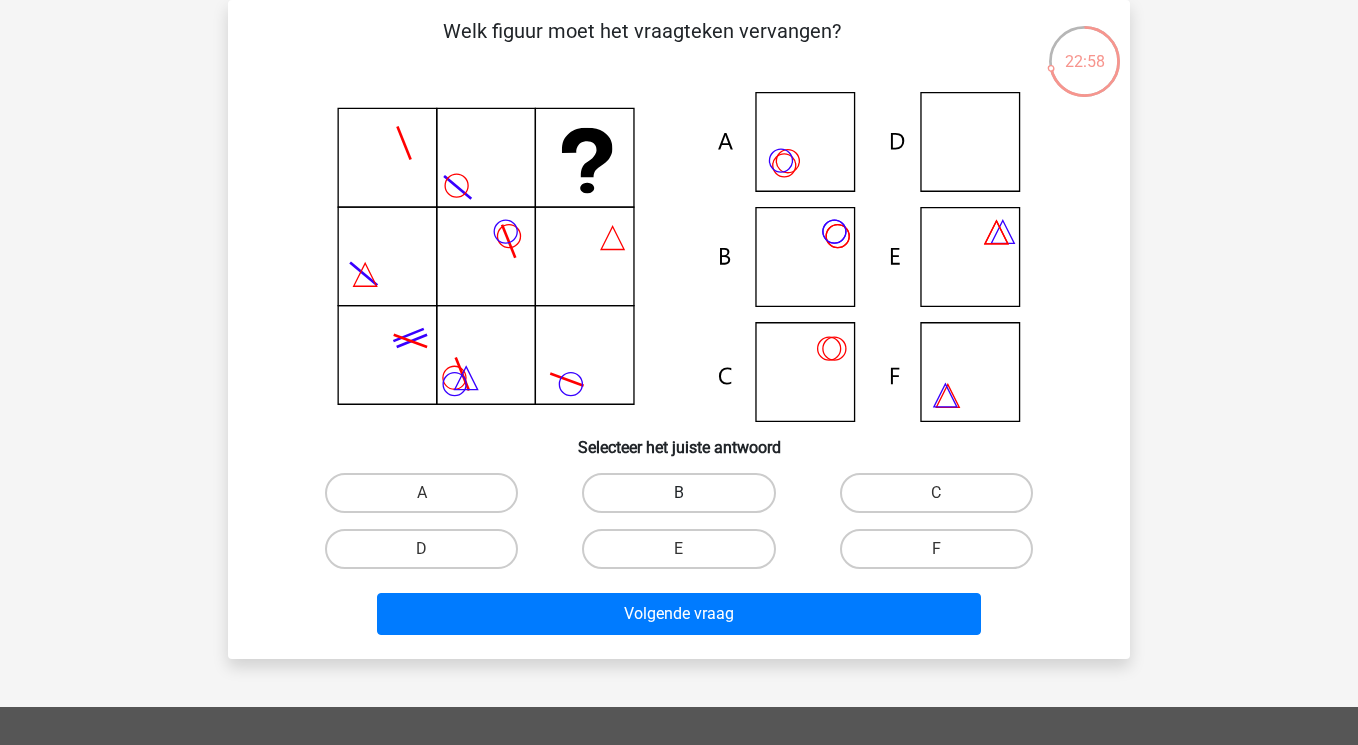 click on "B" at bounding box center (678, 493) 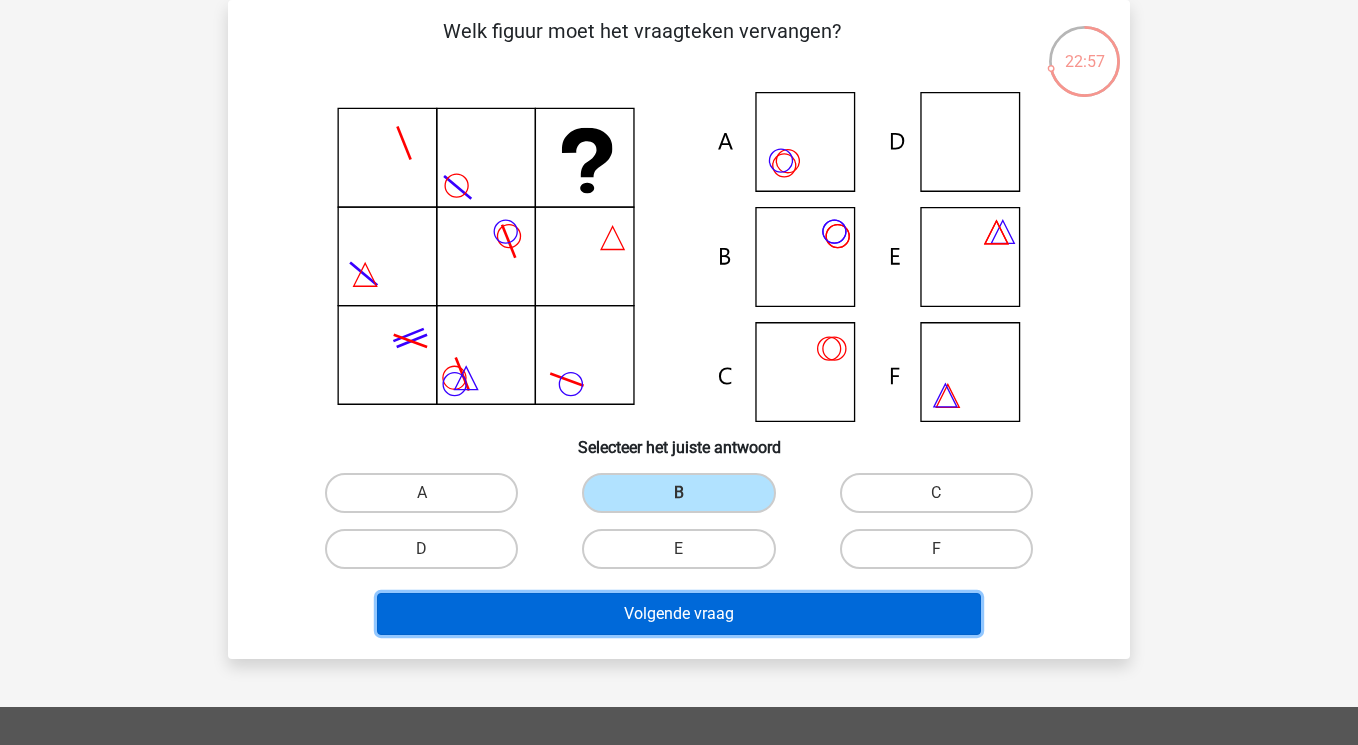 click on "Volgende vraag" at bounding box center (679, 614) 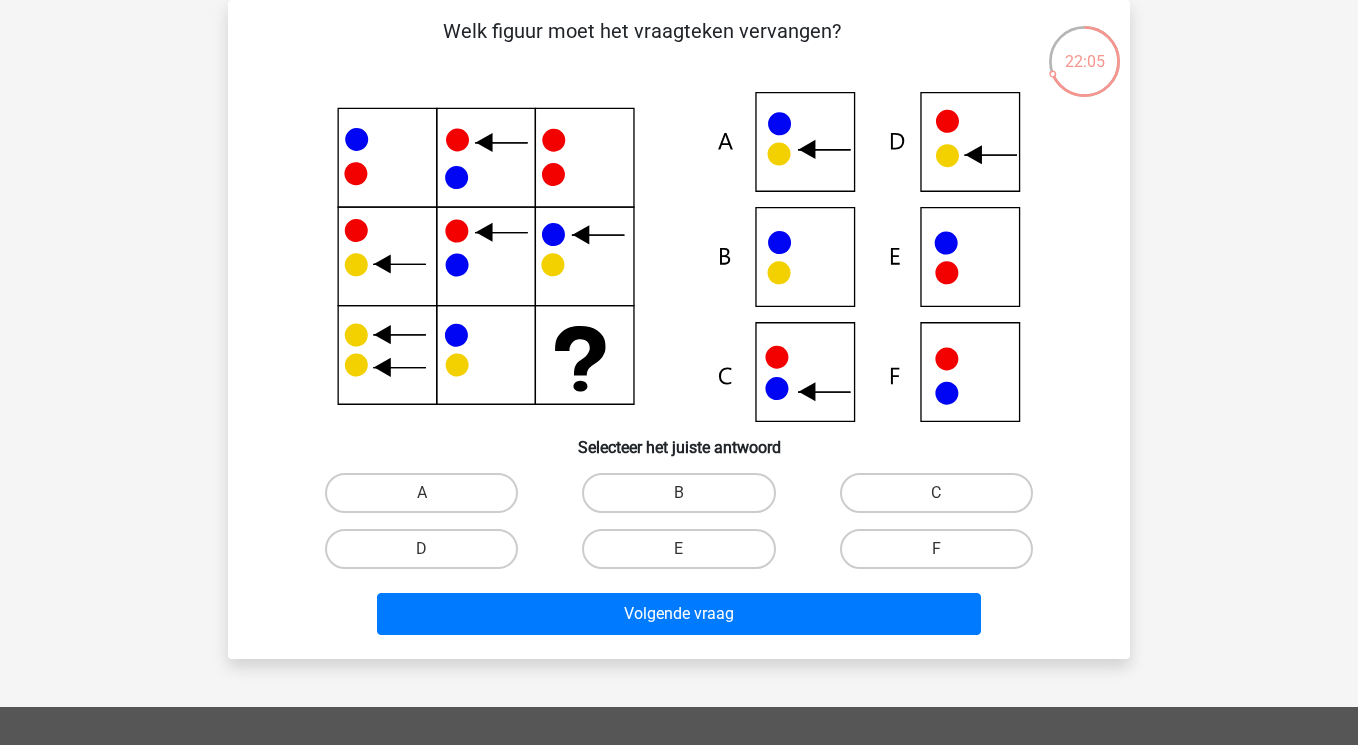 click 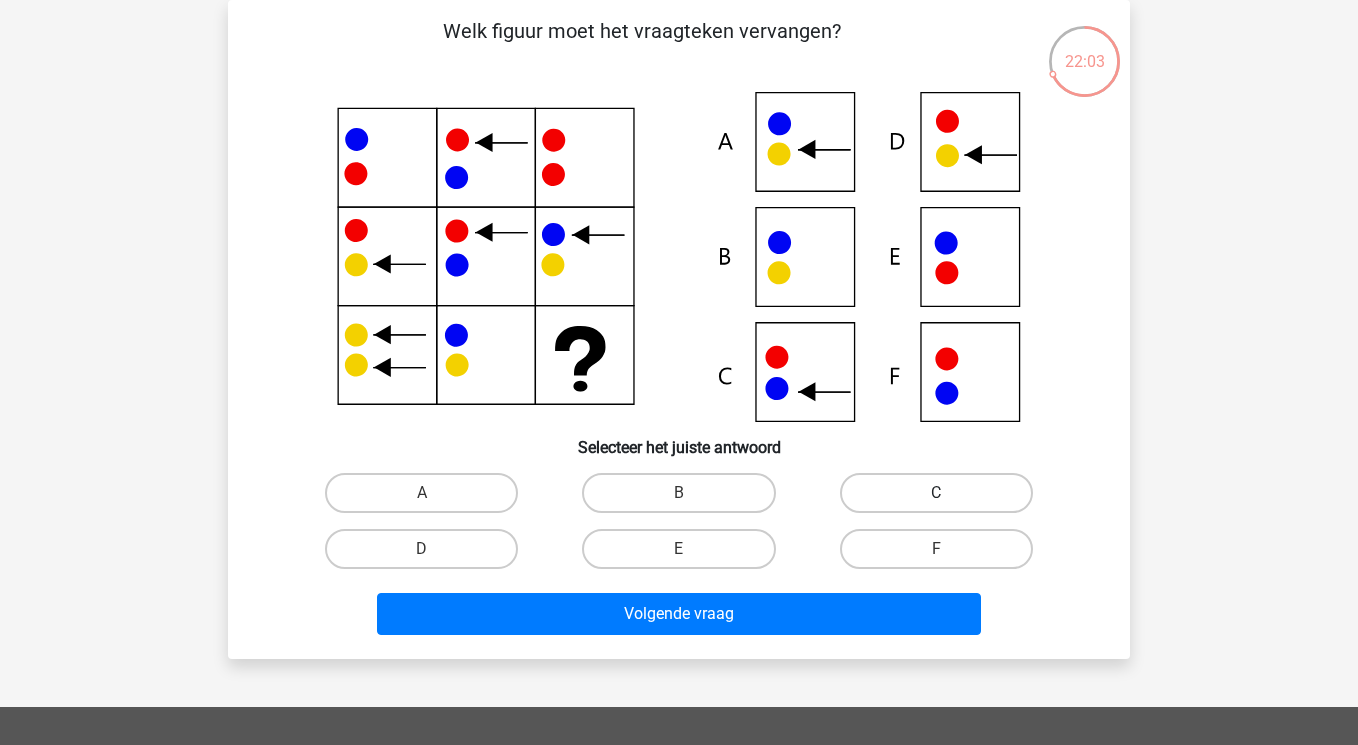 click on "C" at bounding box center (936, 493) 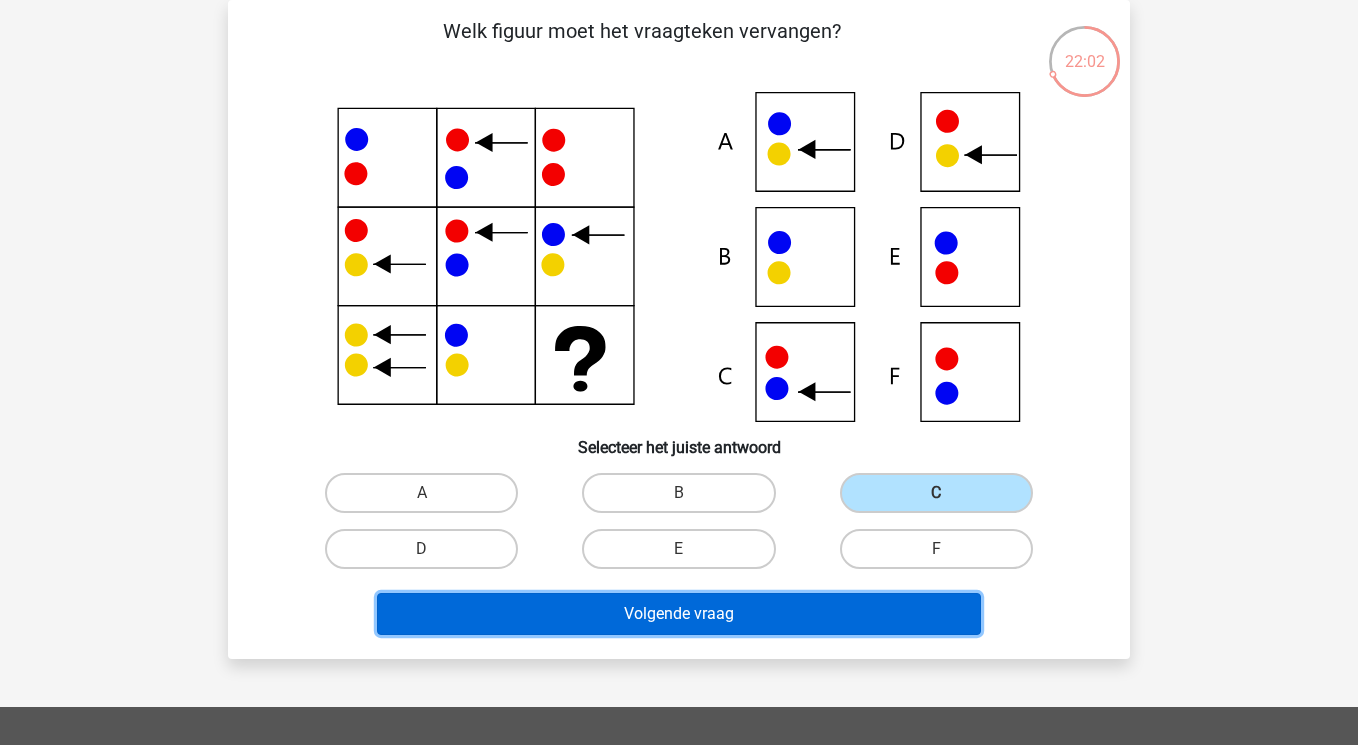 click on "Volgende vraag" at bounding box center (679, 614) 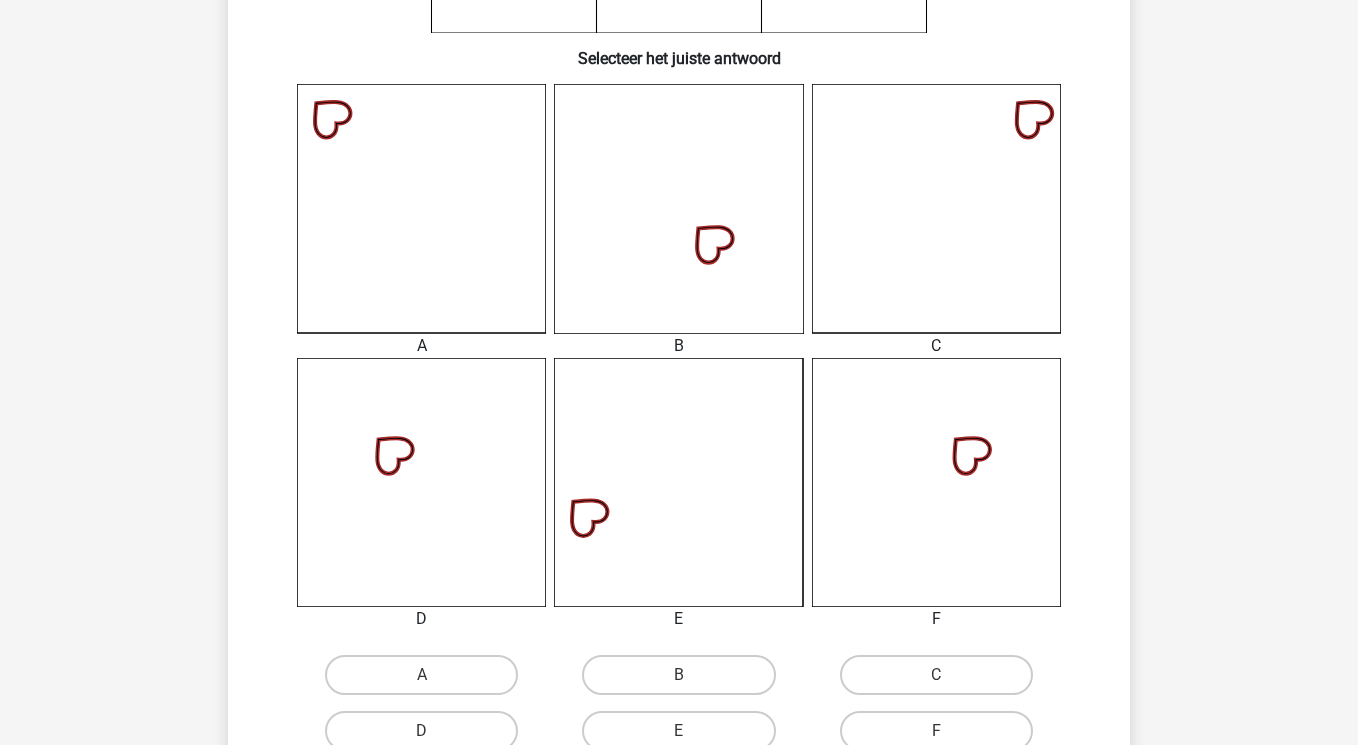scroll, scrollTop: 524, scrollLeft: 0, axis: vertical 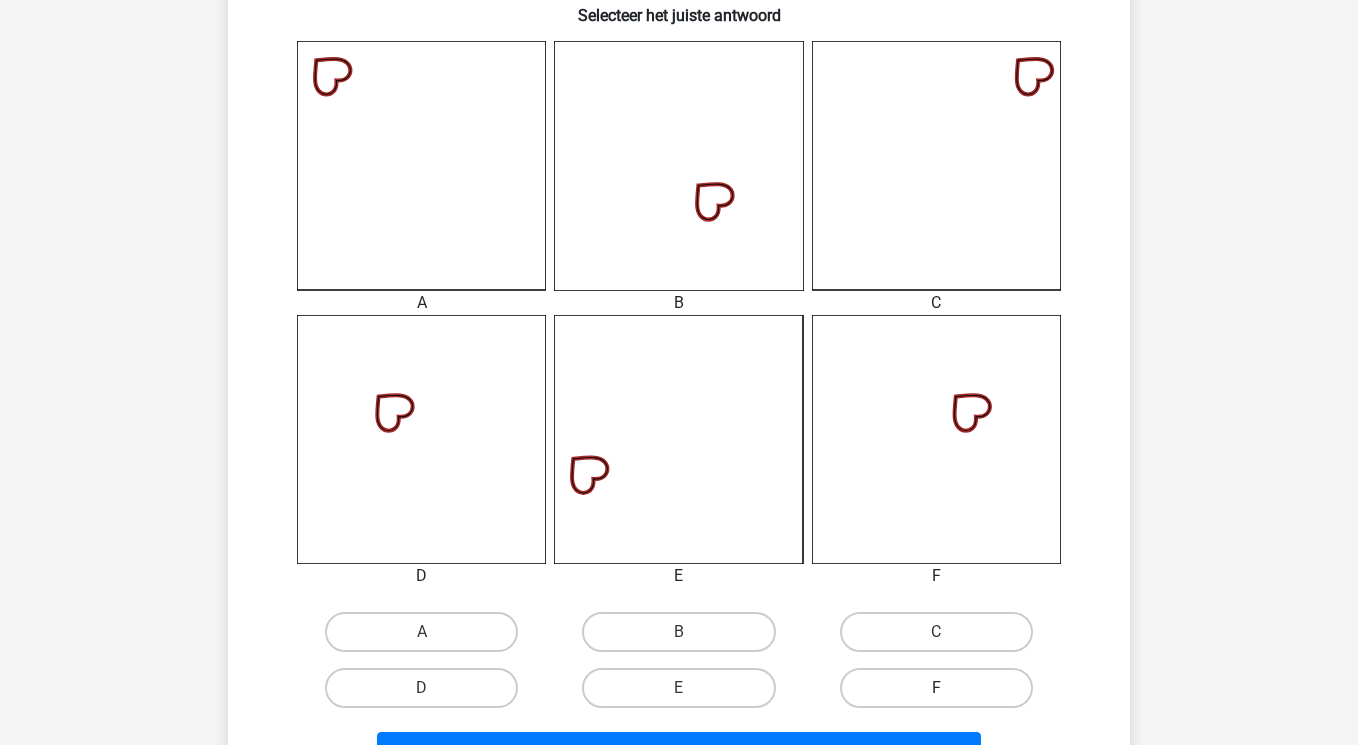 click on "F" at bounding box center (936, 688) 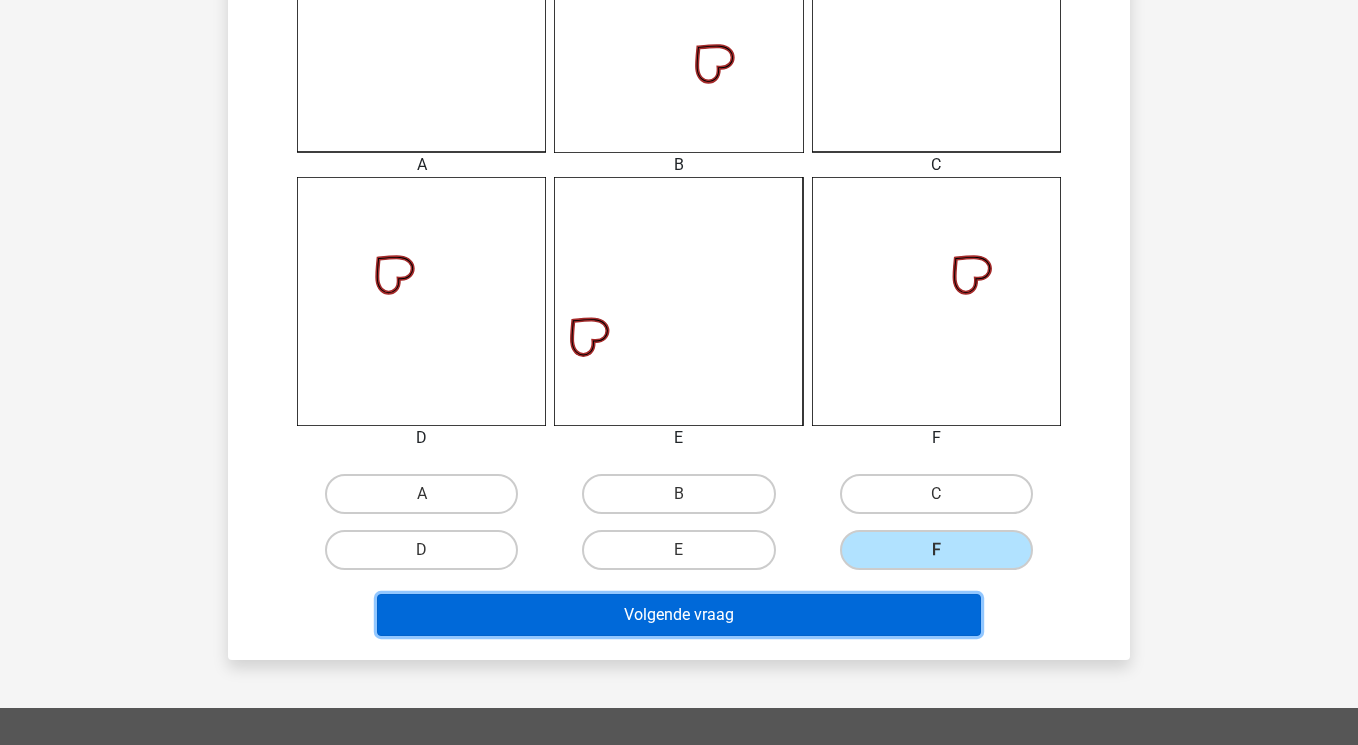 click on "Volgende vraag" at bounding box center (679, 615) 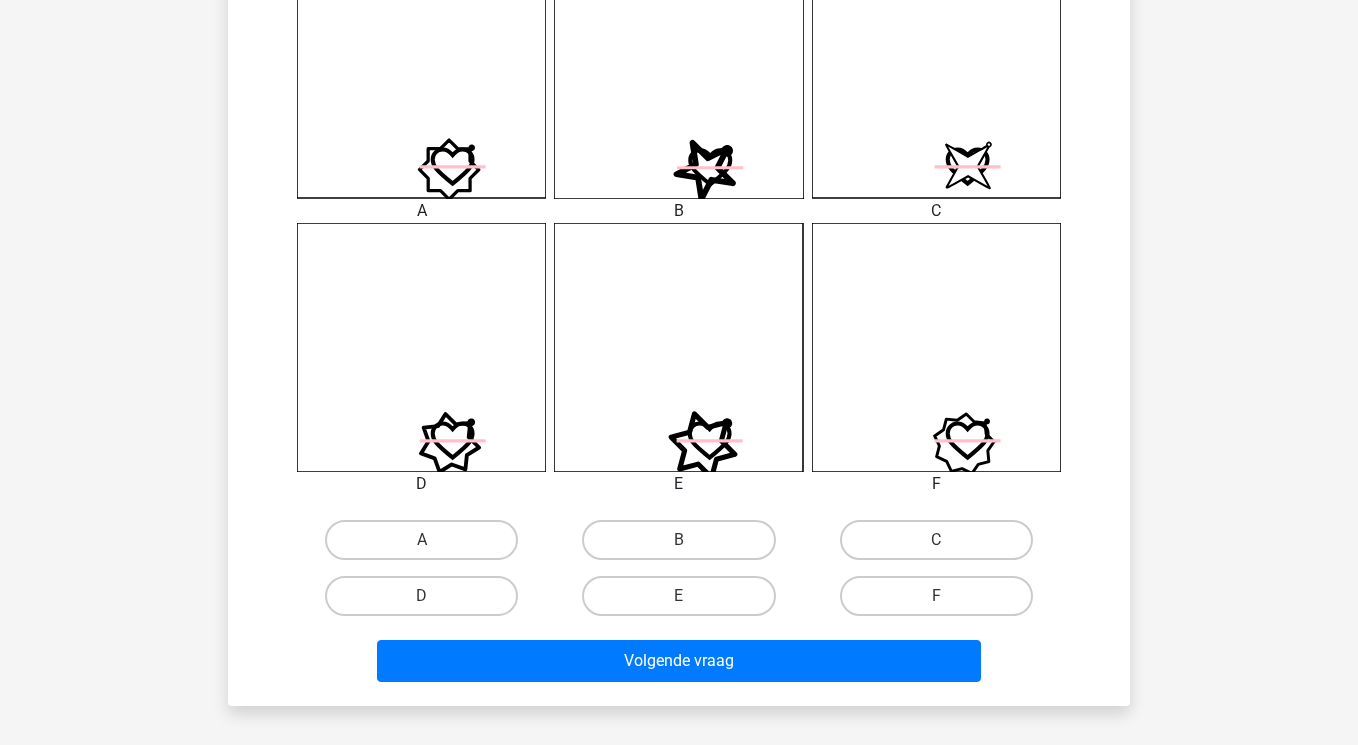scroll, scrollTop: 621, scrollLeft: 0, axis: vertical 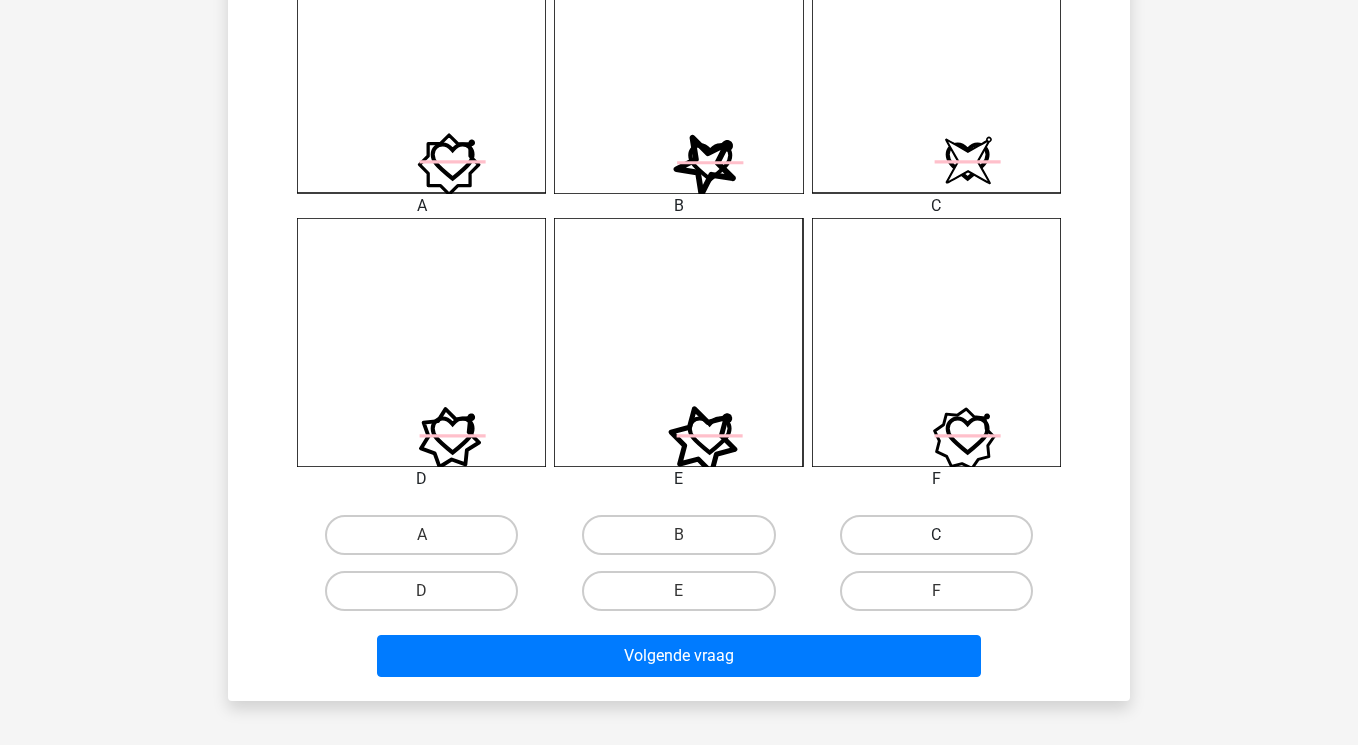 click on "C" at bounding box center [936, 535] 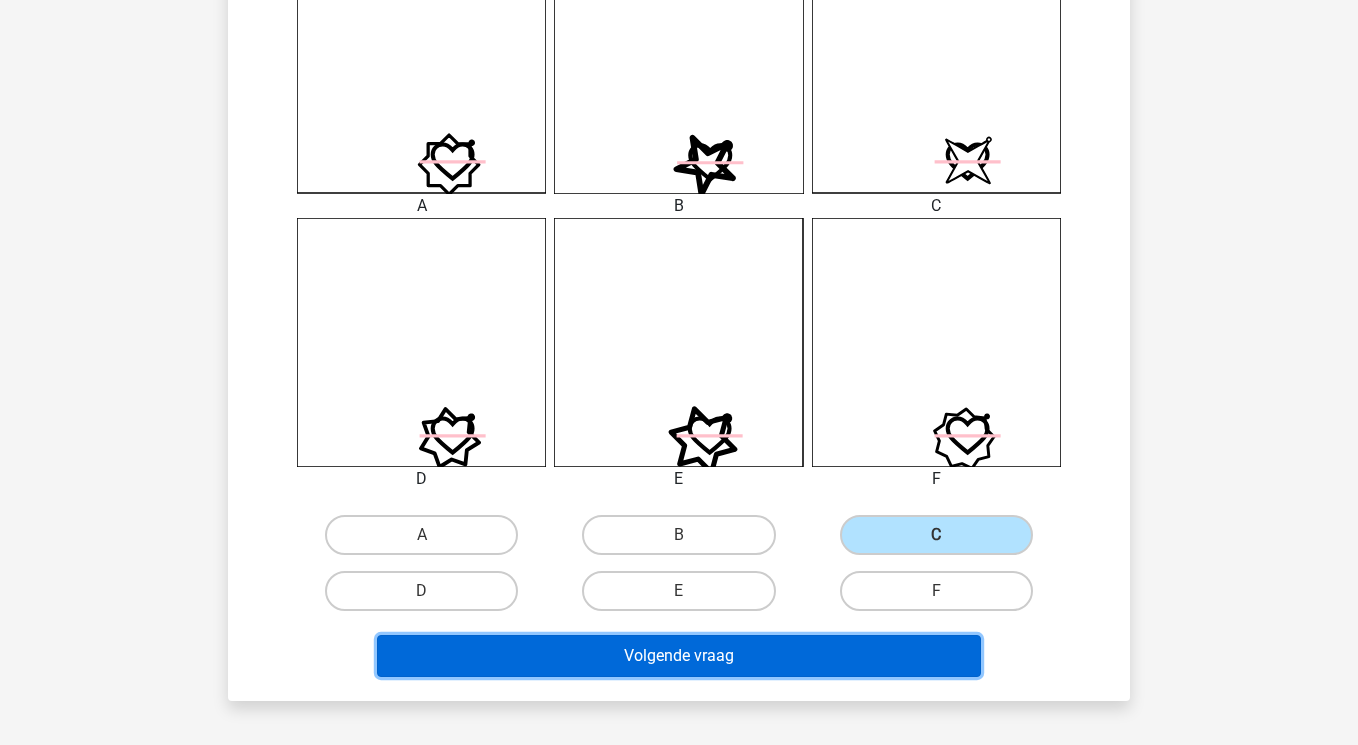 click on "Volgende vraag" at bounding box center [679, 656] 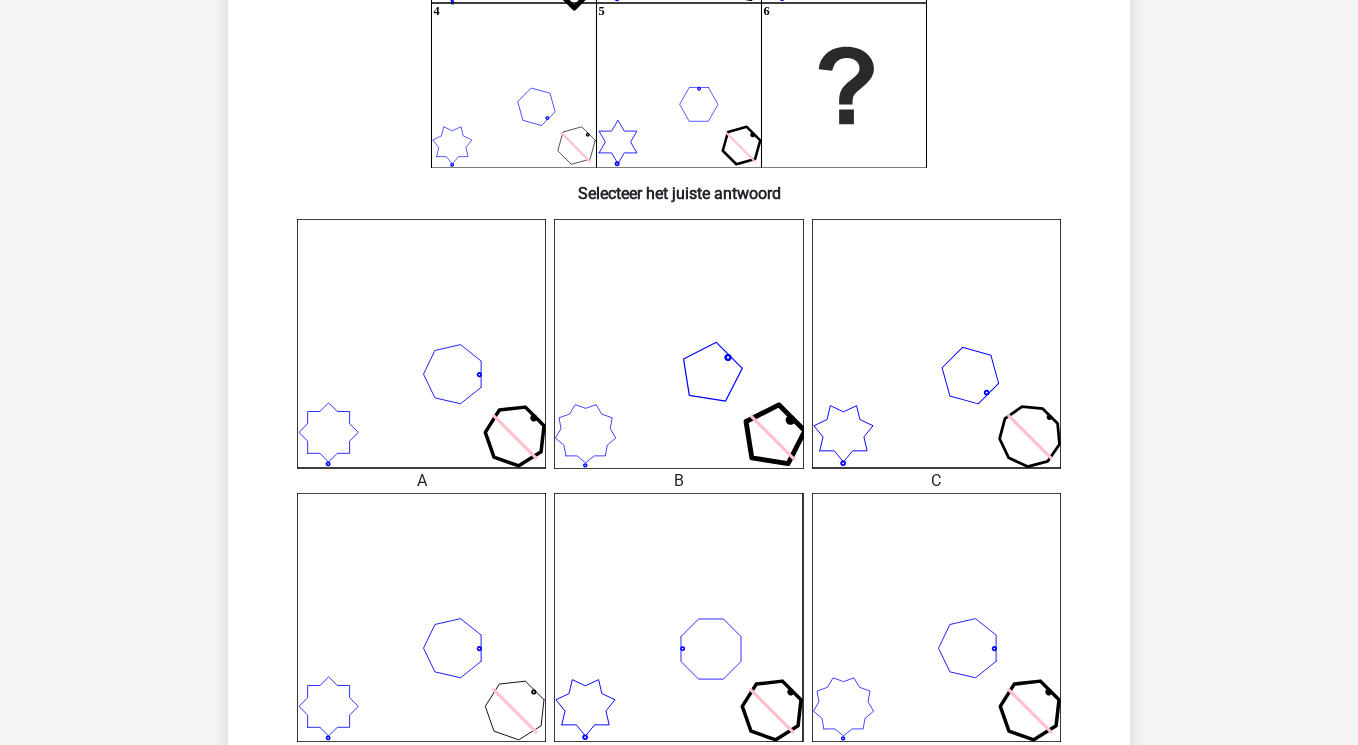 scroll, scrollTop: 427, scrollLeft: 0, axis: vertical 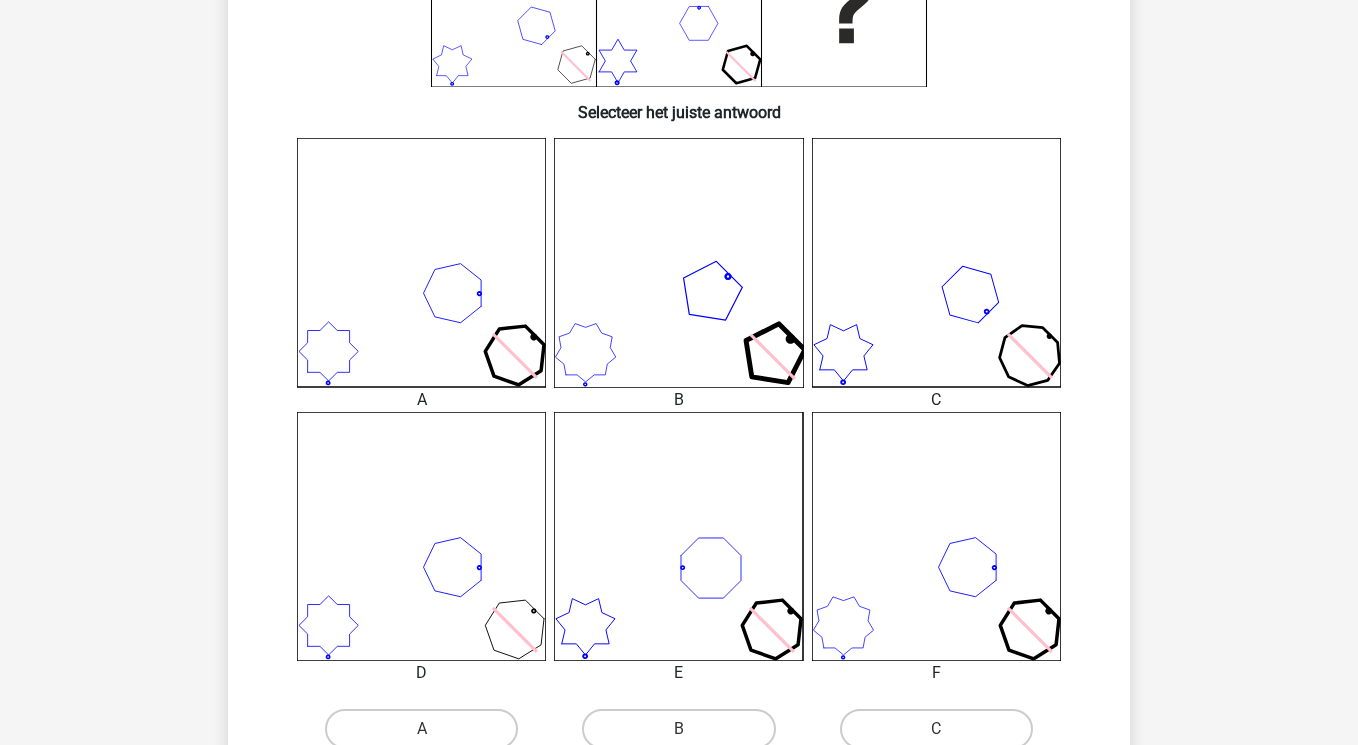 click 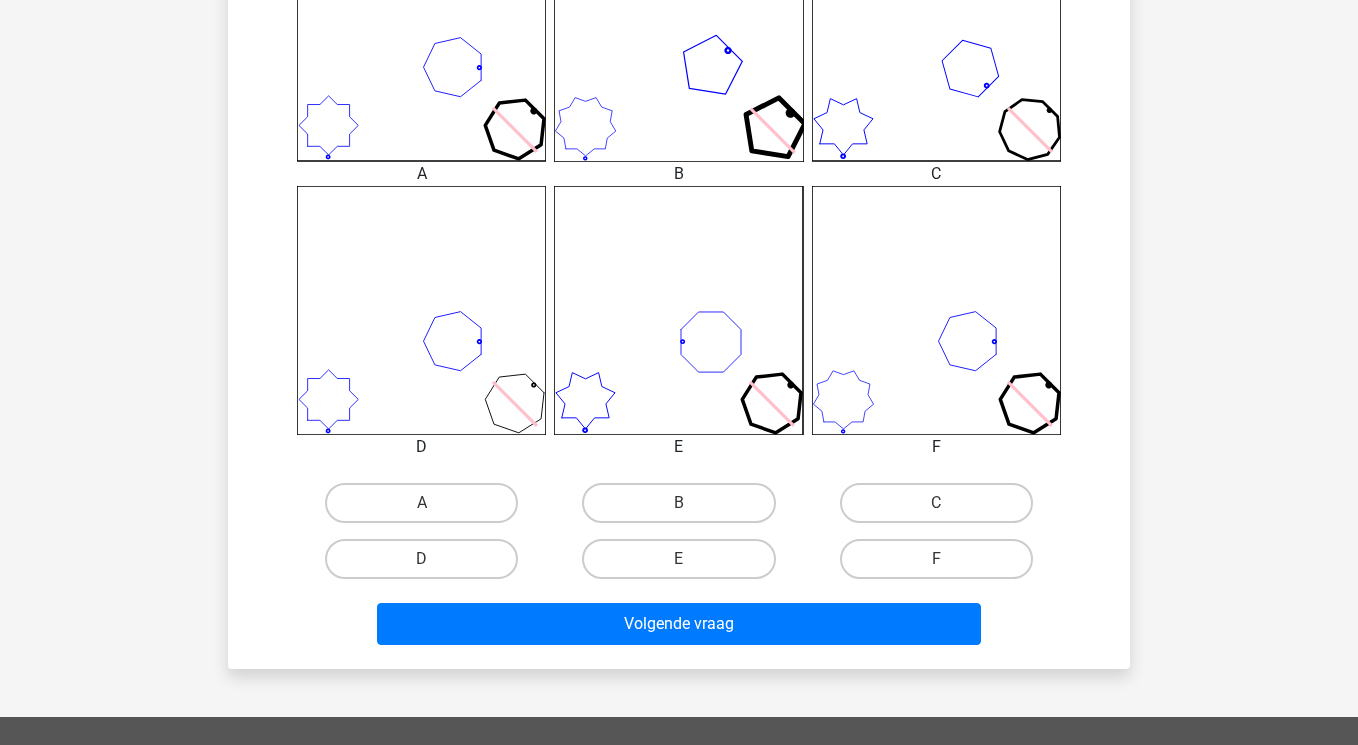 scroll, scrollTop: 665, scrollLeft: 0, axis: vertical 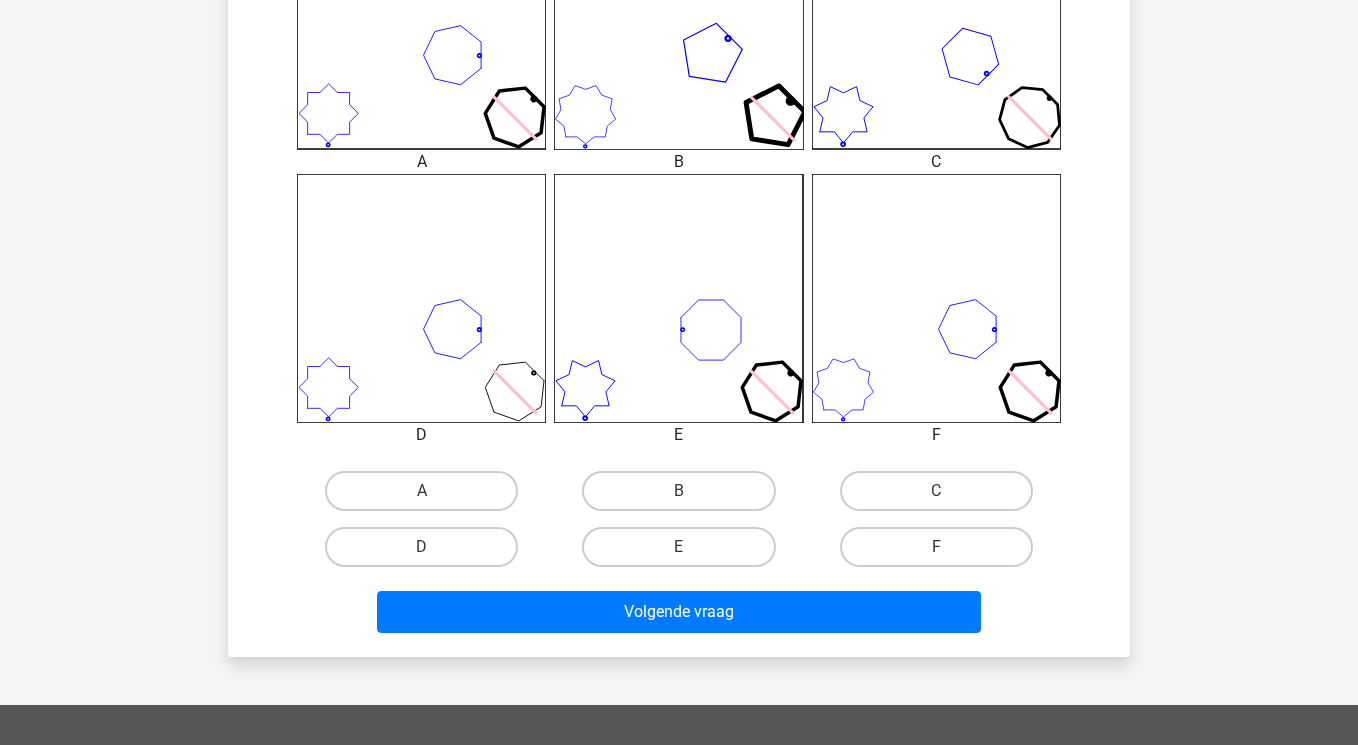 click on "B" at bounding box center [685, 497] 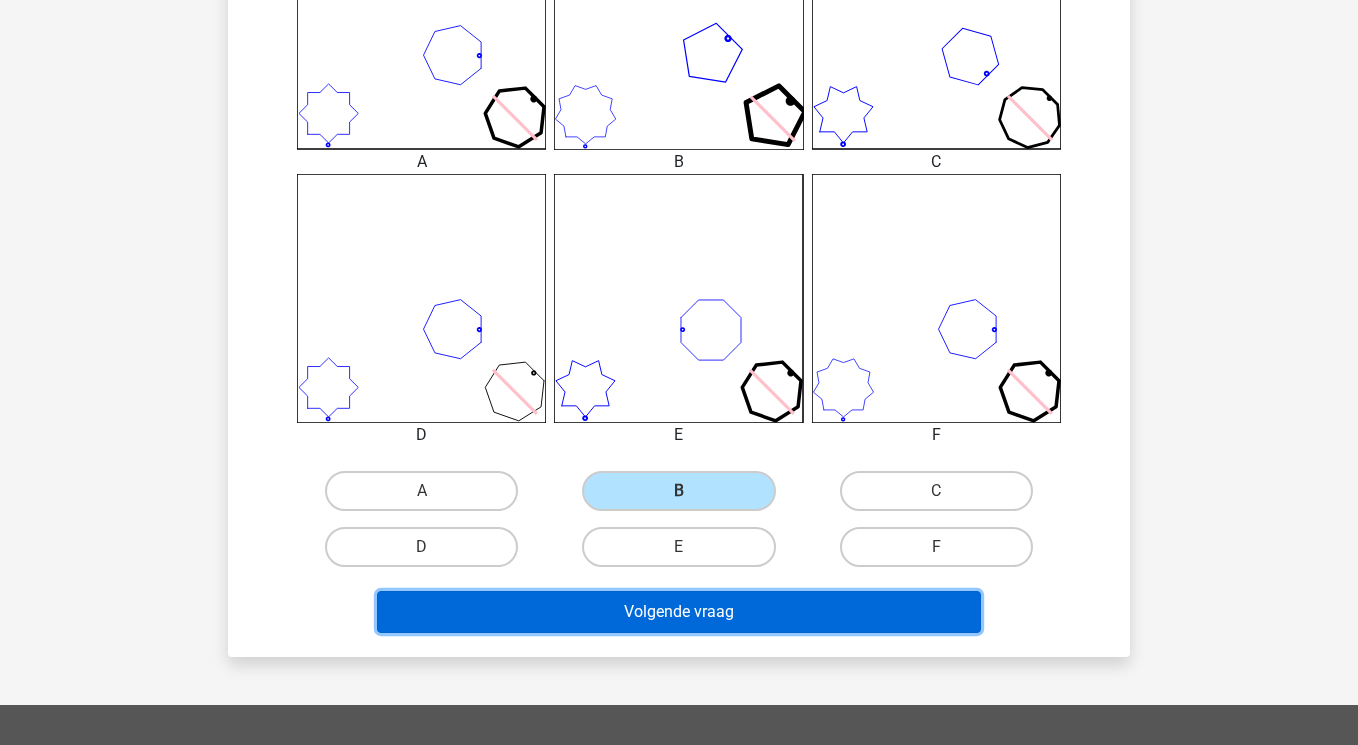 click on "Volgende vraag" at bounding box center [679, 612] 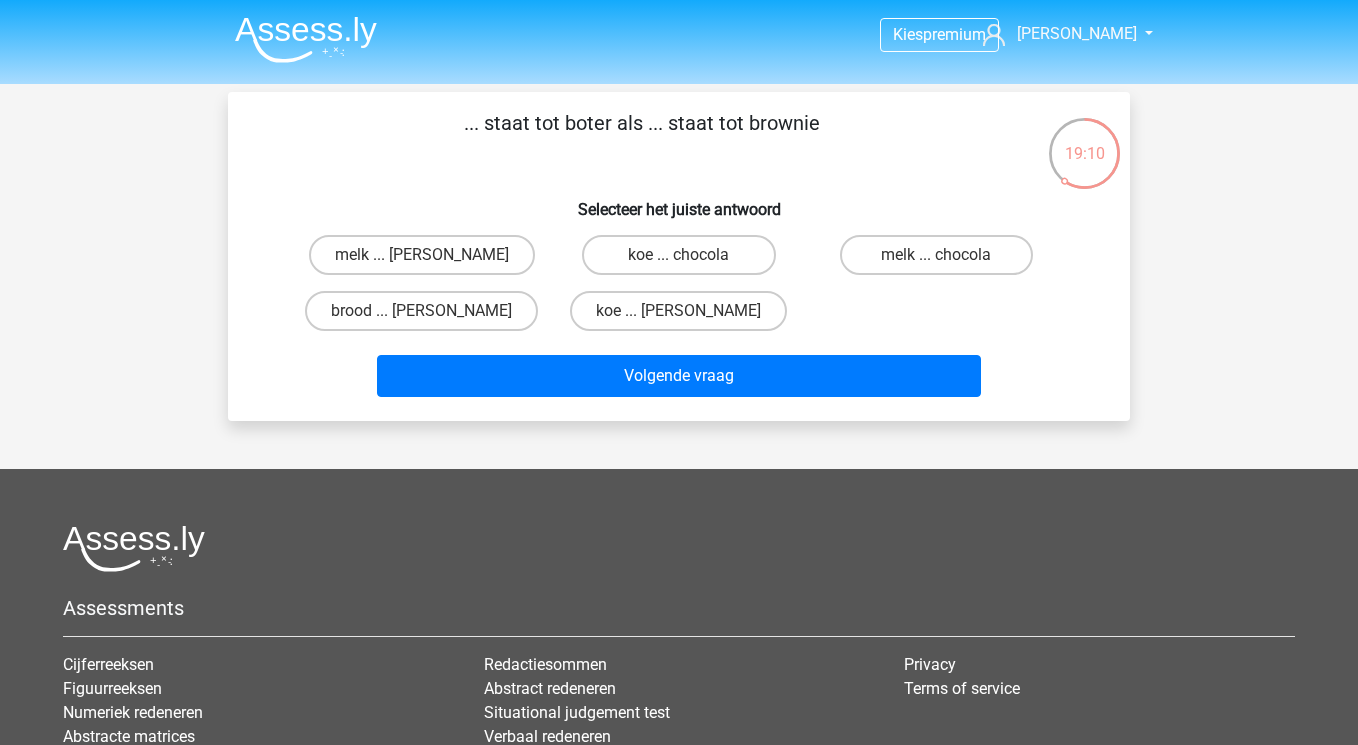 scroll, scrollTop: 2, scrollLeft: 0, axis: vertical 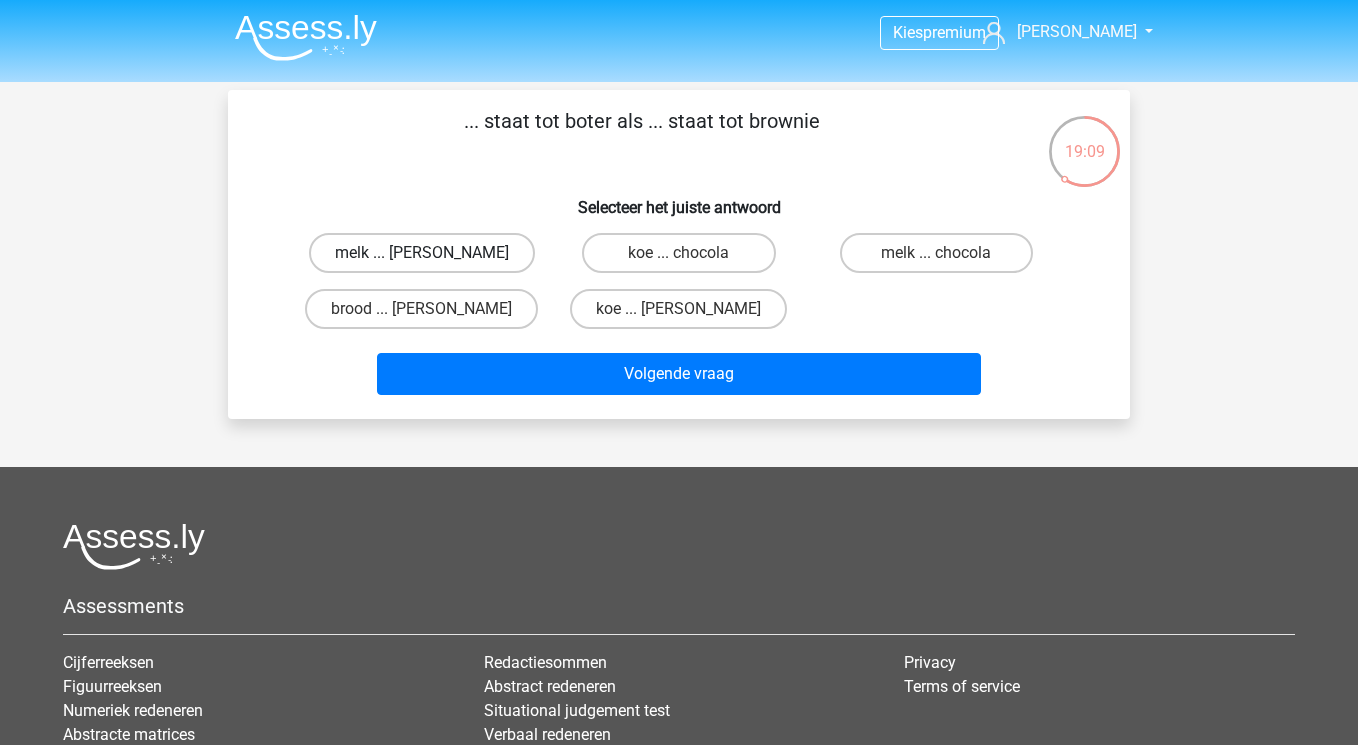 click on "melk ... bakken" at bounding box center [422, 253] 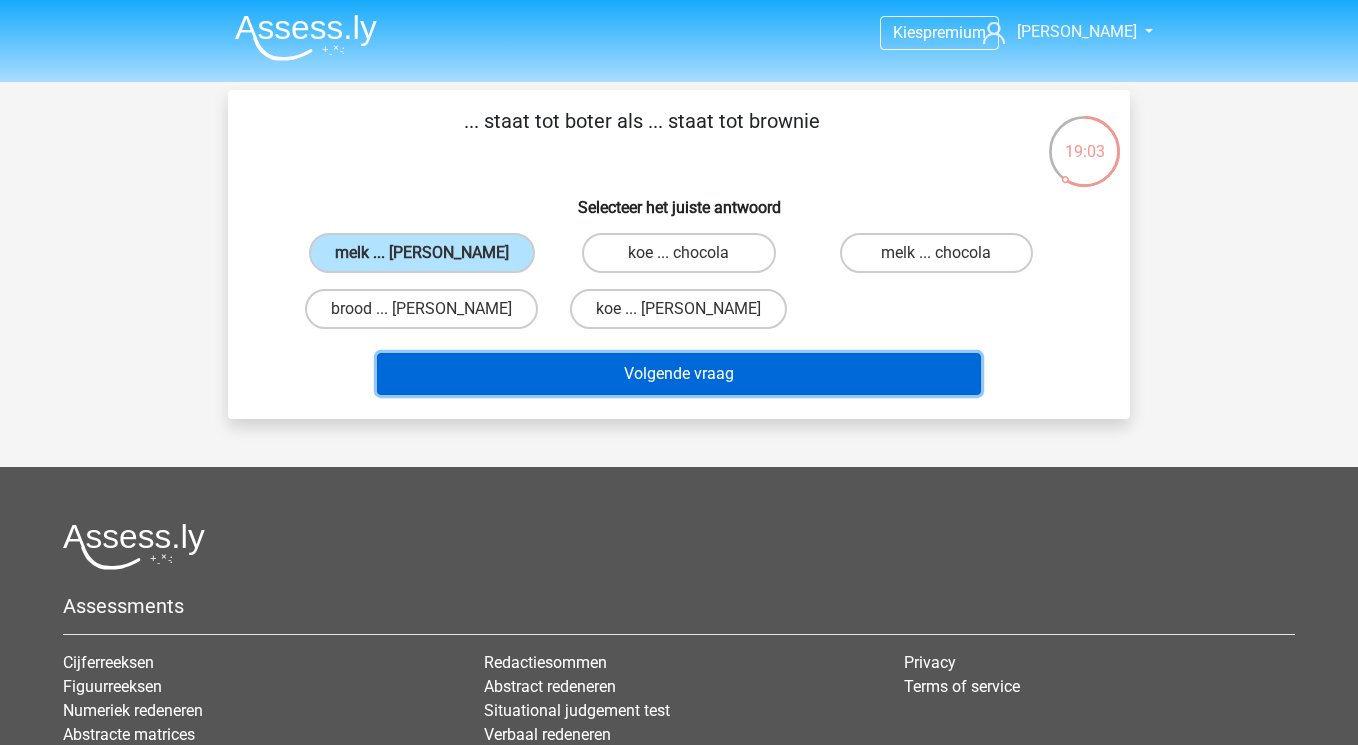click on "Volgende vraag" at bounding box center [679, 374] 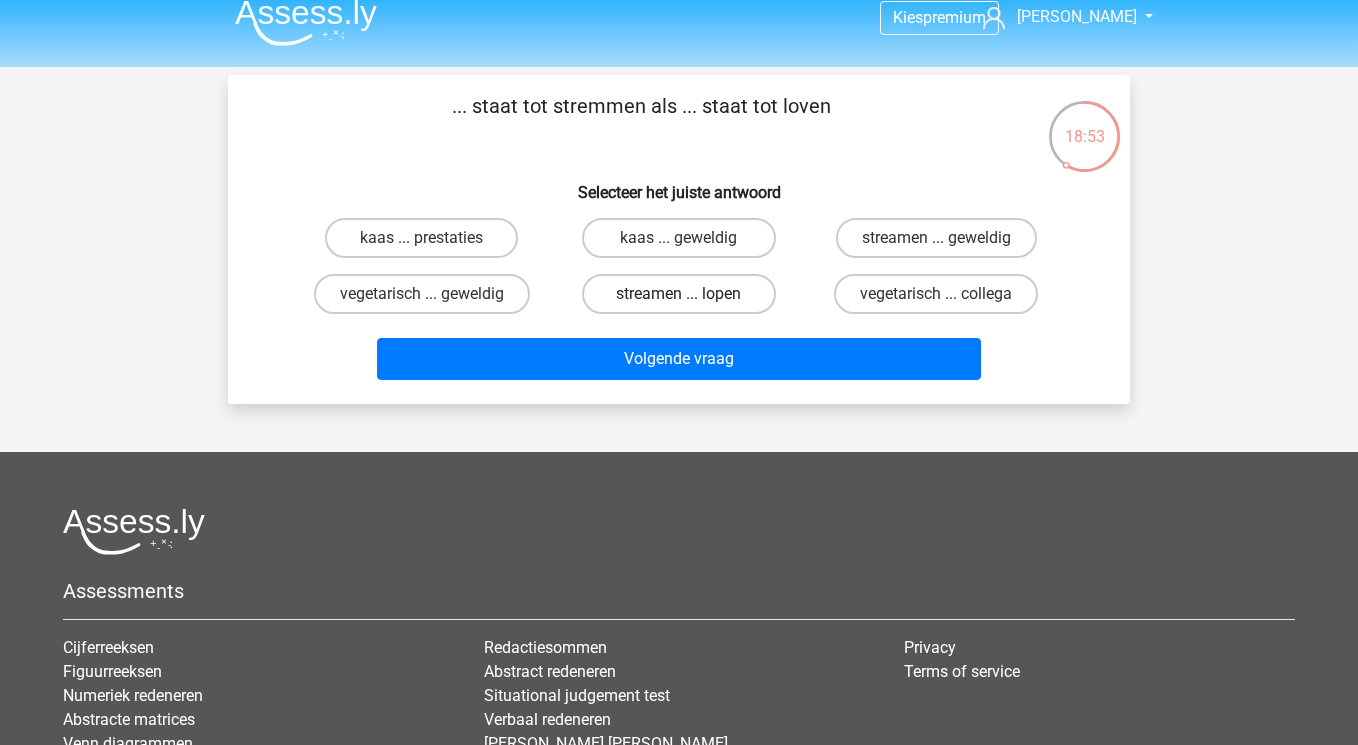 scroll, scrollTop: 0, scrollLeft: 0, axis: both 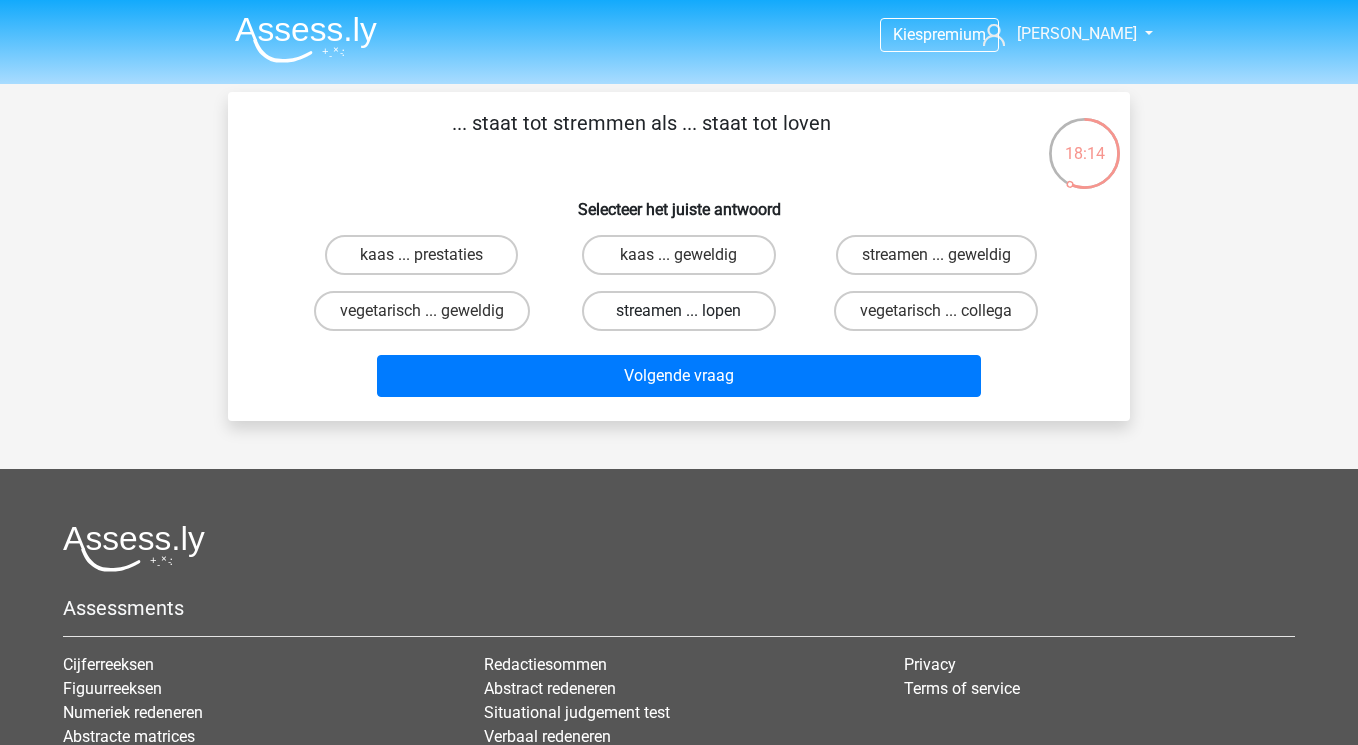 click on "streamen ... lopen" at bounding box center [678, 311] 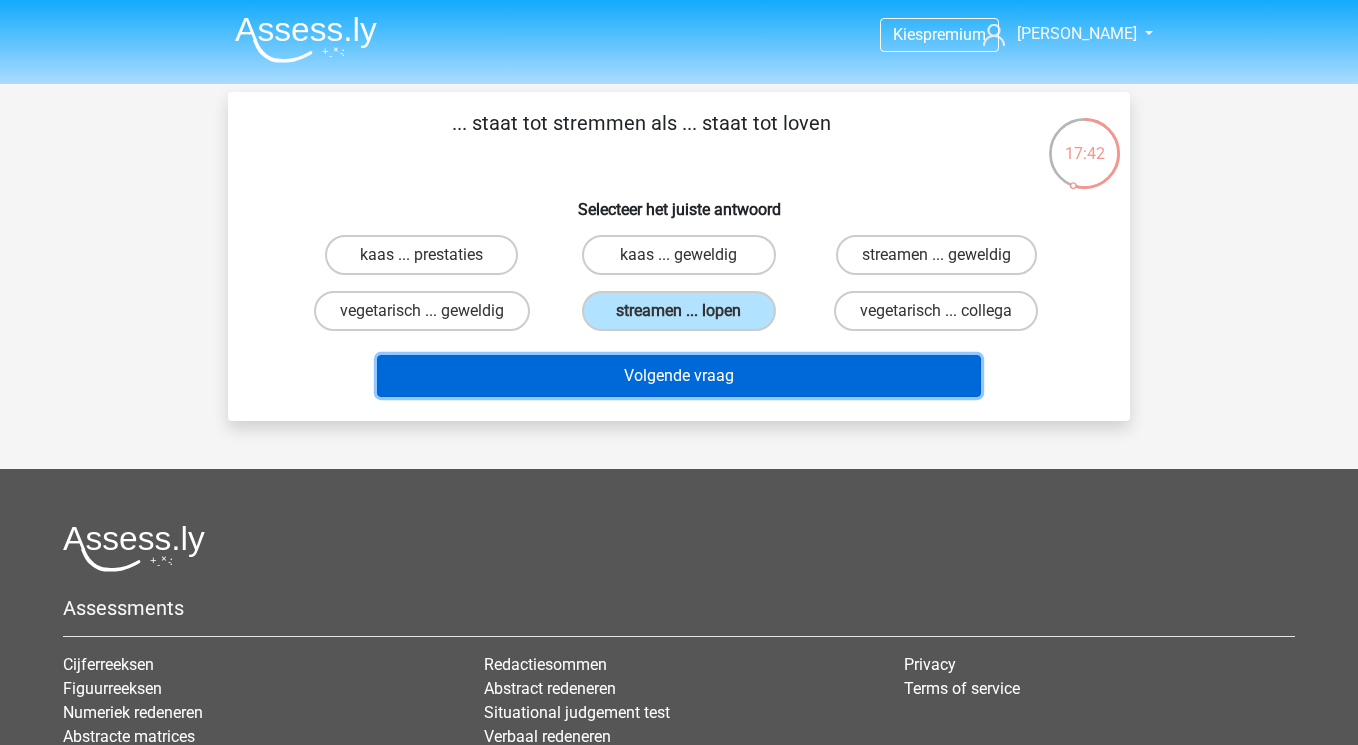 click on "Volgende vraag" at bounding box center [679, 376] 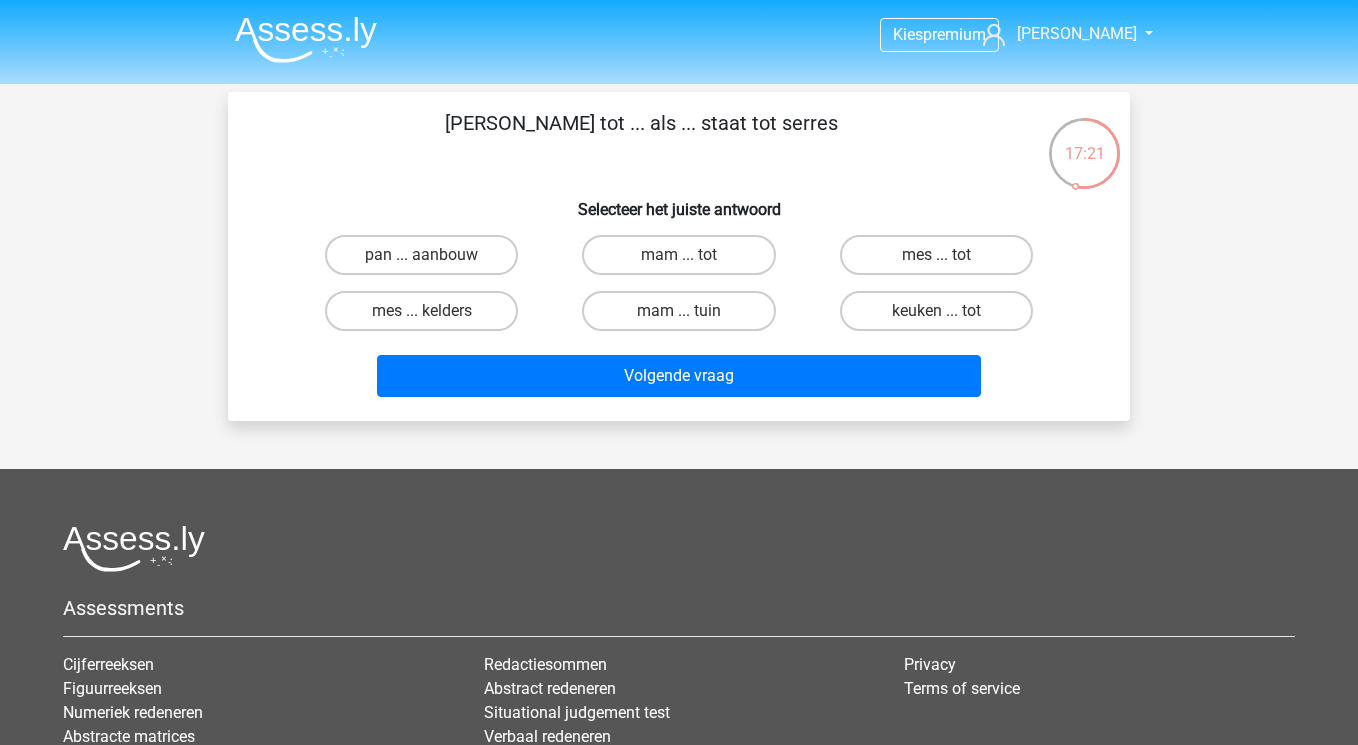 scroll, scrollTop: 1, scrollLeft: 0, axis: vertical 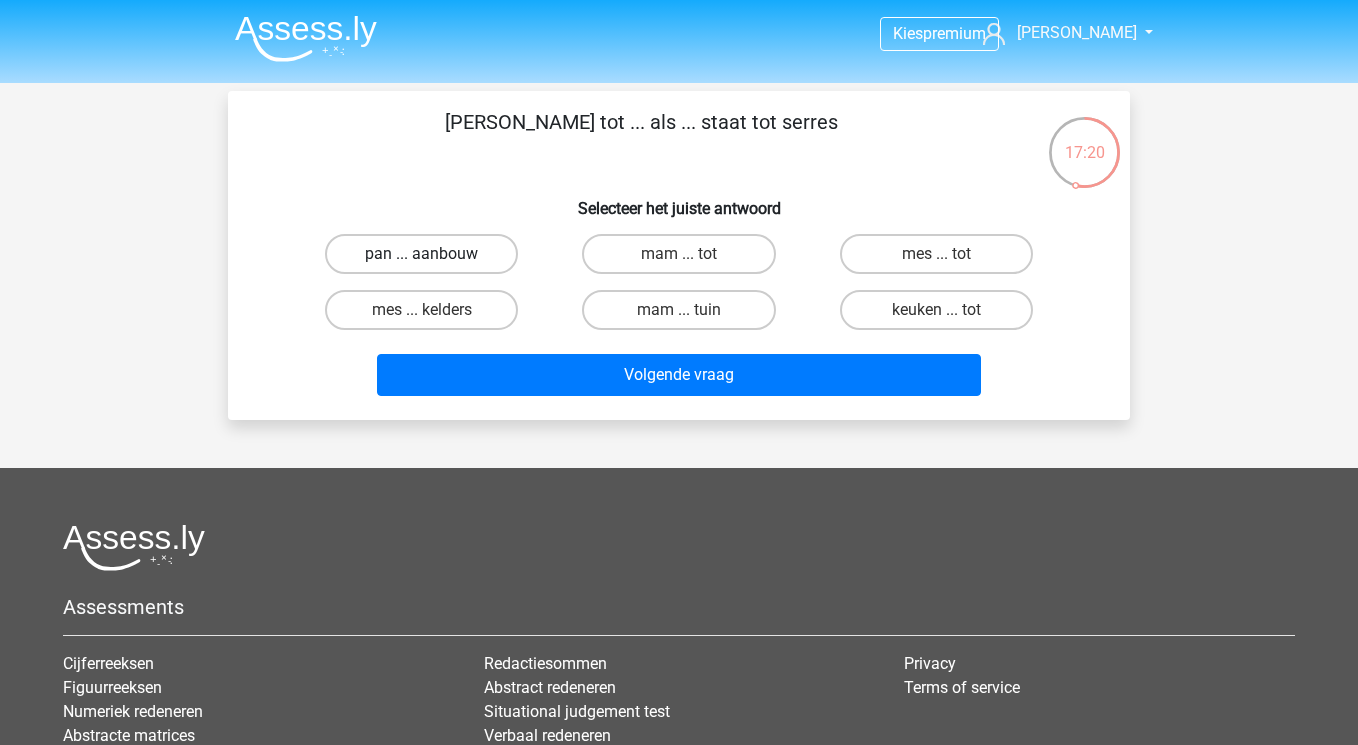 click on "pan ... aanbouw" at bounding box center [421, 254] 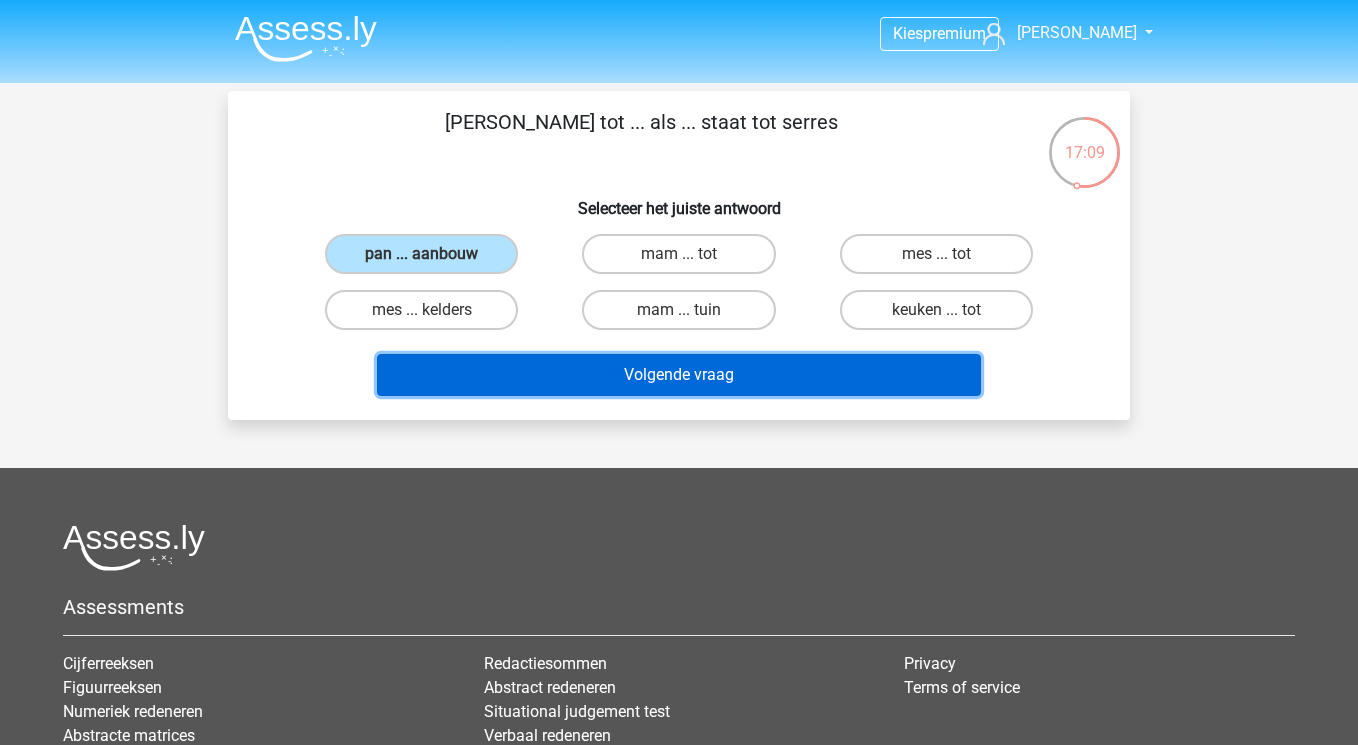 click on "Volgende vraag" at bounding box center [679, 375] 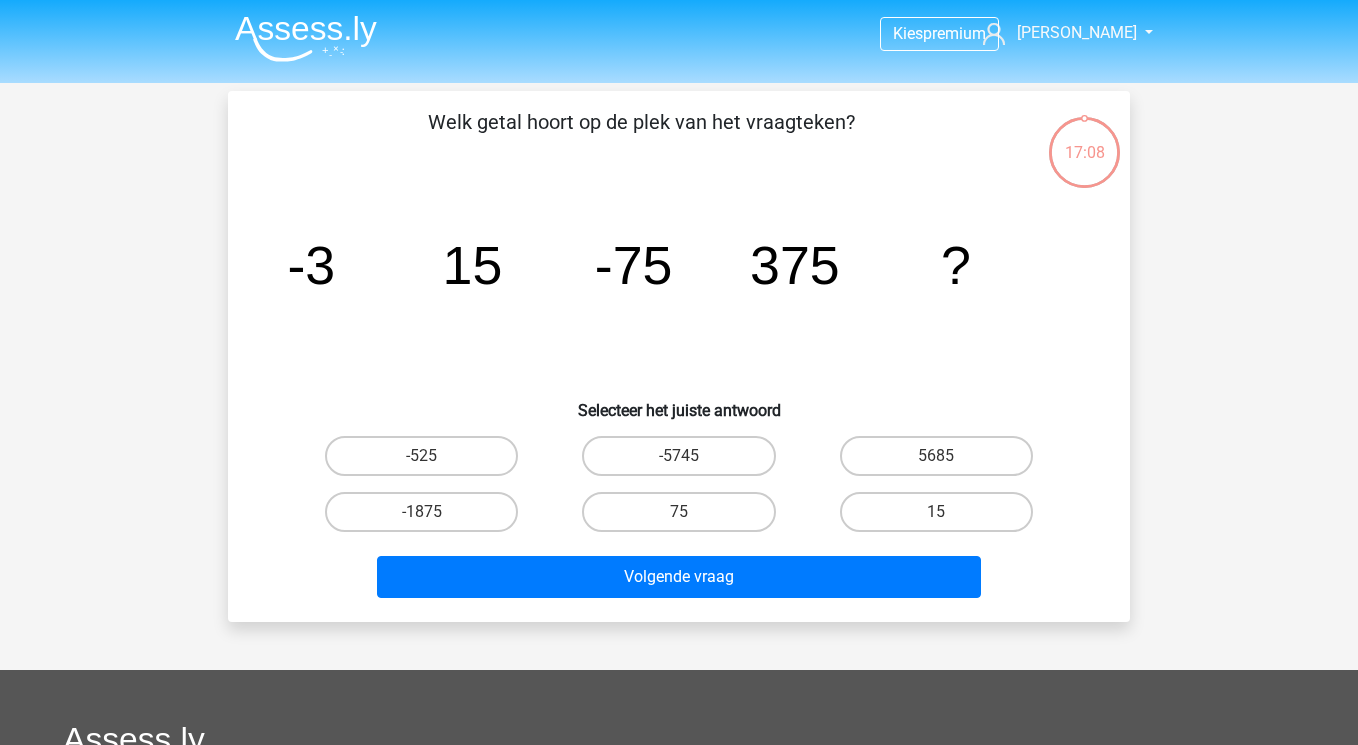 scroll, scrollTop: 92, scrollLeft: 0, axis: vertical 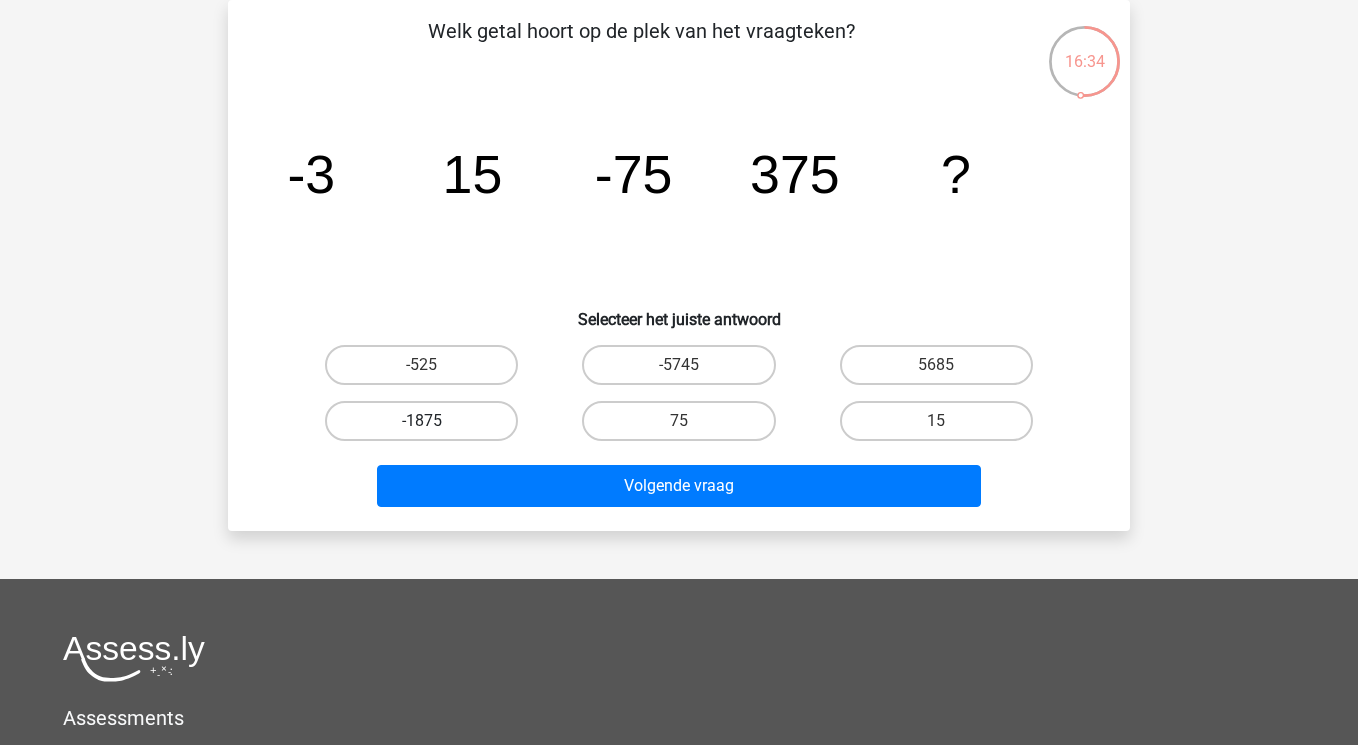 click on "-1875" at bounding box center [421, 421] 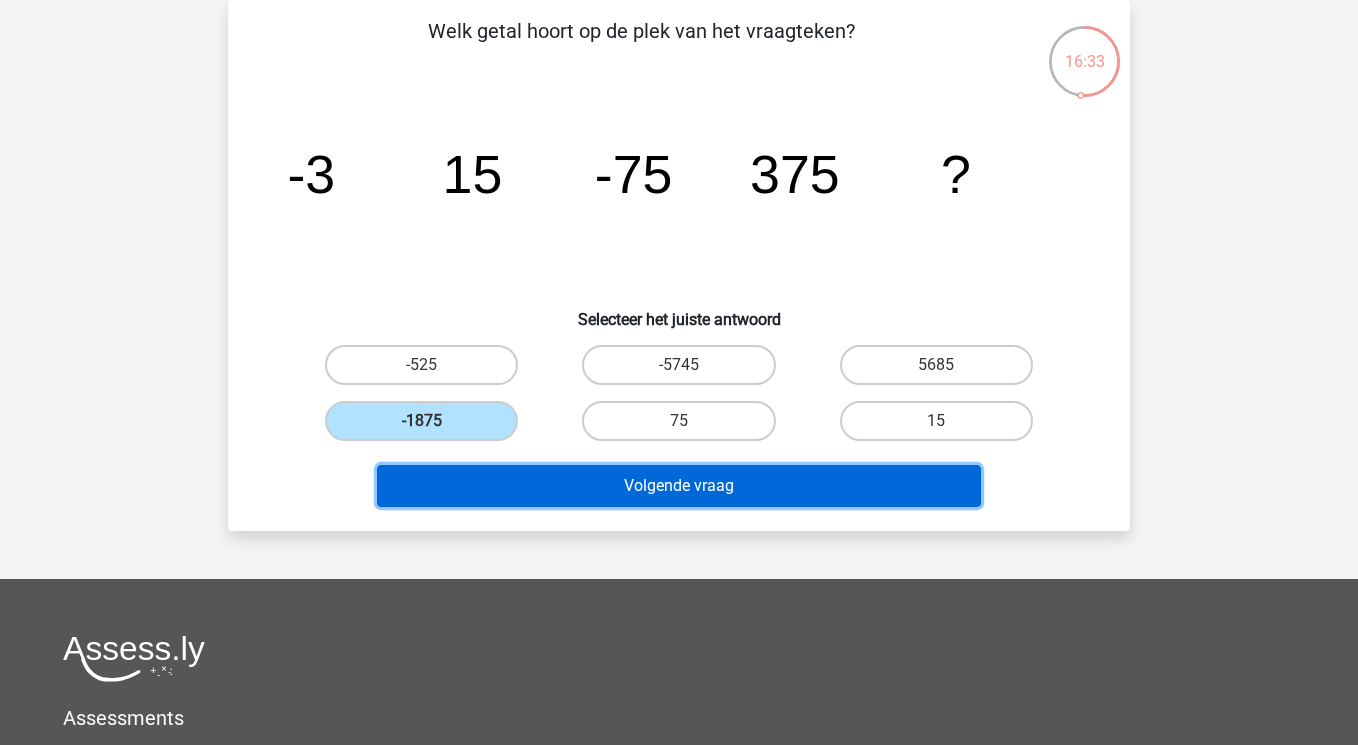 click on "Volgende vraag" at bounding box center (679, 486) 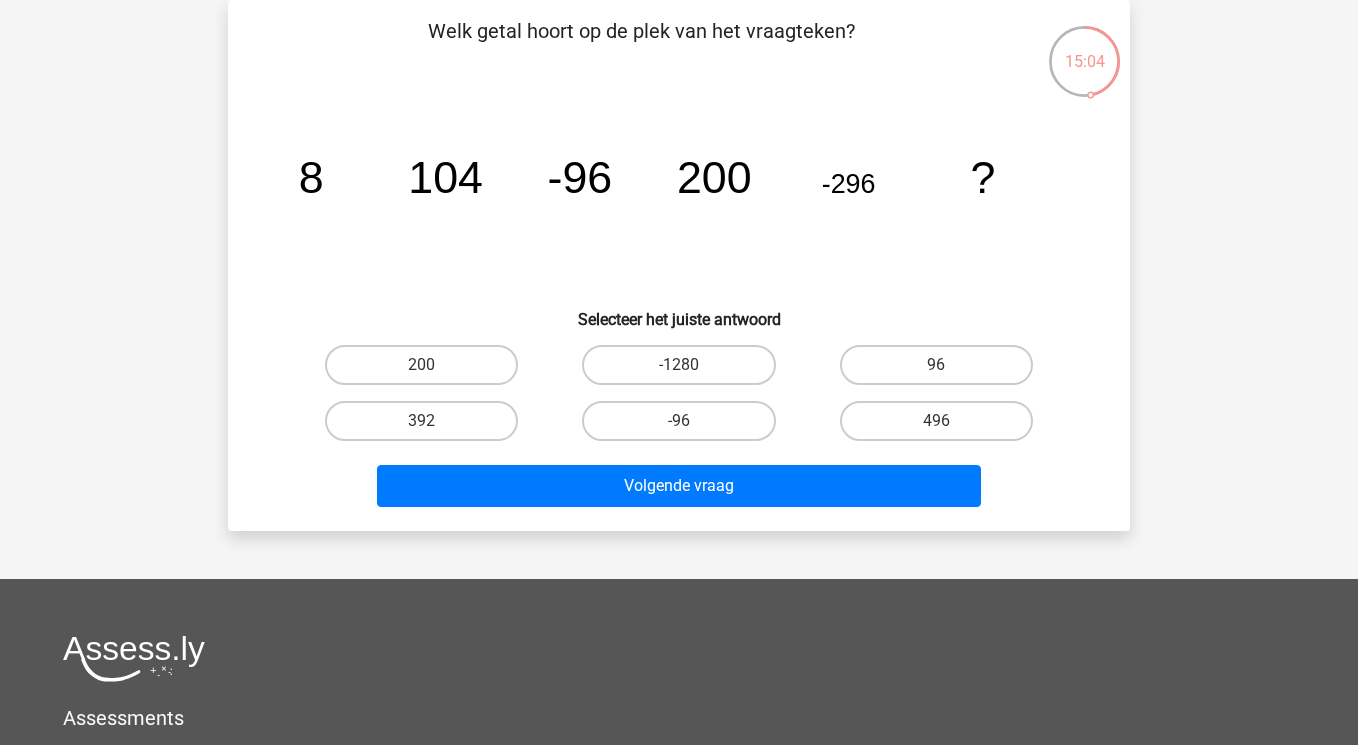click on "496" at bounding box center [942, 427] 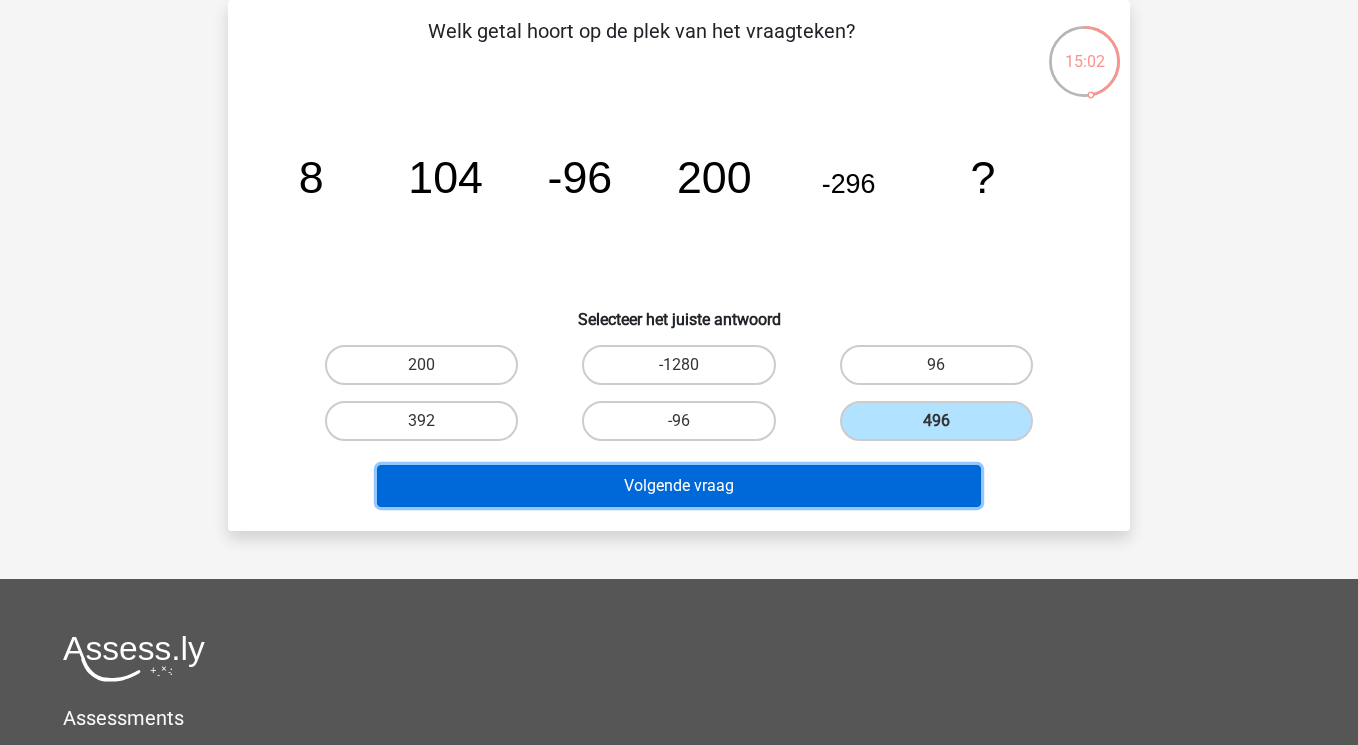 click on "Volgende vraag" at bounding box center [679, 486] 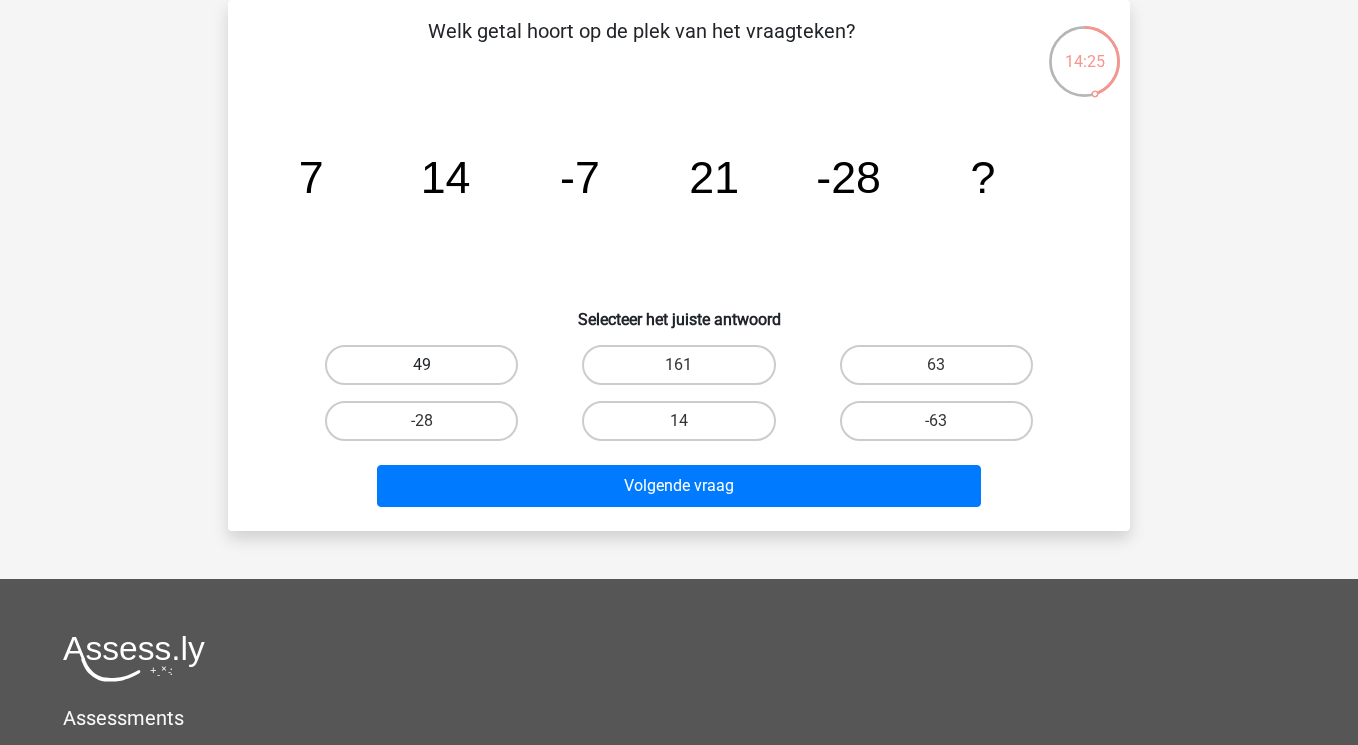 click on "49" at bounding box center (421, 365) 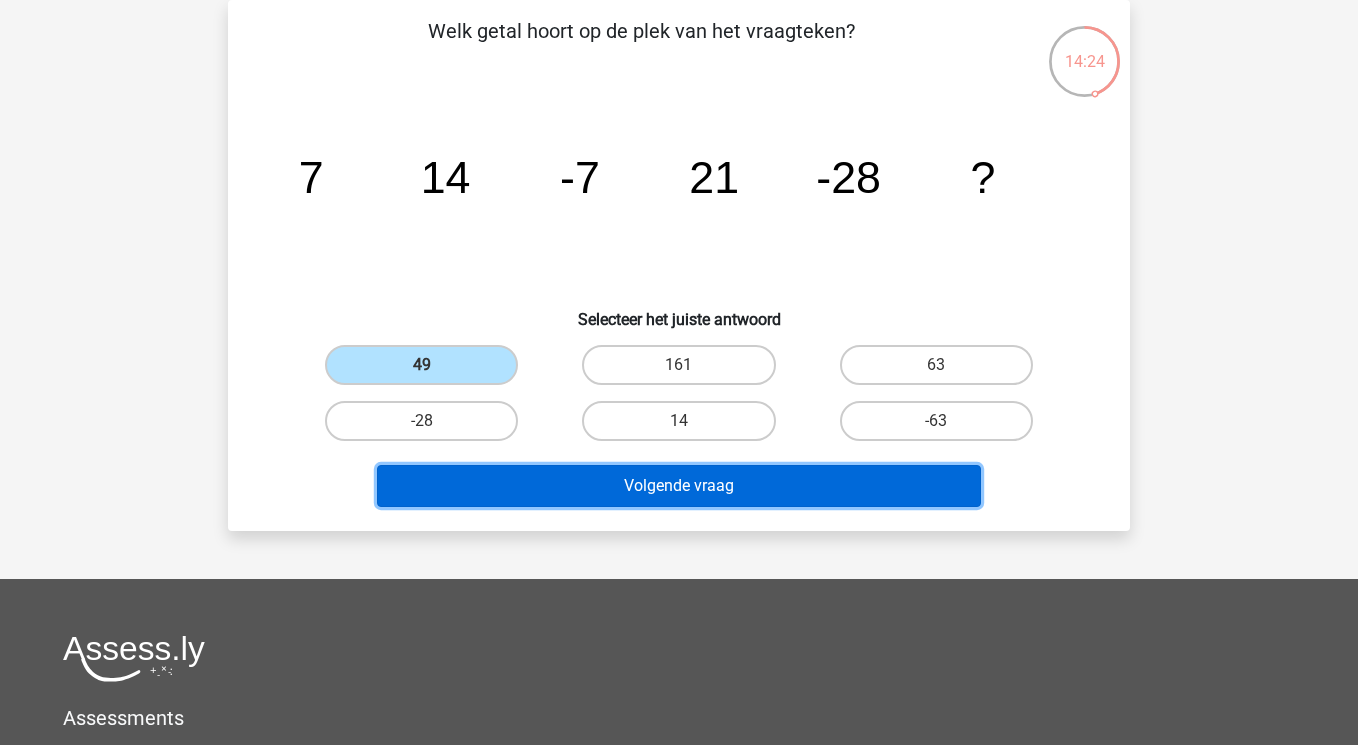 click on "Volgende vraag" at bounding box center [679, 486] 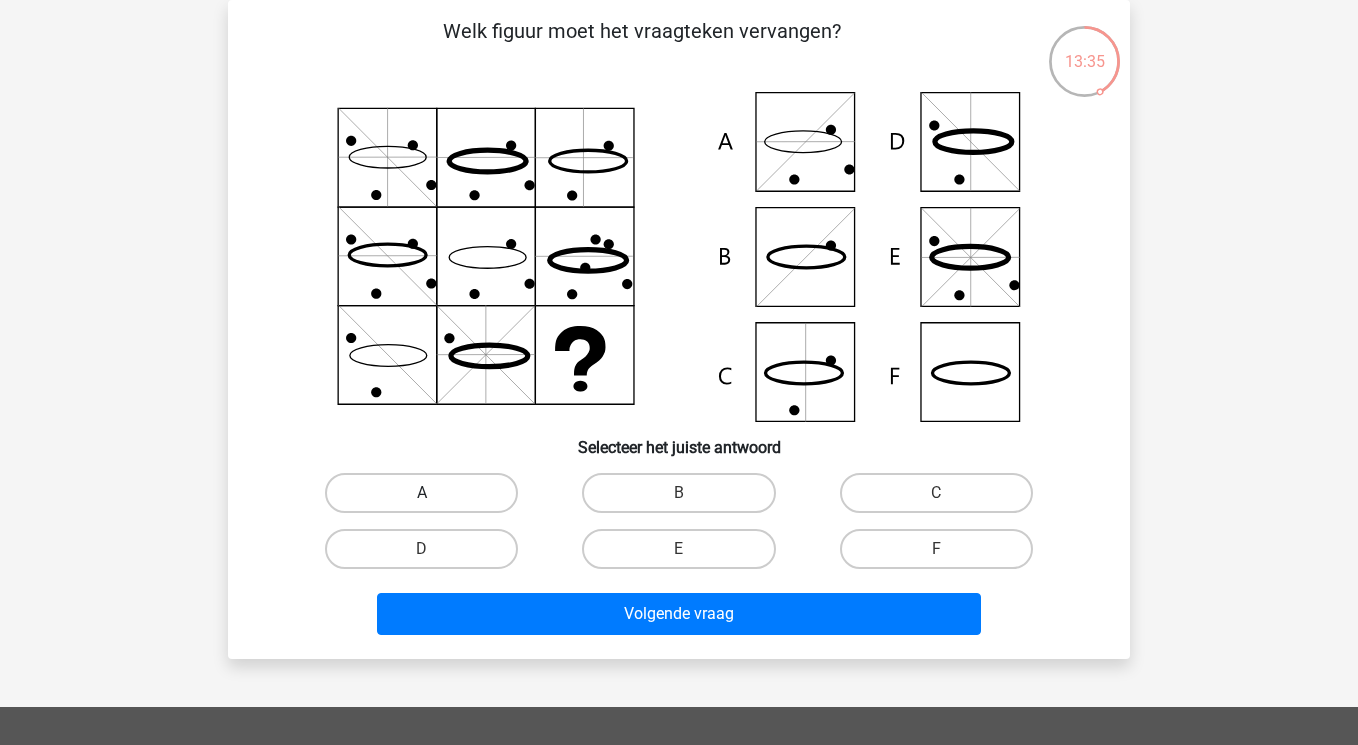 click on "A" at bounding box center [421, 493] 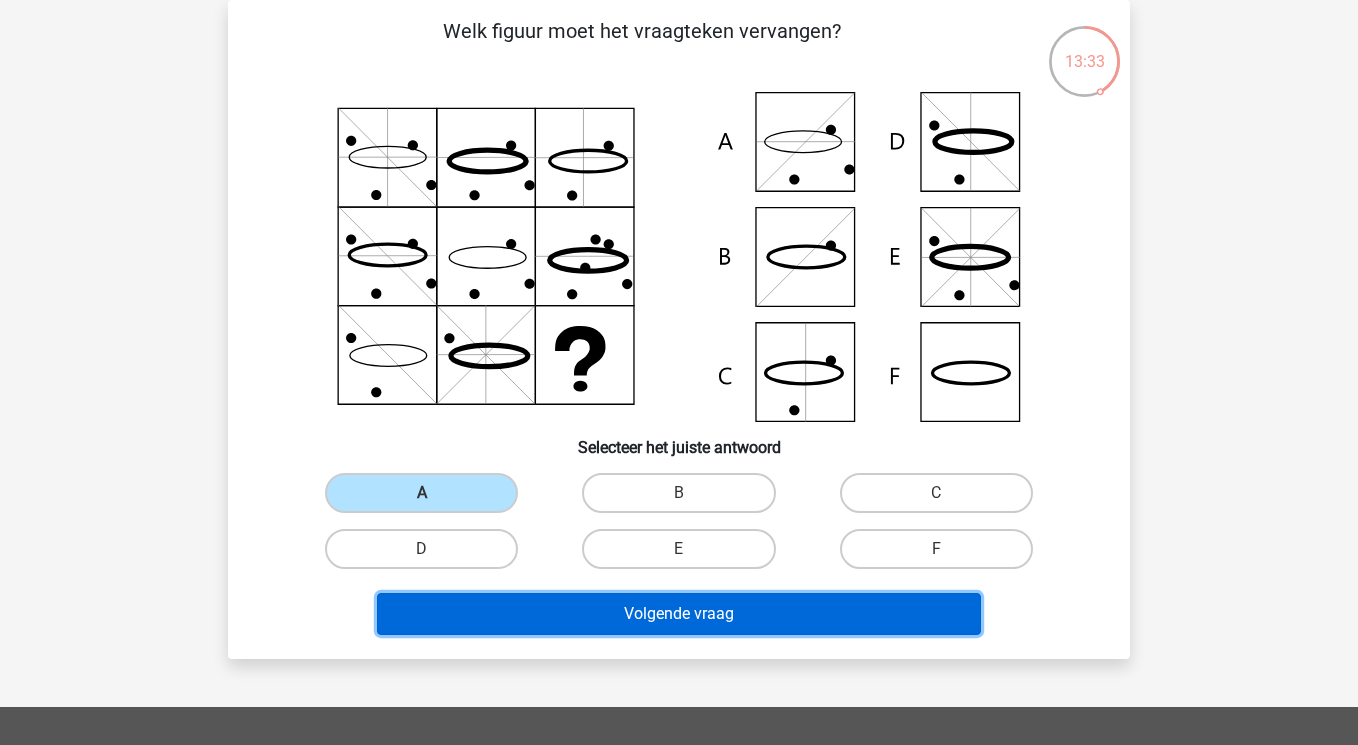 click on "Volgende vraag" at bounding box center (679, 614) 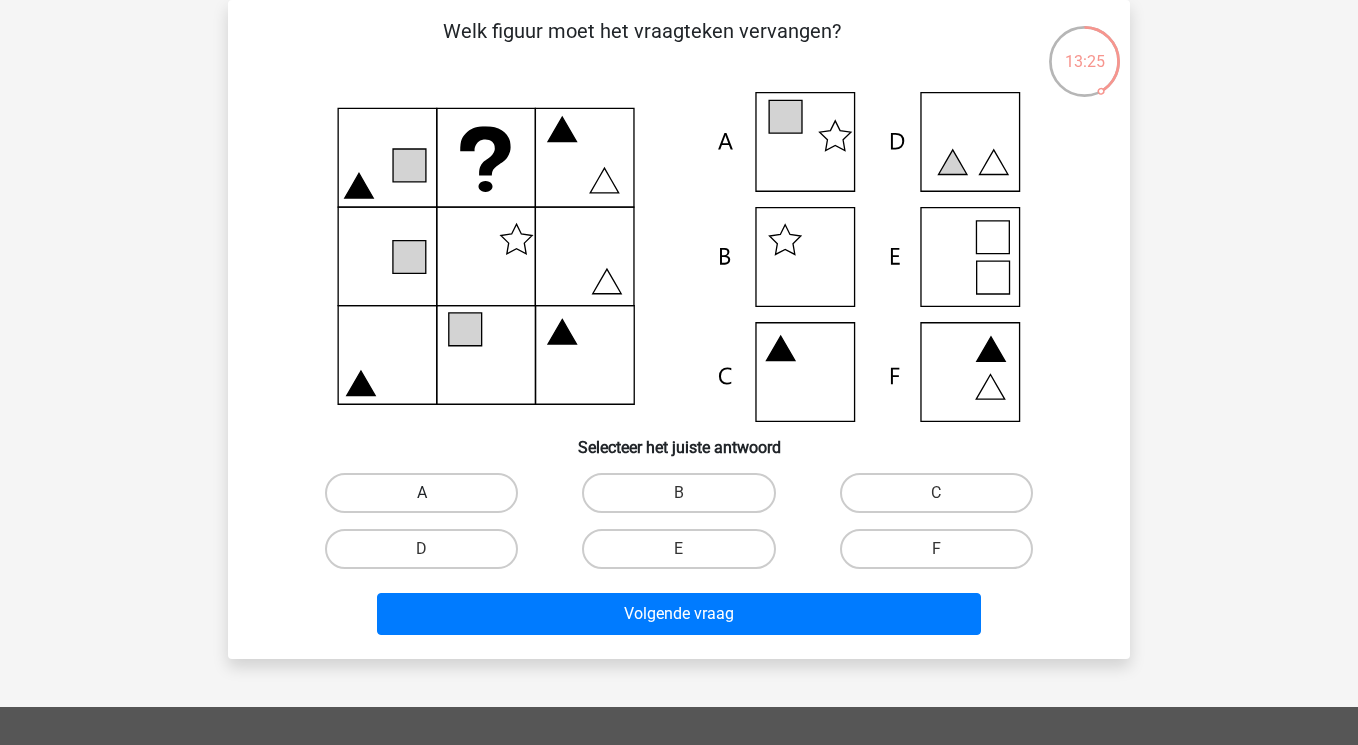 click on "A" at bounding box center [421, 493] 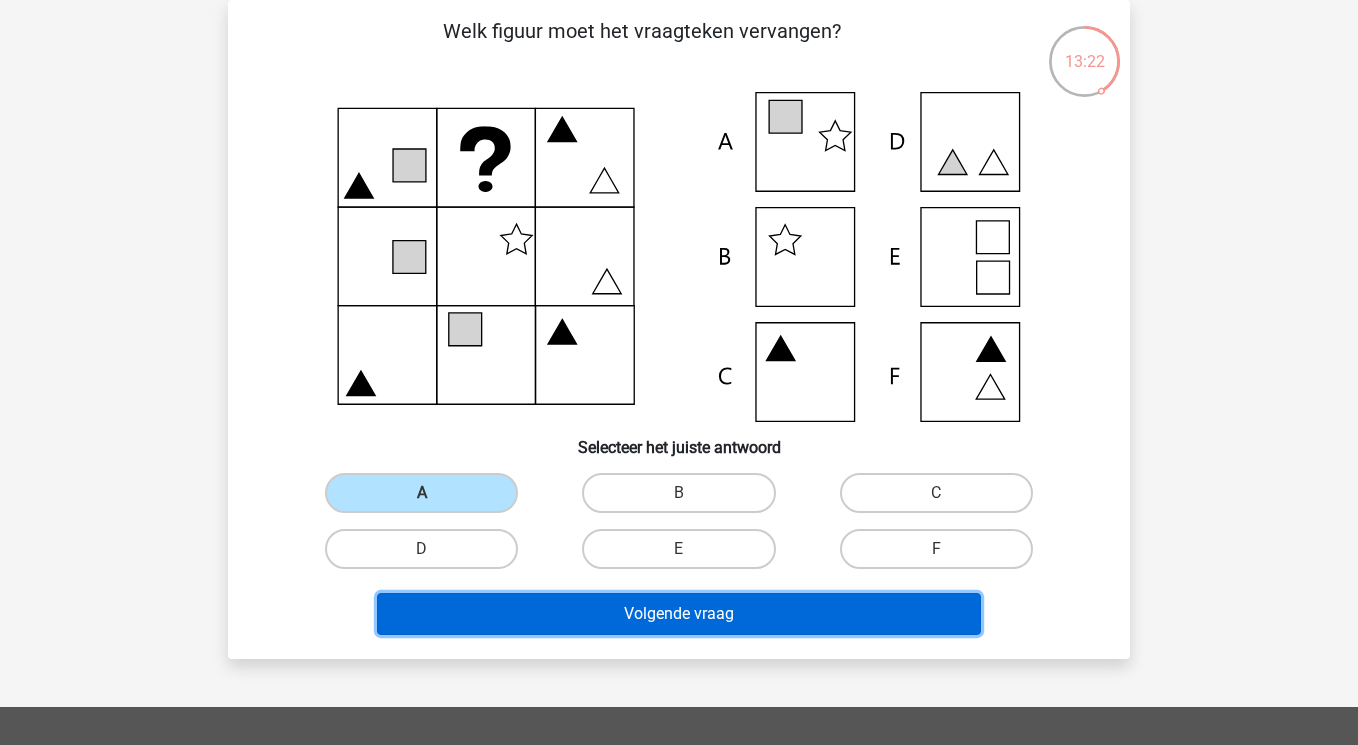 click on "Volgende vraag" at bounding box center (679, 614) 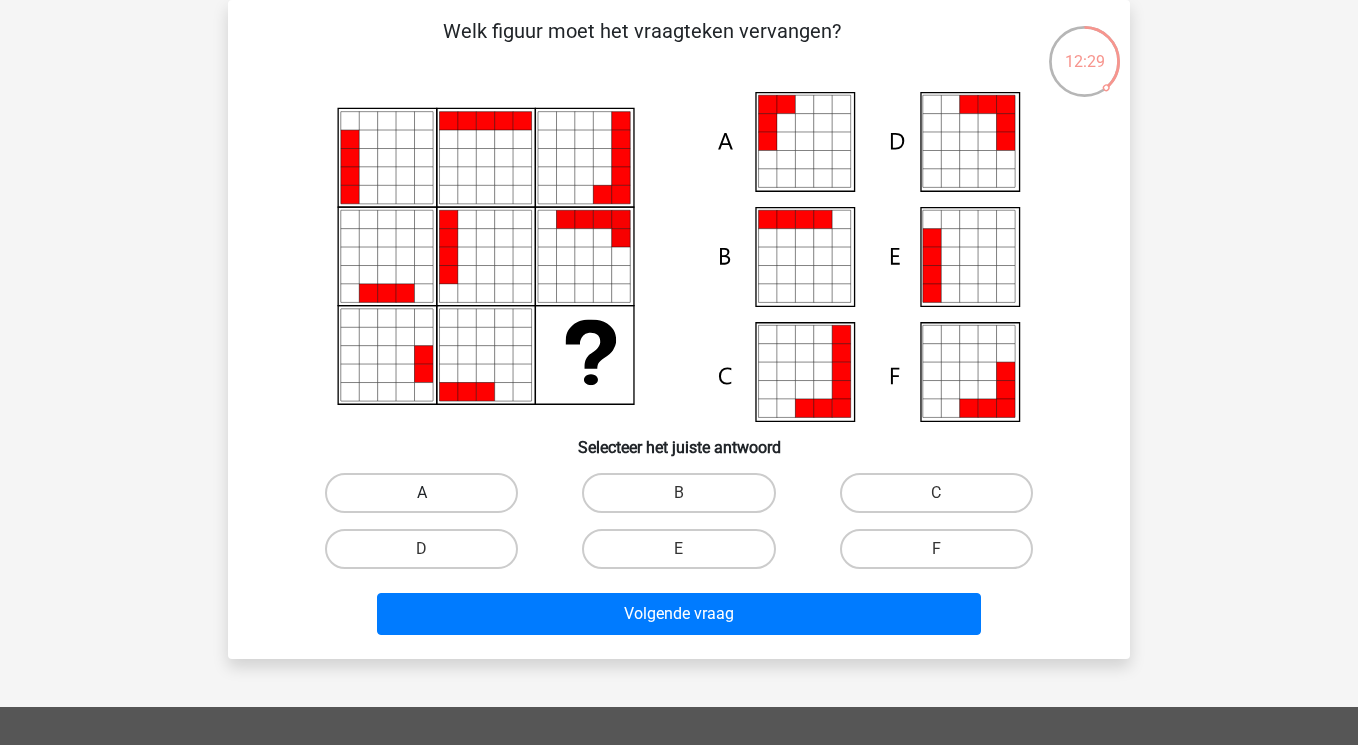 click on "A" at bounding box center [421, 493] 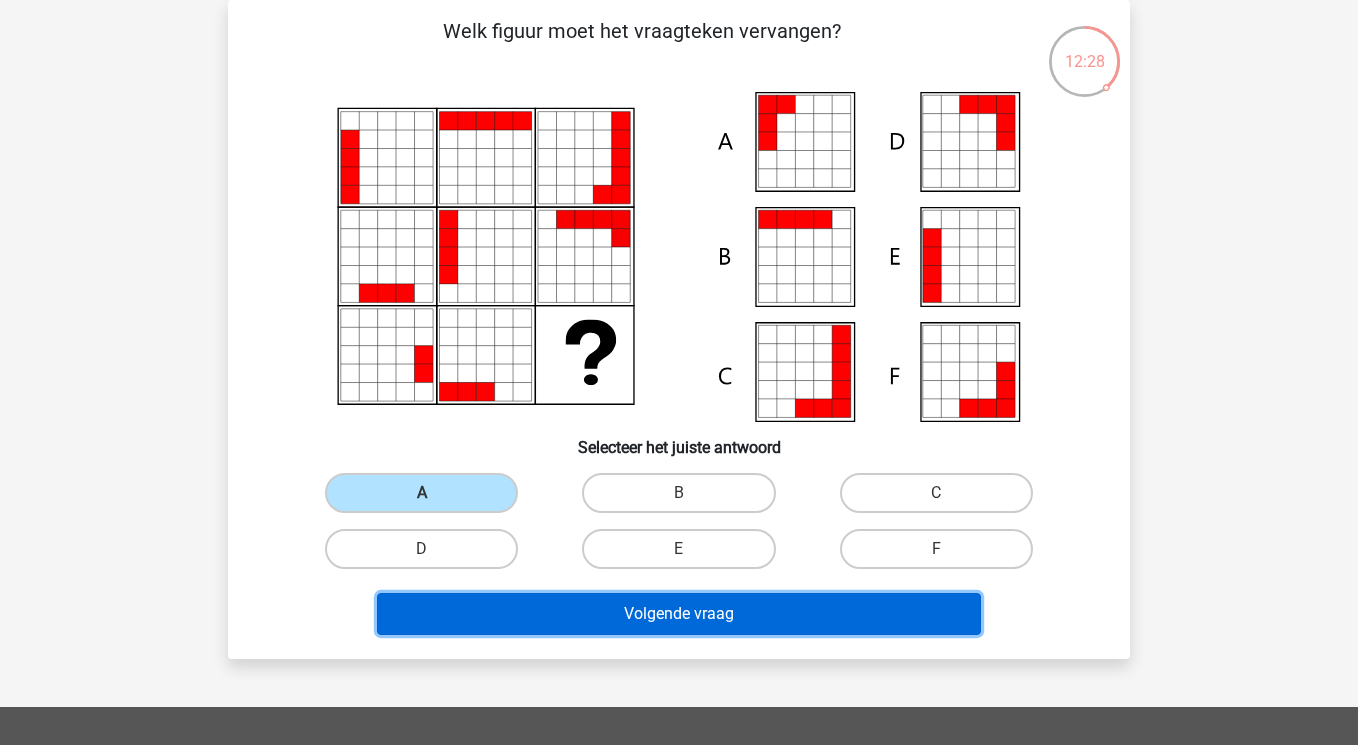 click on "Volgende vraag" at bounding box center [679, 614] 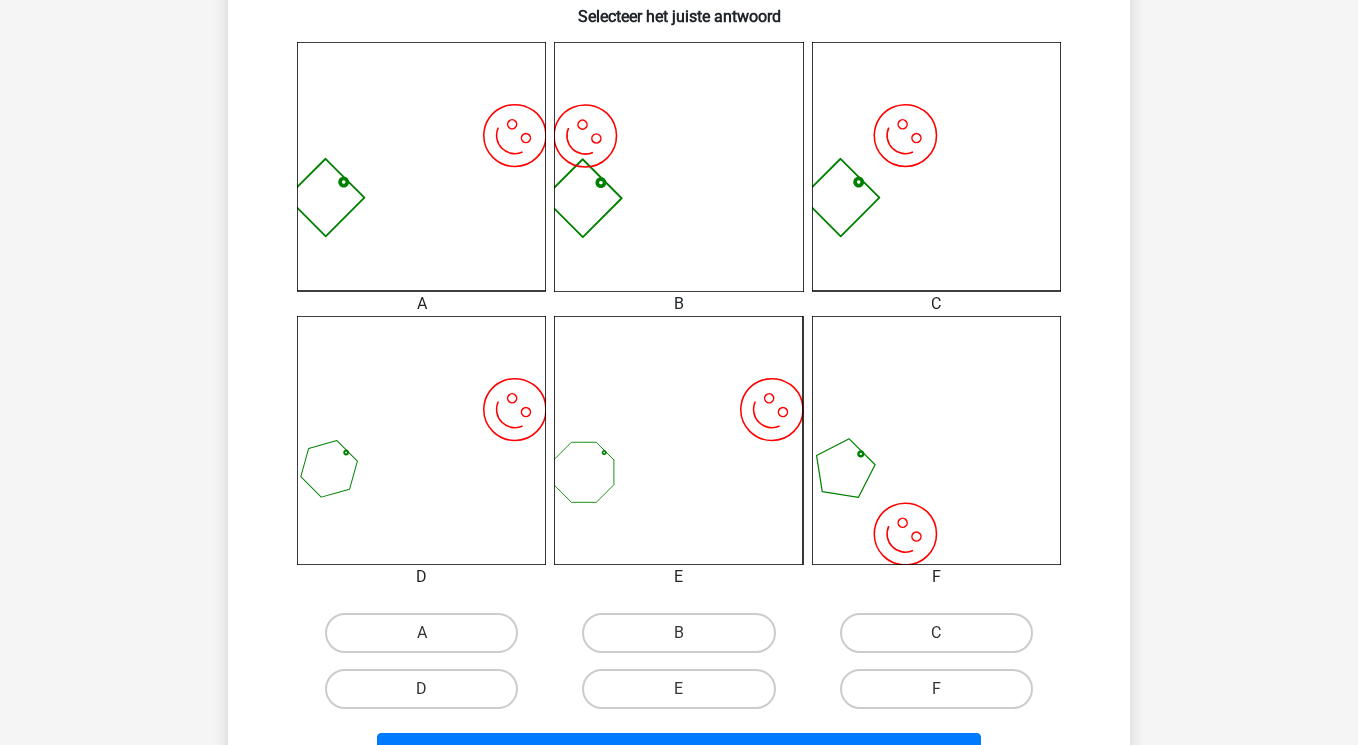 scroll, scrollTop: 597, scrollLeft: 0, axis: vertical 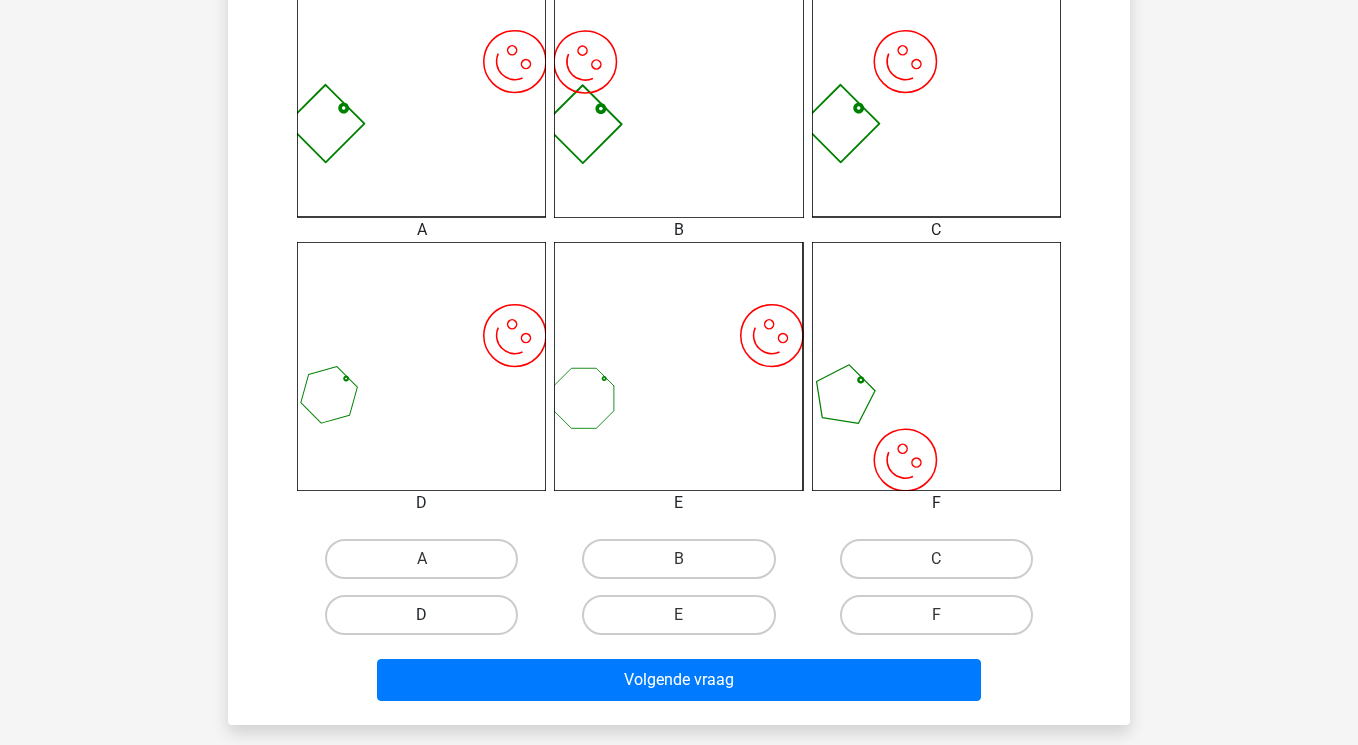 click on "D" at bounding box center (421, 615) 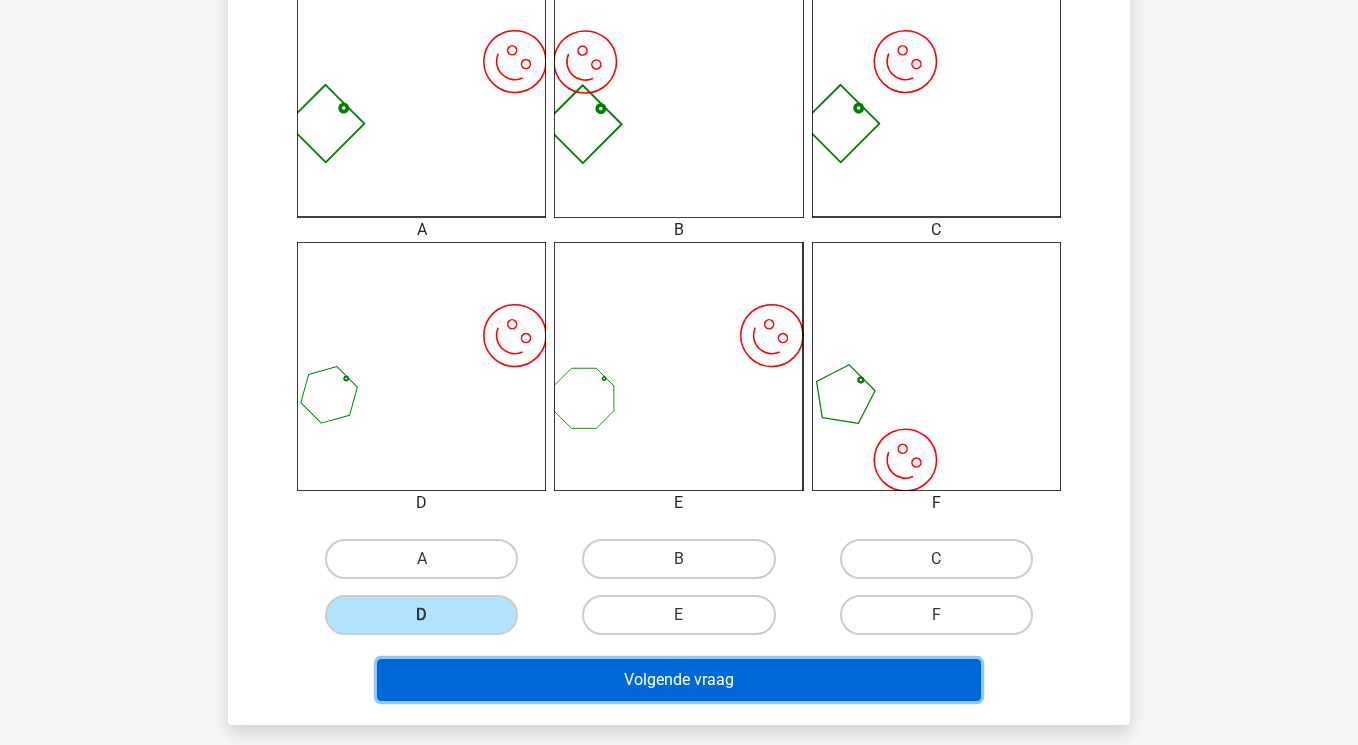 click on "Volgende vraag" at bounding box center (679, 680) 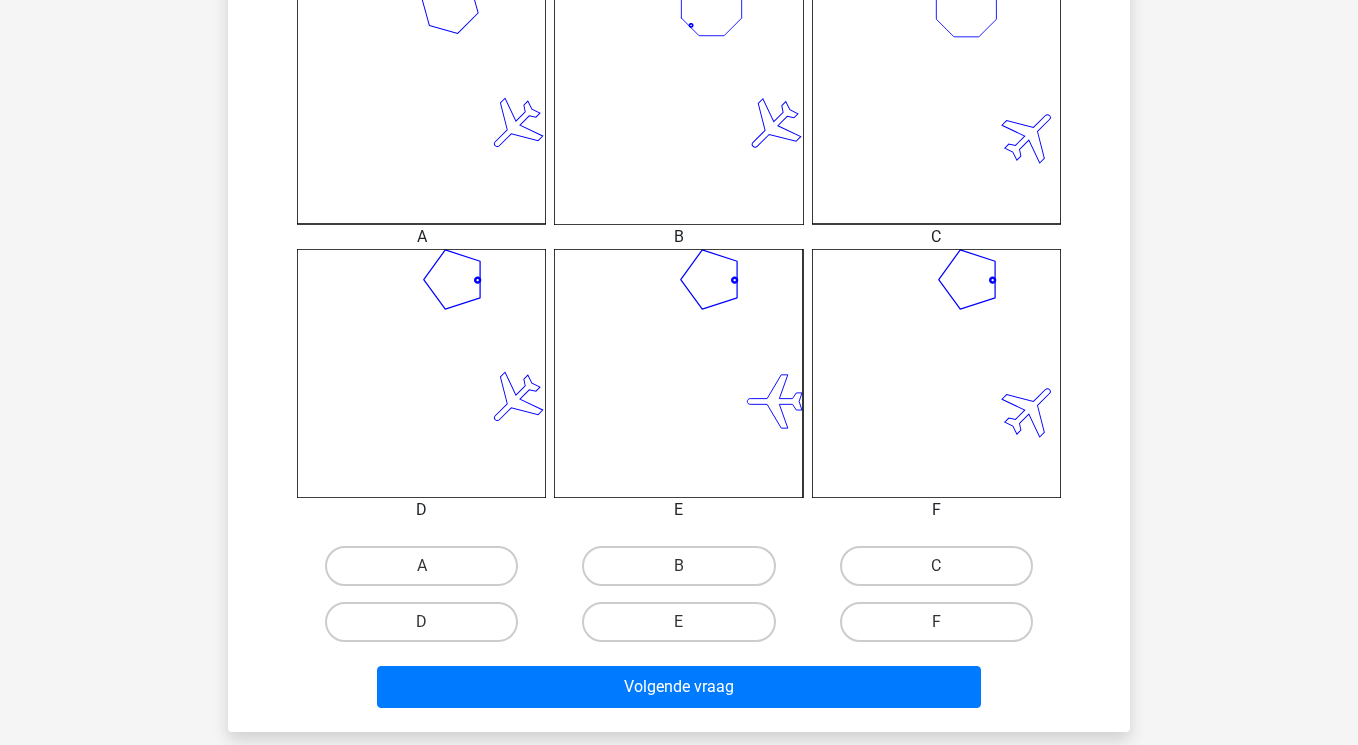 scroll, scrollTop: 611, scrollLeft: 0, axis: vertical 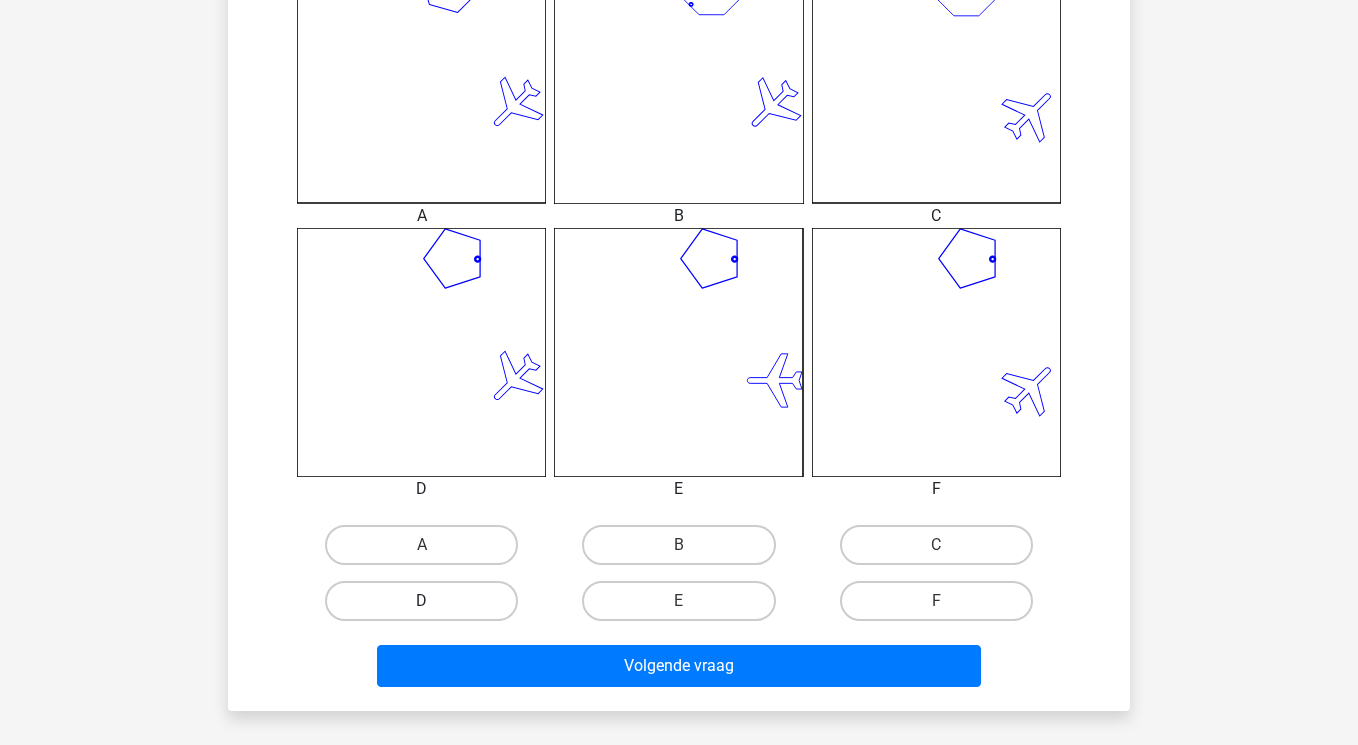 click on "D" at bounding box center (421, 601) 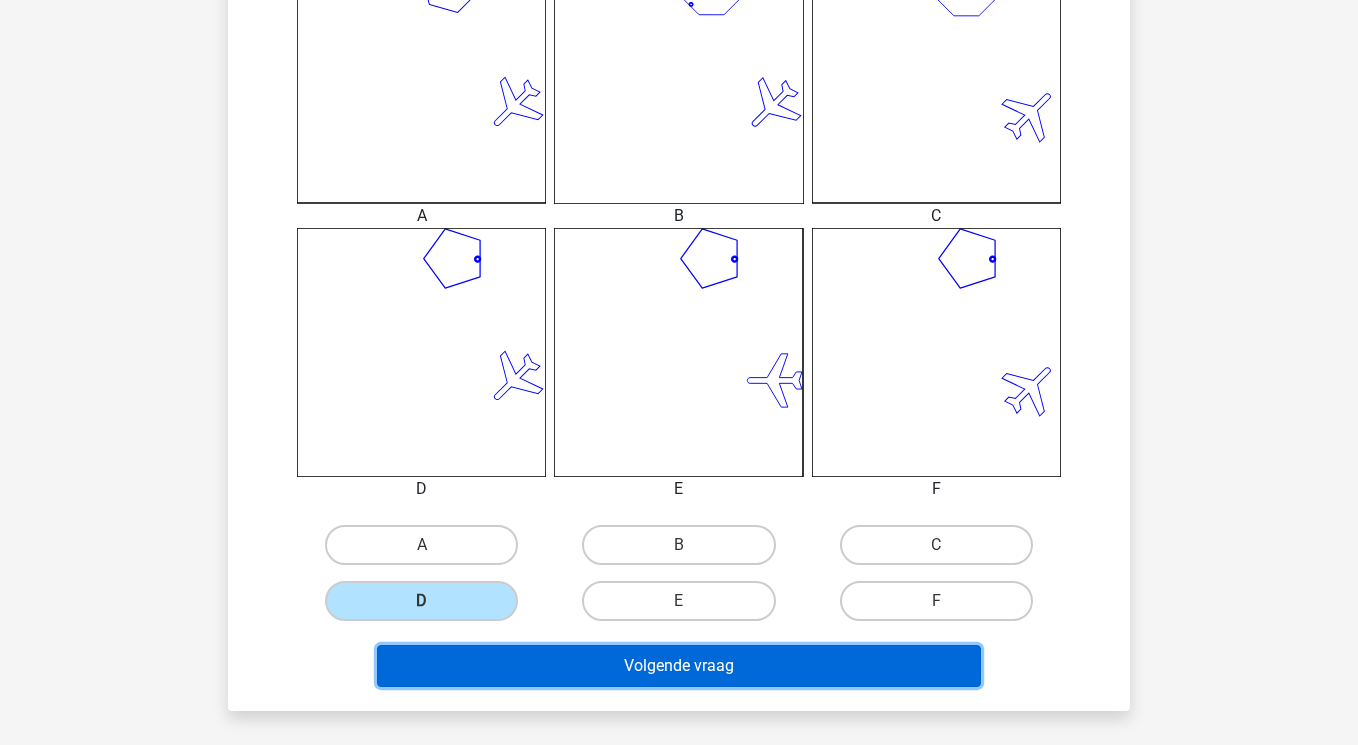 click on "Volgende vraag" at bounding box center (679, 666) 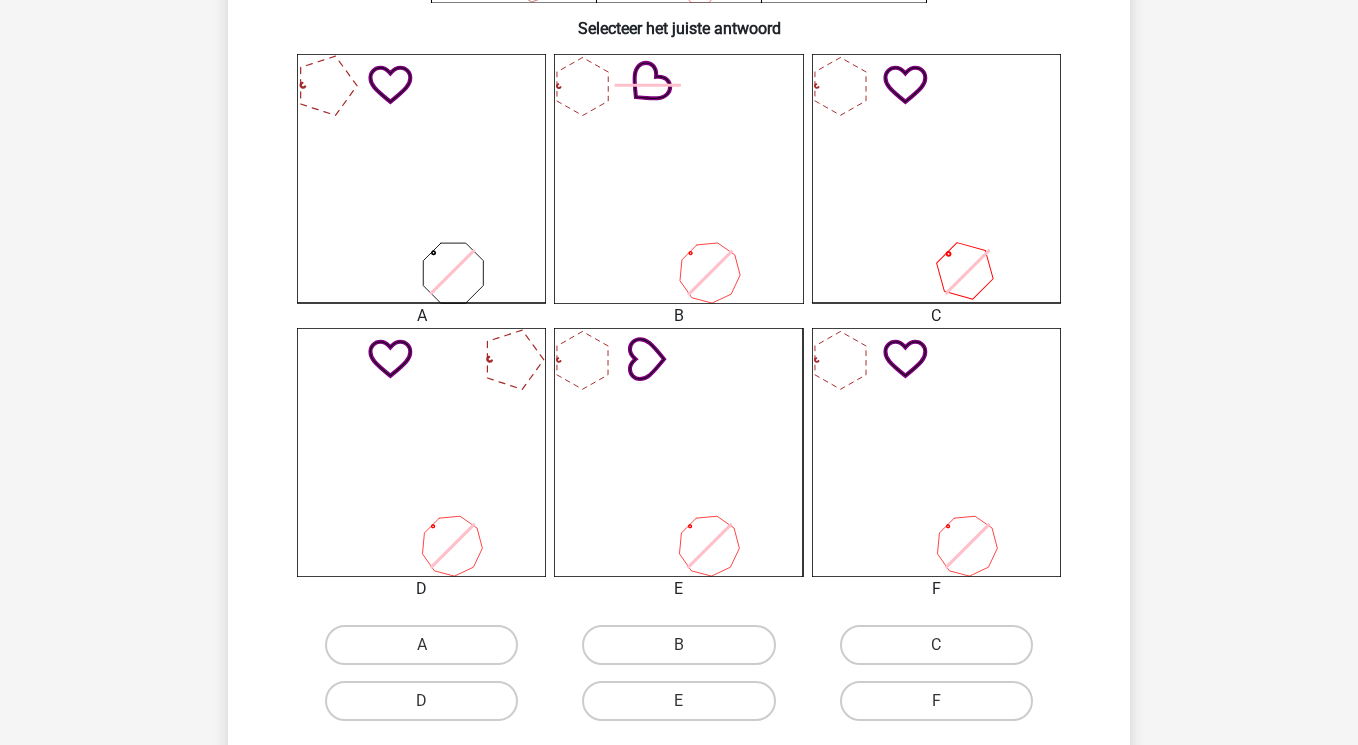 scroll, scrollTop: 559, scrollLeft: 0, axis: vertical 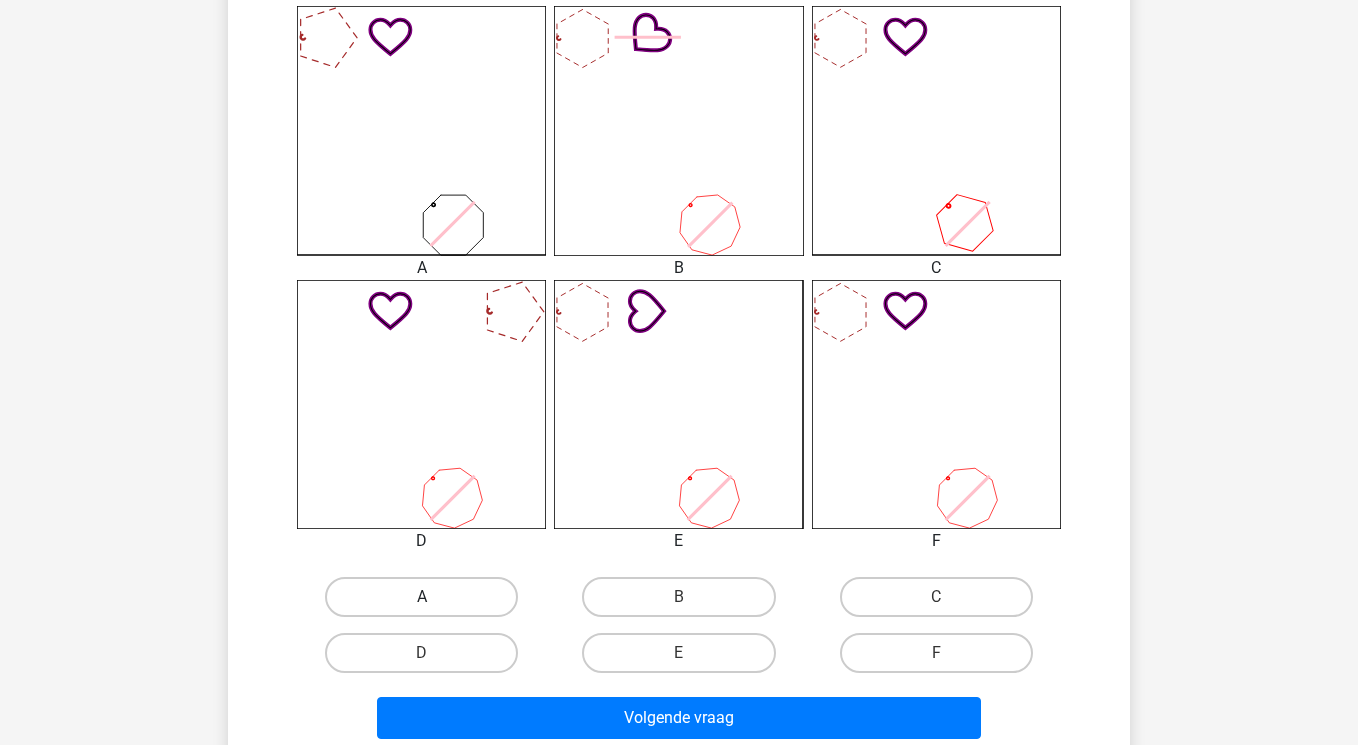 click on "A" at bounding box center (421, 597) 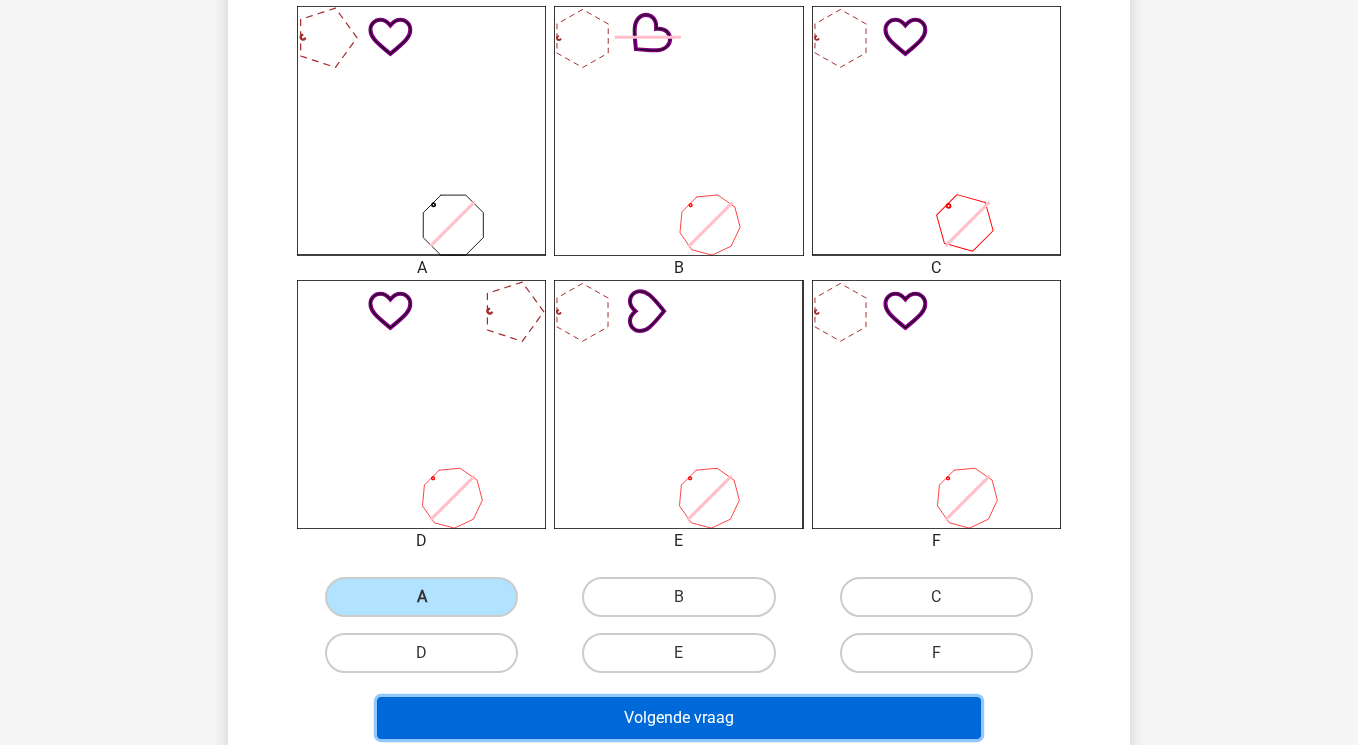 click on "Volgende vraag" at bounding box center (679, 718) 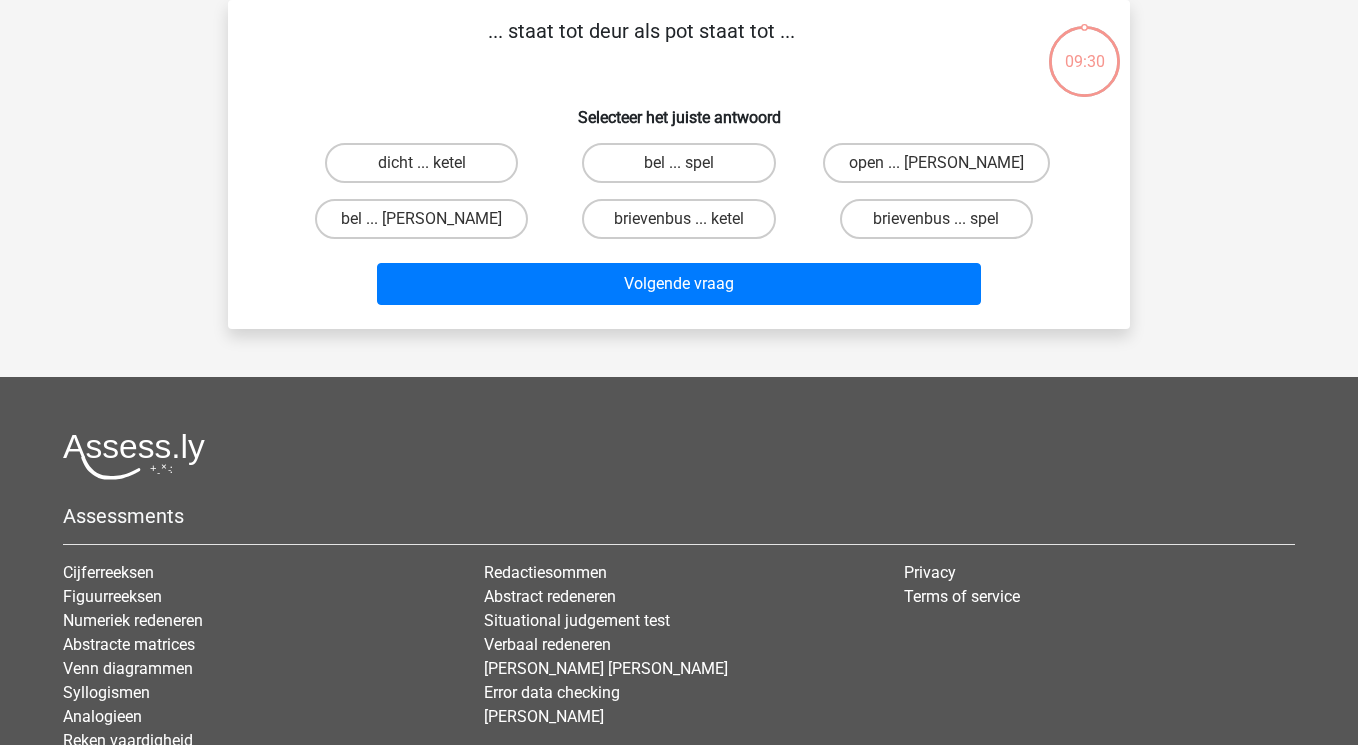 scroll, scrollTop: 0, scrollLeft: 0, axis: both 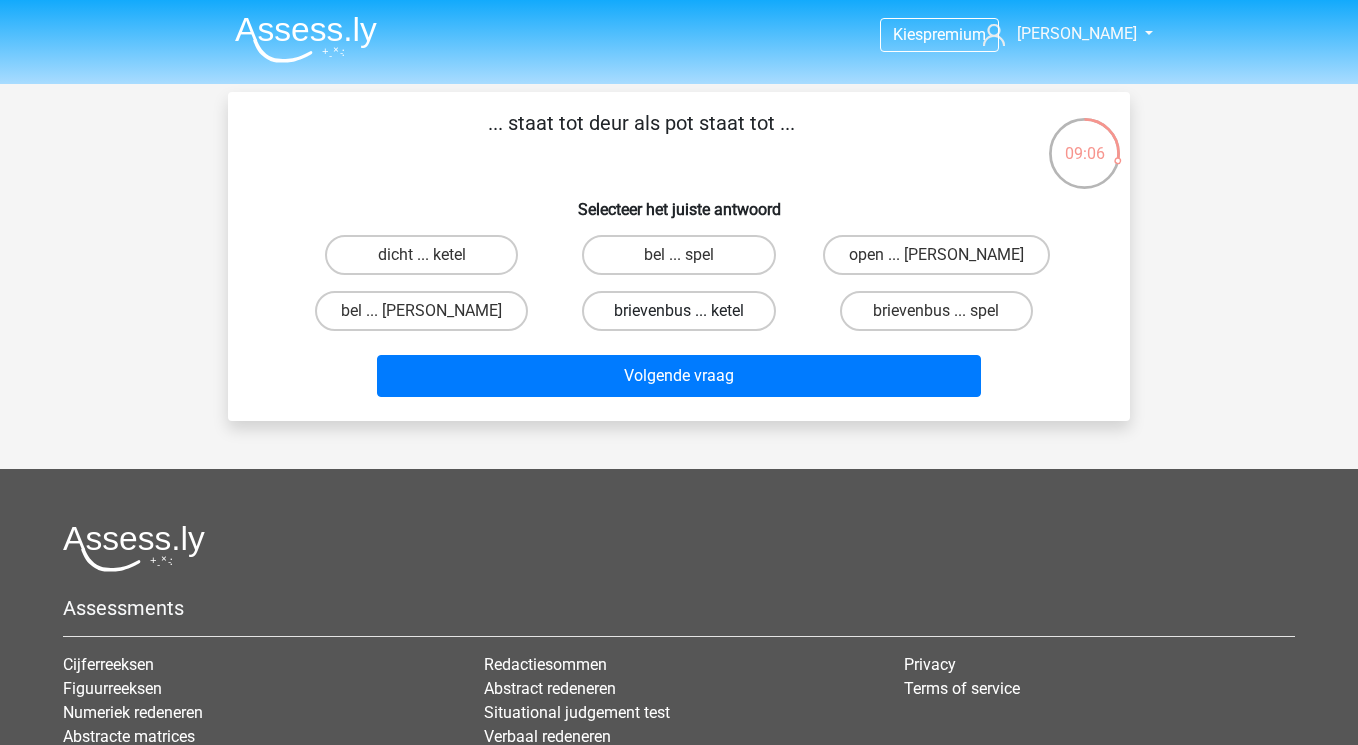 click on "brievenbus ... ketel" at bounding box center (678, 311) 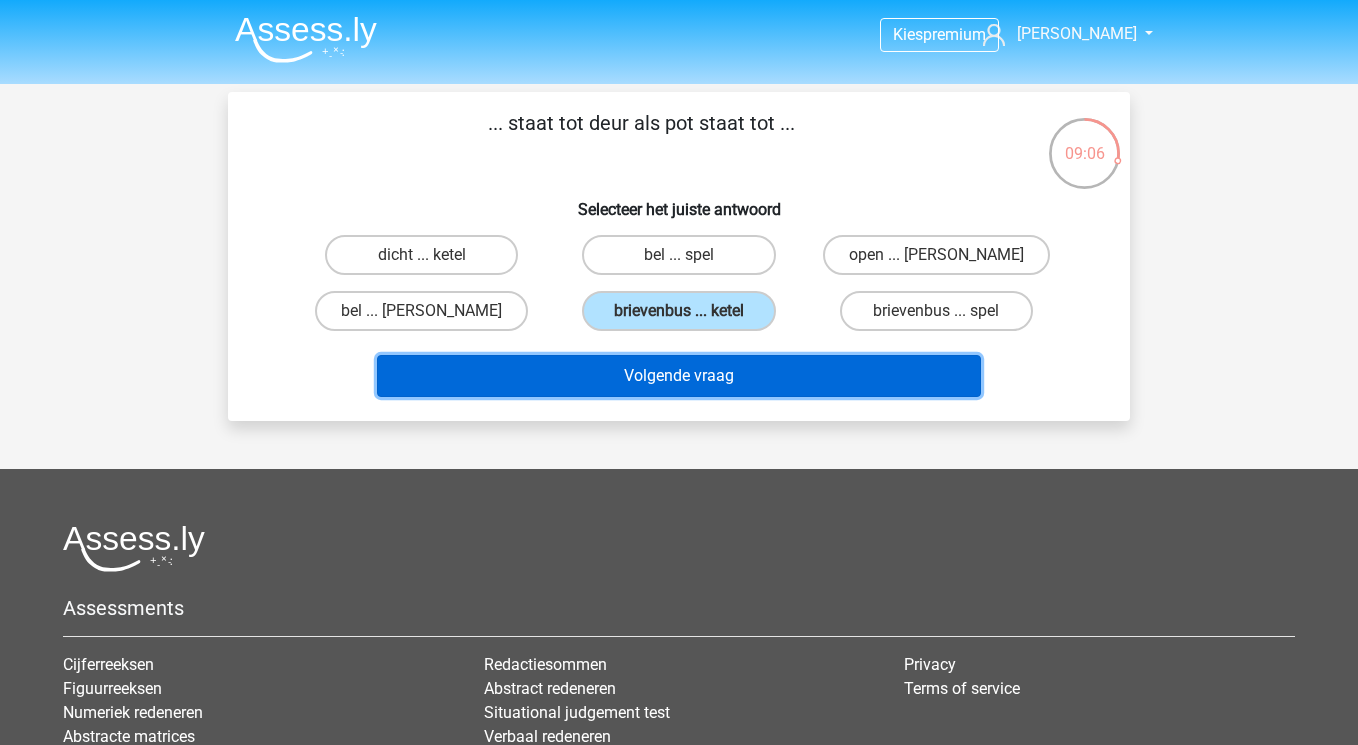 click on "Volgende vraag" at bounding box center [679, 376] 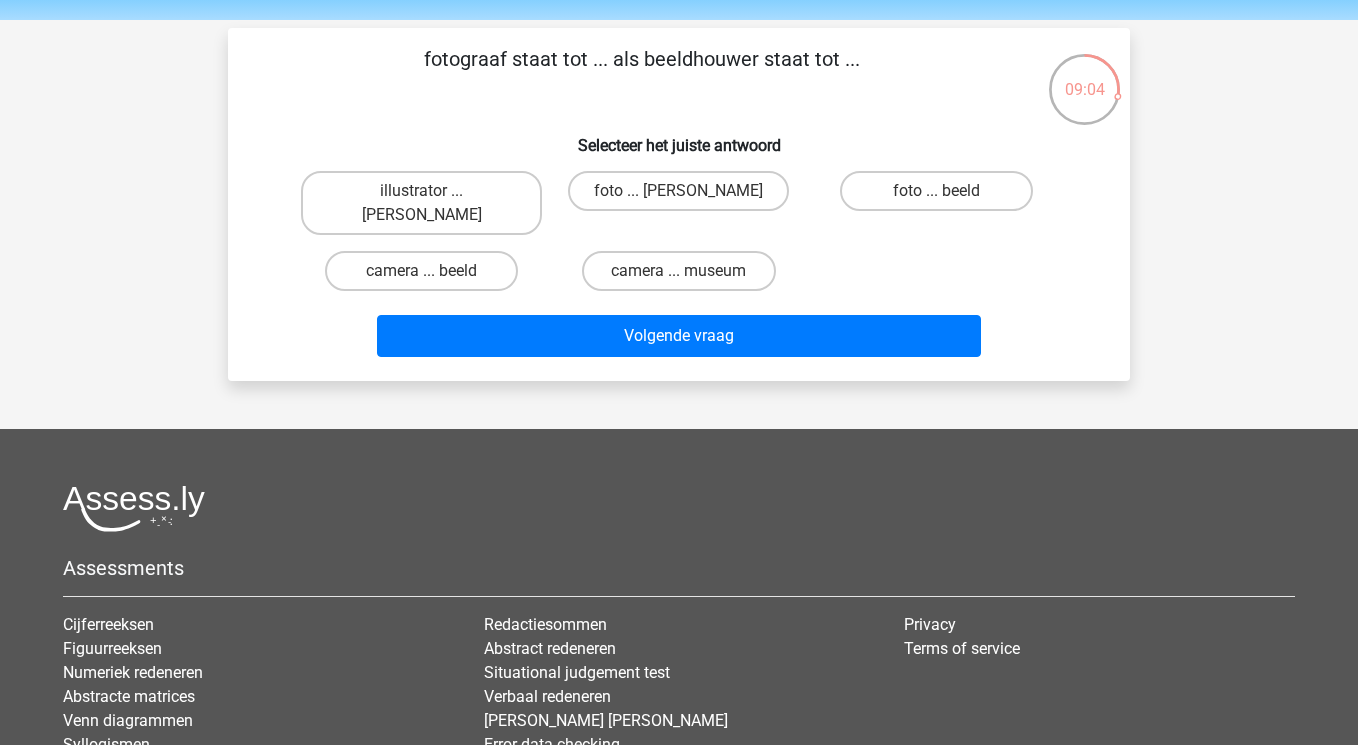 scroll, scrollTop: 61, scrollLeft: 0, axis: vertical 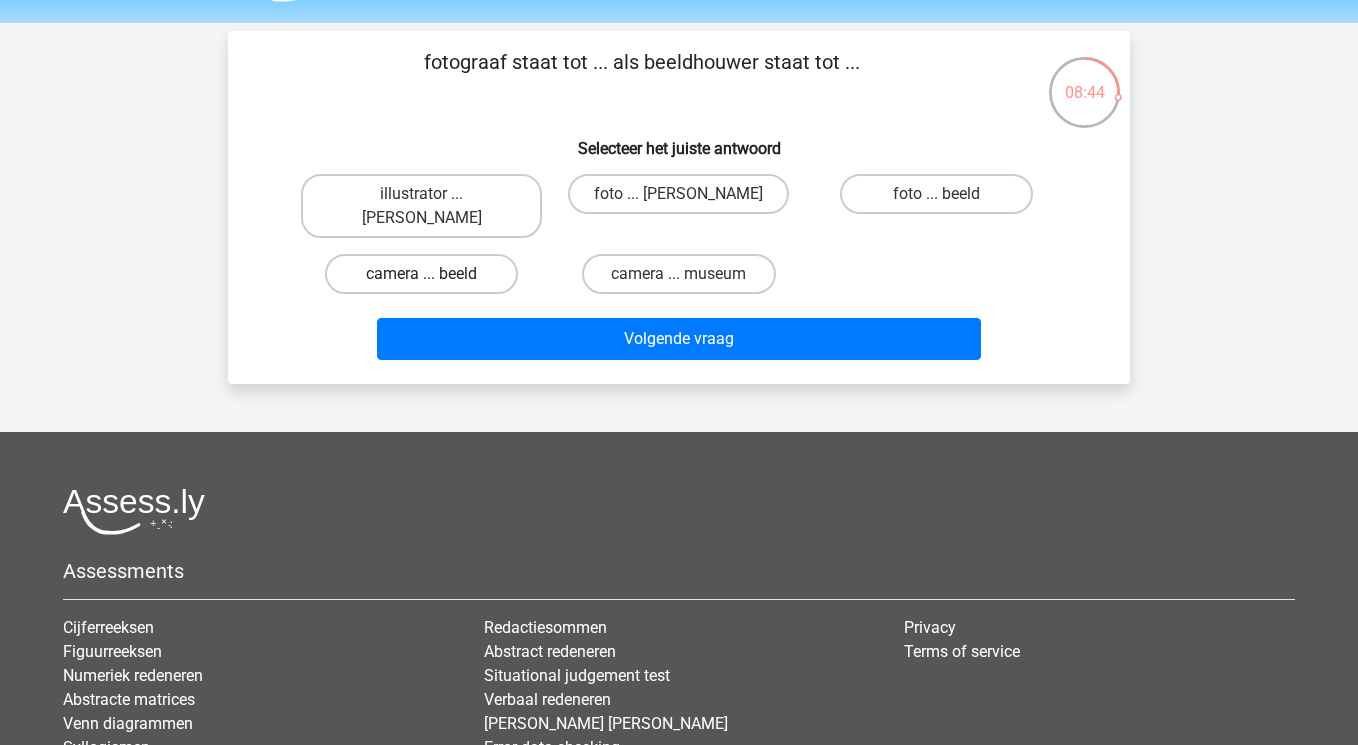 click on "camera ... beeld" at bounding box center [421, 274] 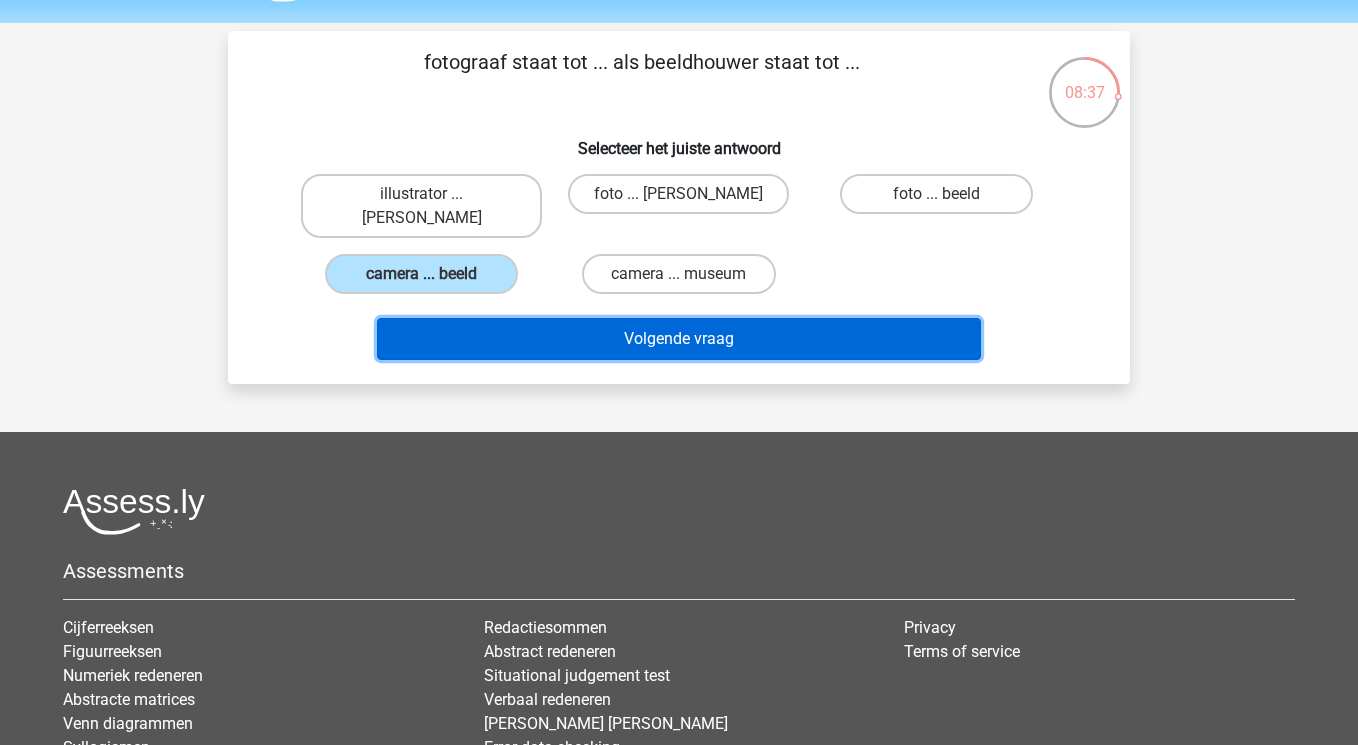 click on "Volgende vraag" at bounding box center [679, 339] 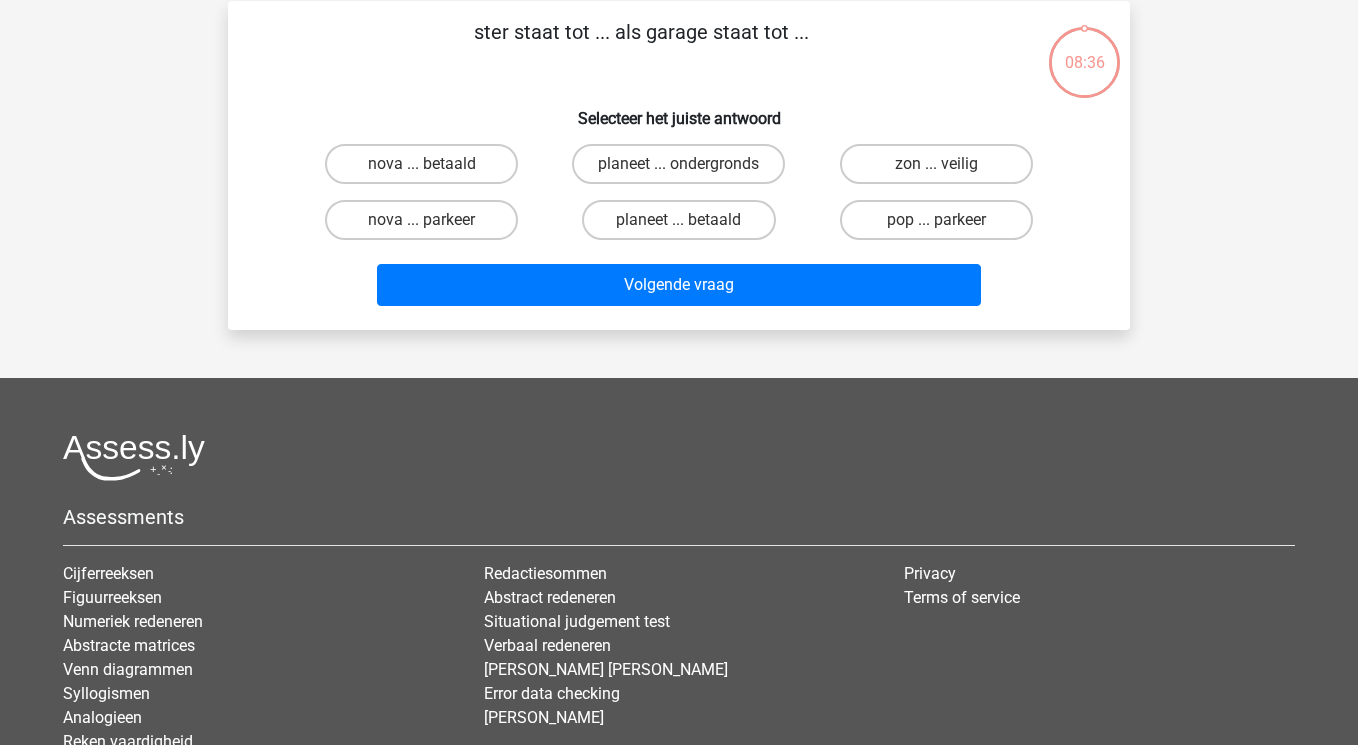 scroll, scrollTop: 92, scrollLeft: 0, axis: vertical 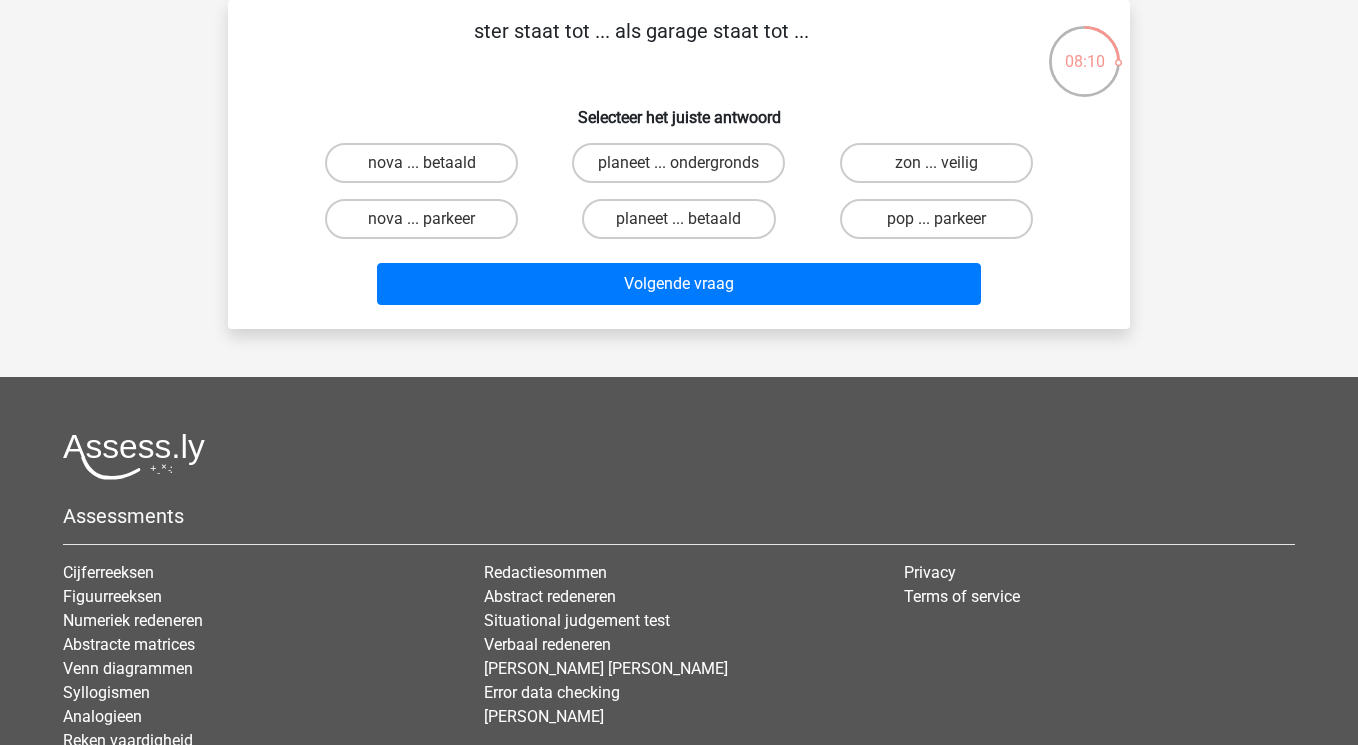 click on "nova ... parkeer" at bounding box center [428, 225] 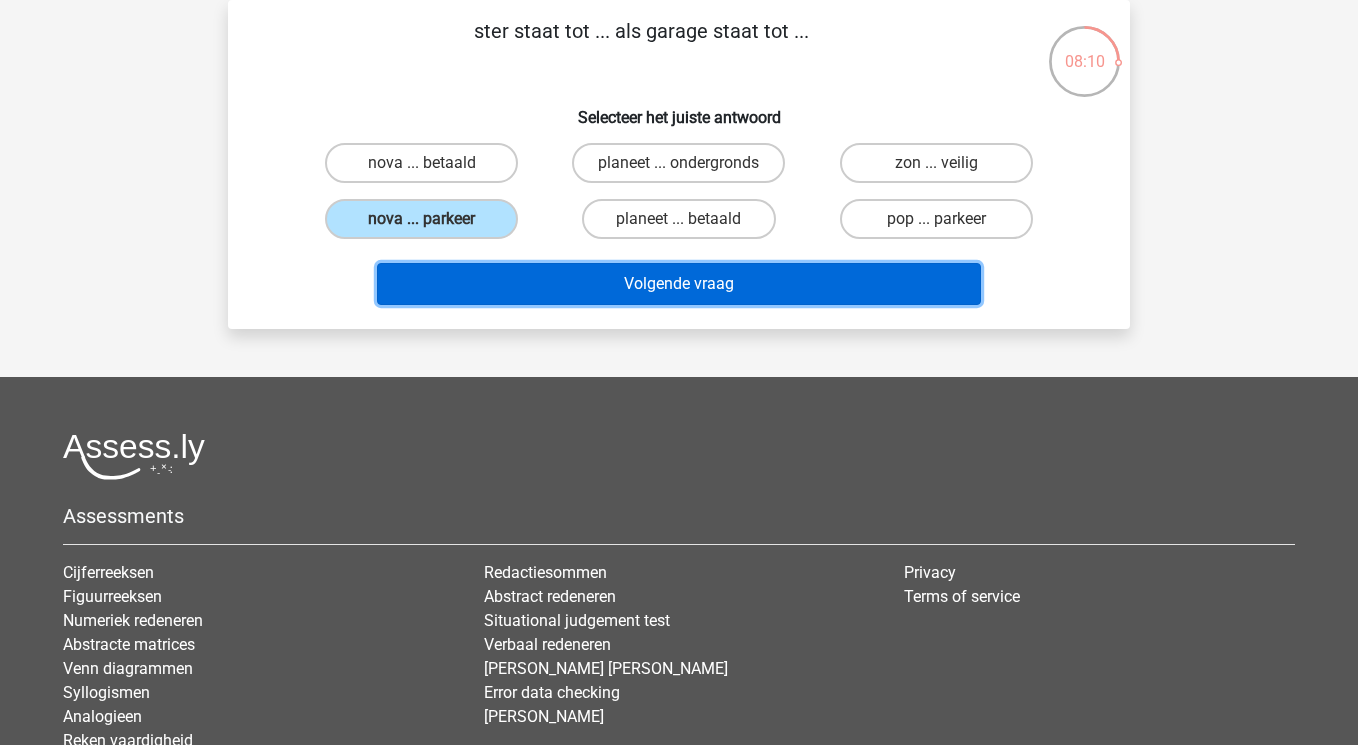 click on "Volgende vraag" at bounding box center [679, 284] 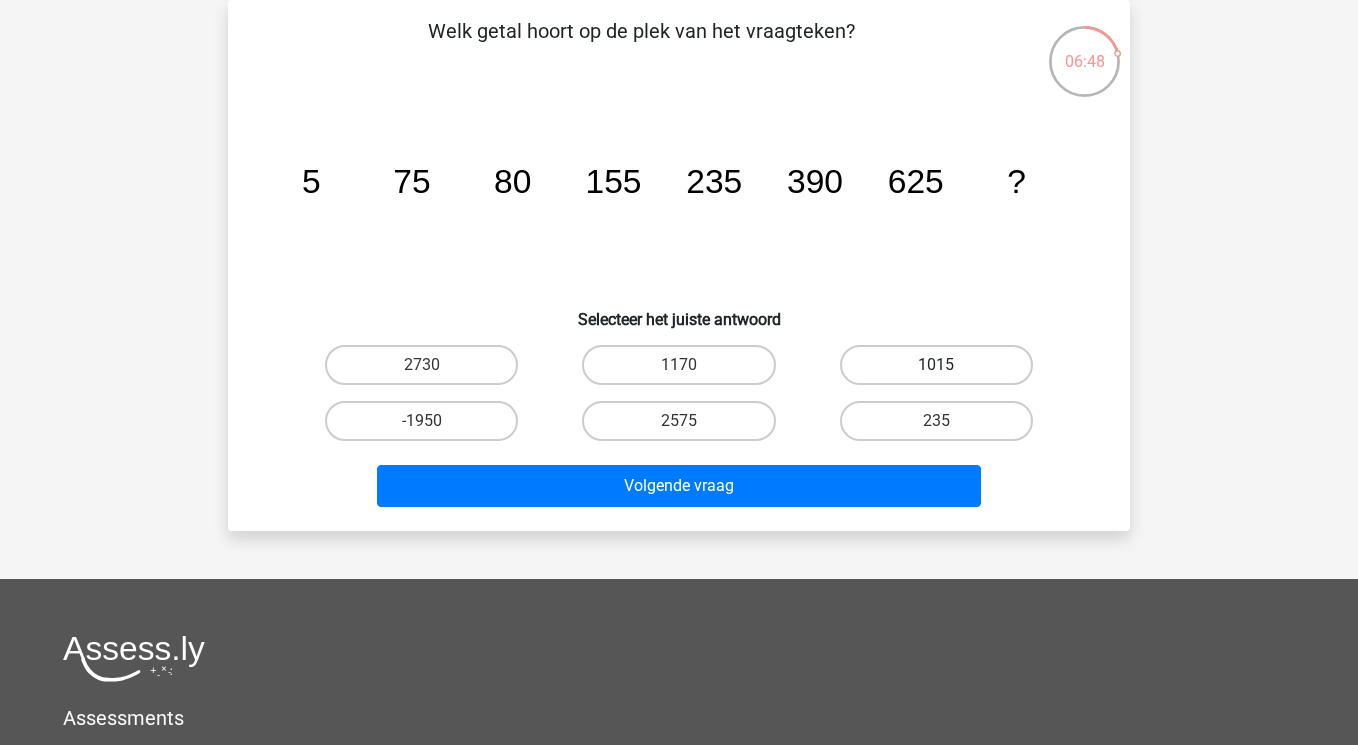 click on "1015" at bounding box center [936, 365] 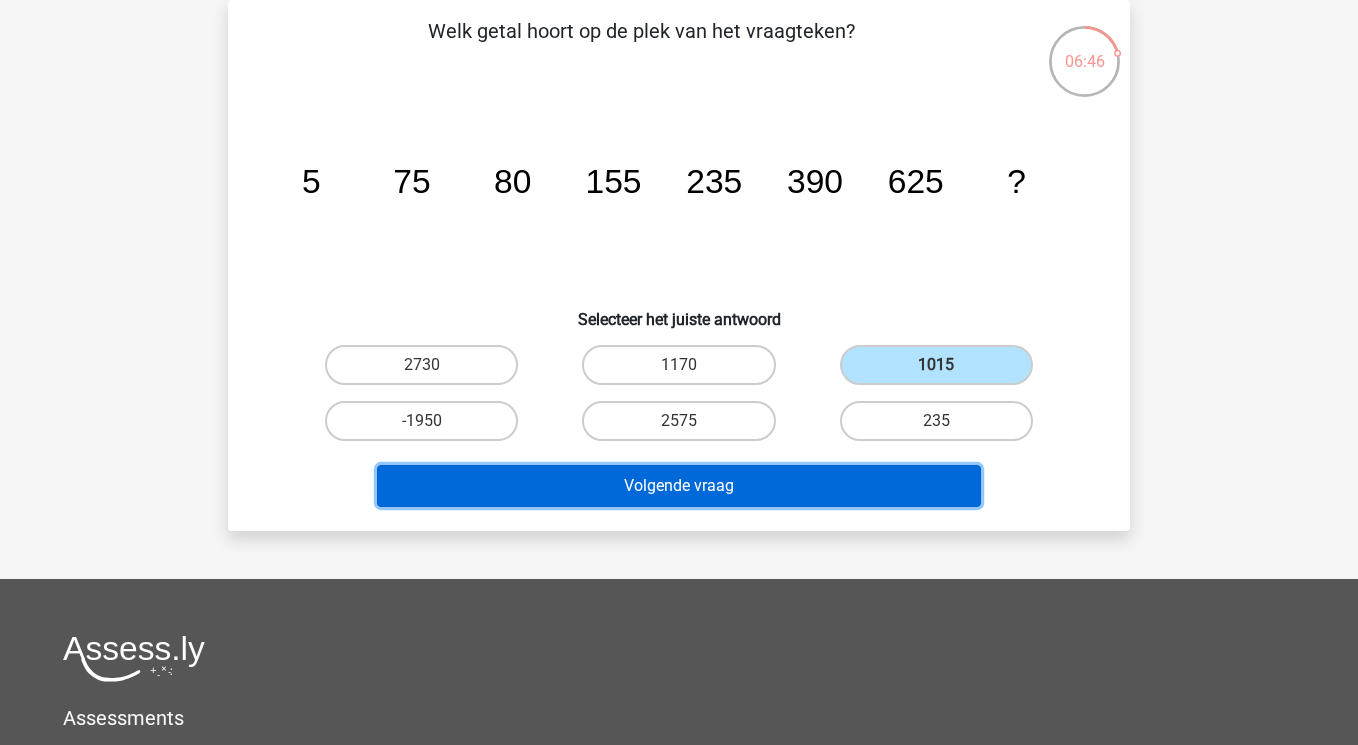 click on "Volgende vraag" at bounding box center [679, 486] 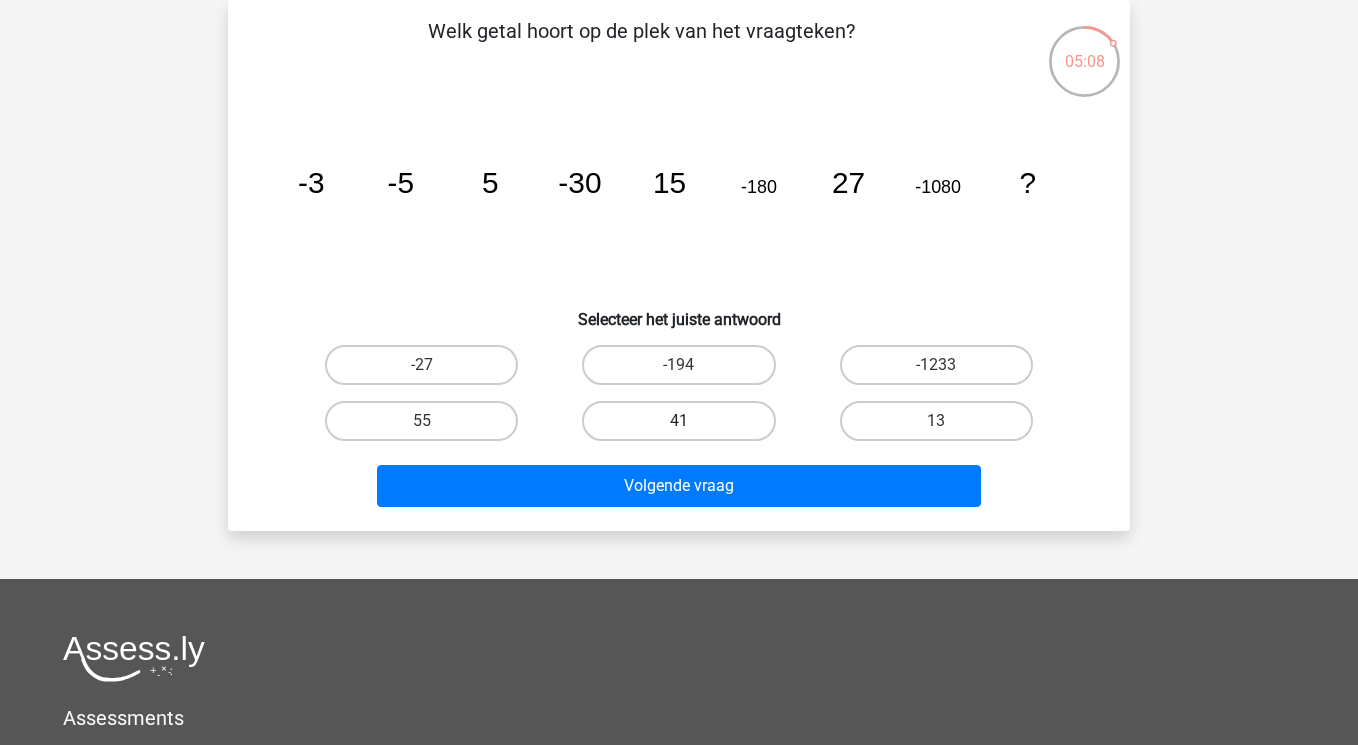 click on "41" at bounding box center [678, 421] 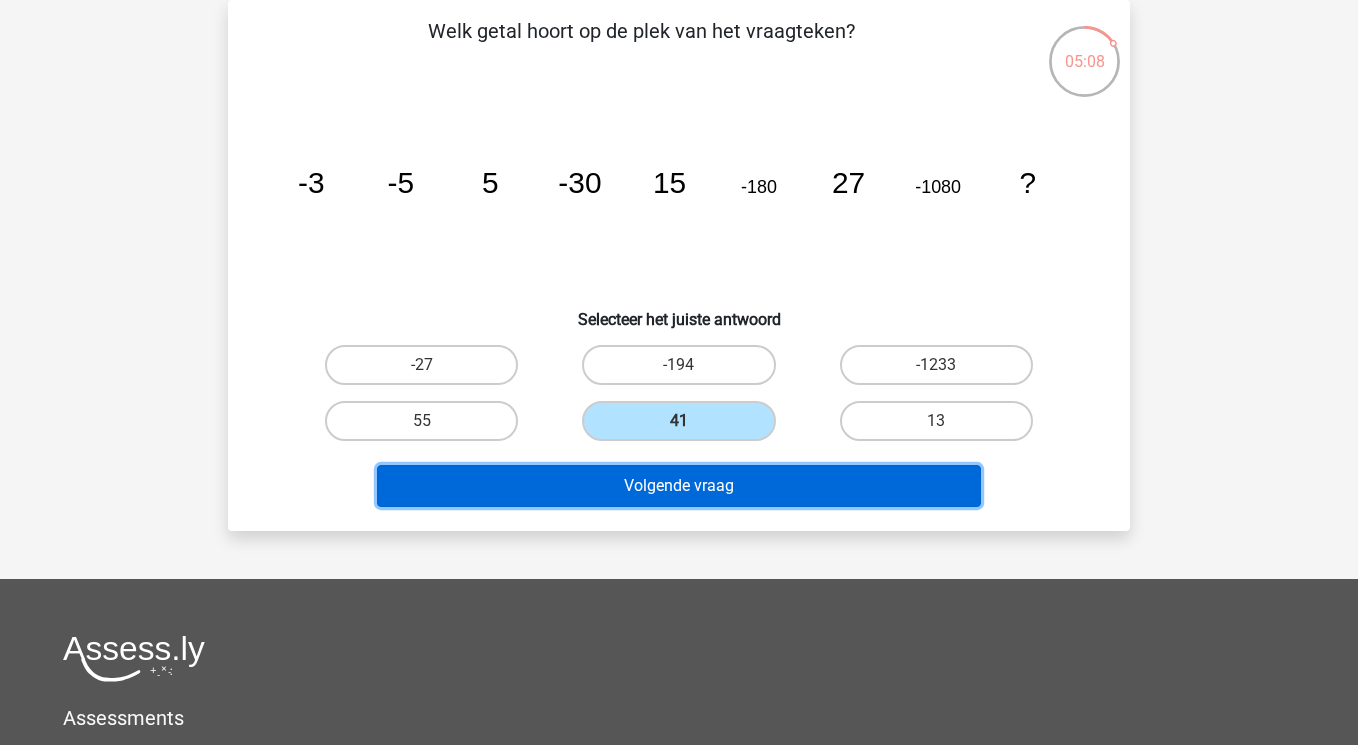 click on "Volgende vraag" at bounding box center [679, 486] 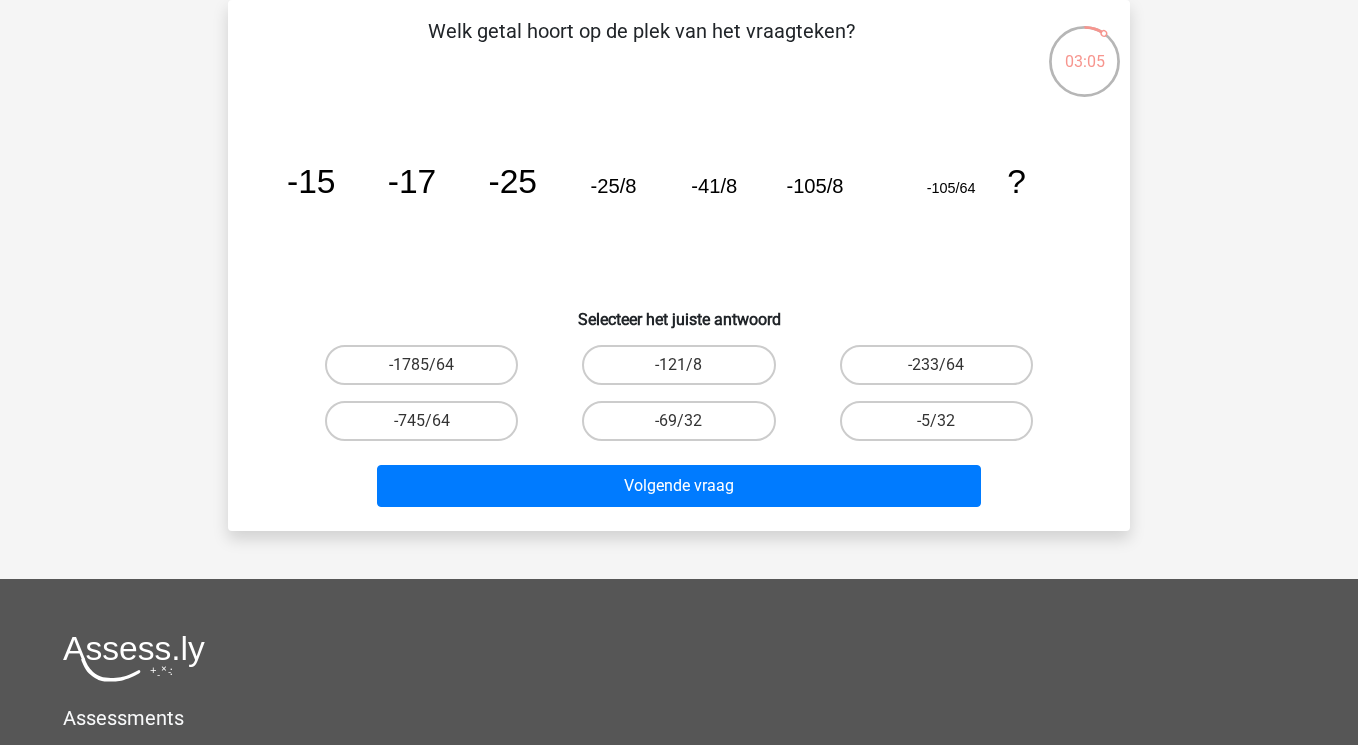 click on "image/svg+xml
-15
-17
-25
-25/8
-41/8
-105/8
-105/64
?" 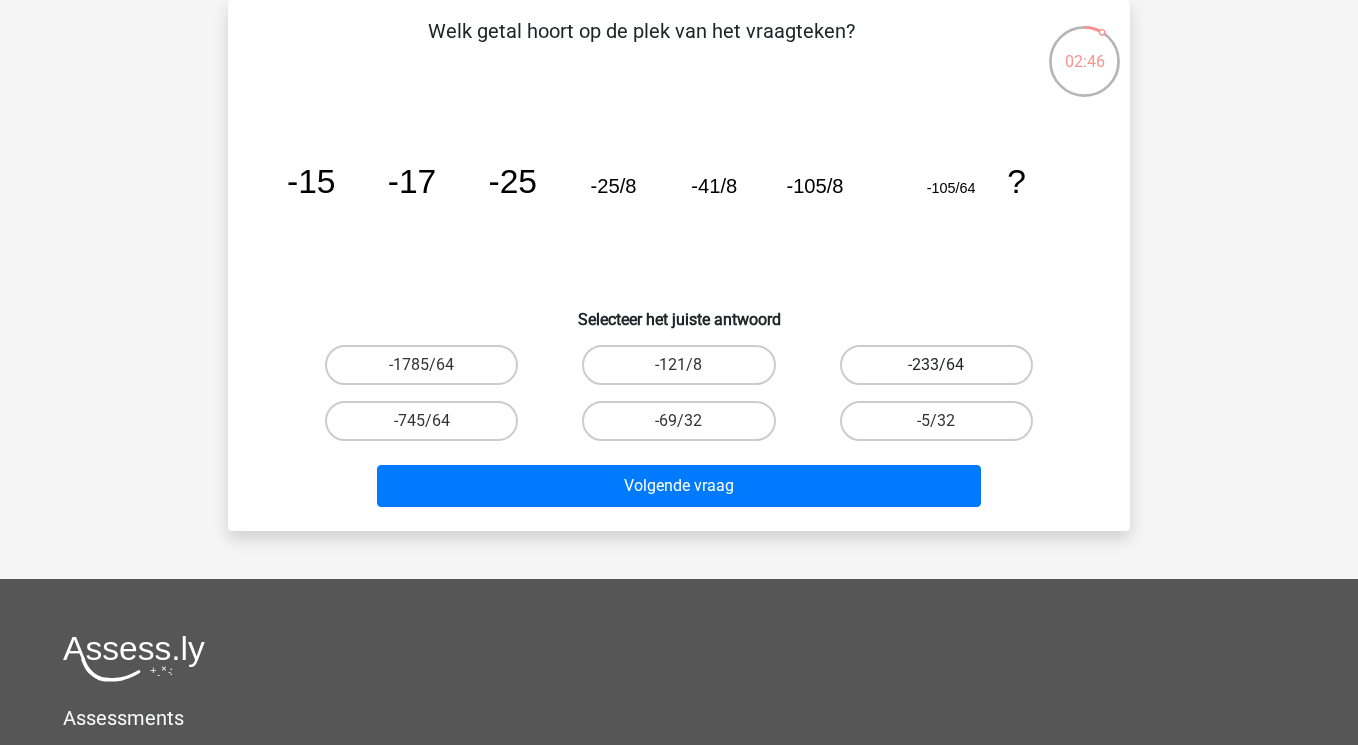 click on "-233/64" at bounding box center (936, 365) 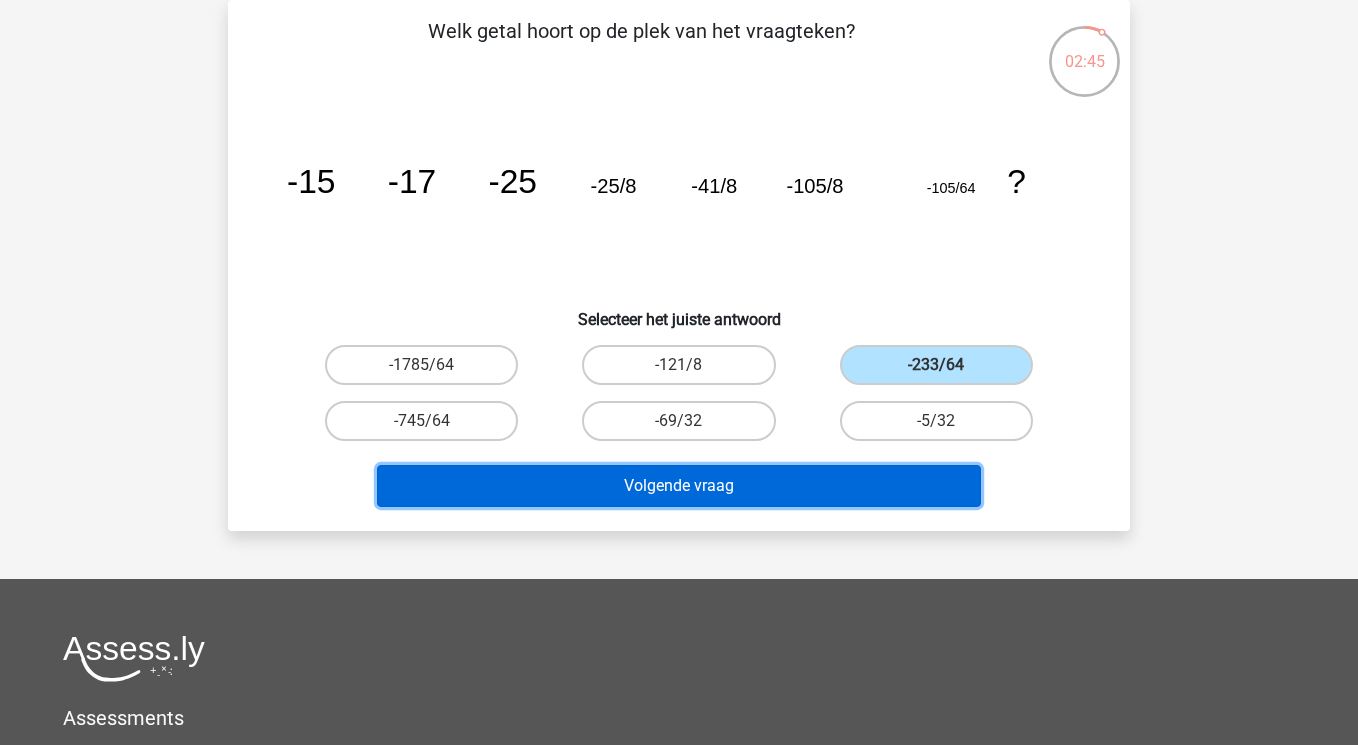 click on "Volgende vraag" at bounding box center [679, 486] 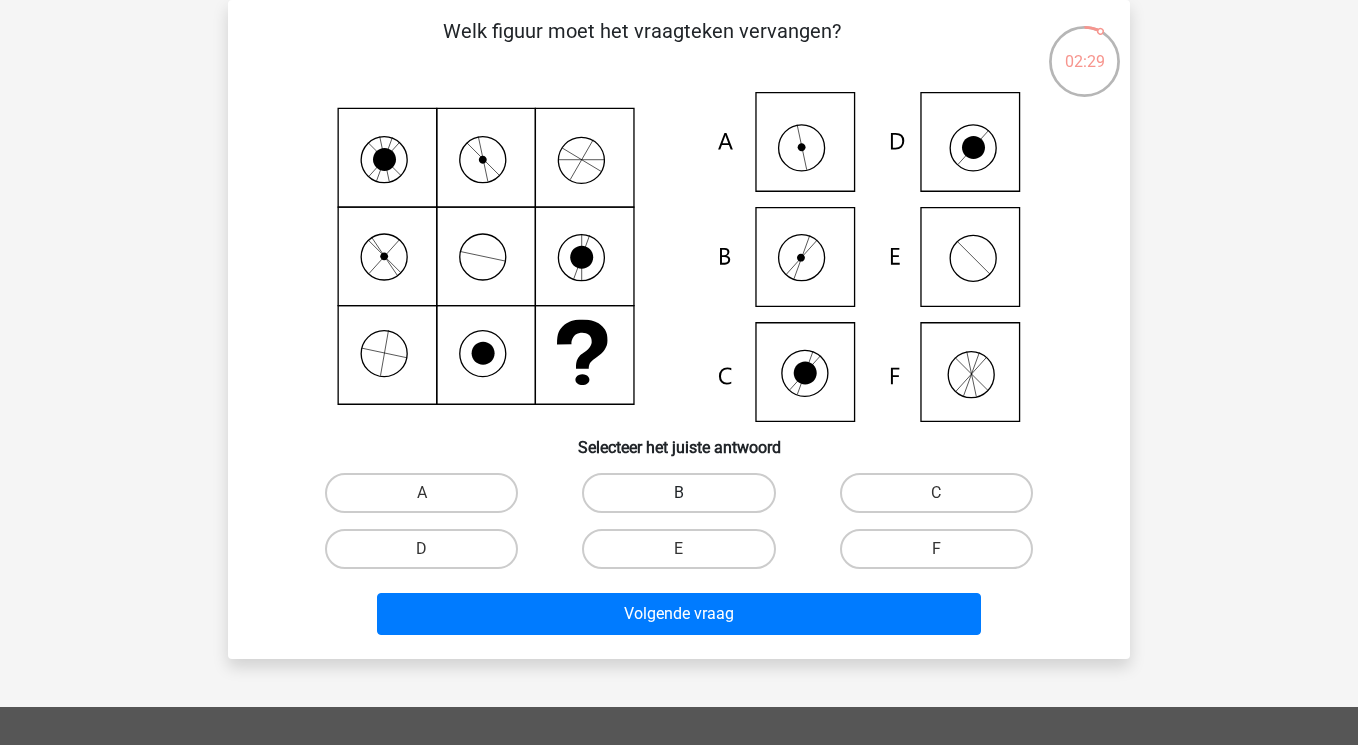 click on "B" at bounding box center (678, 493) 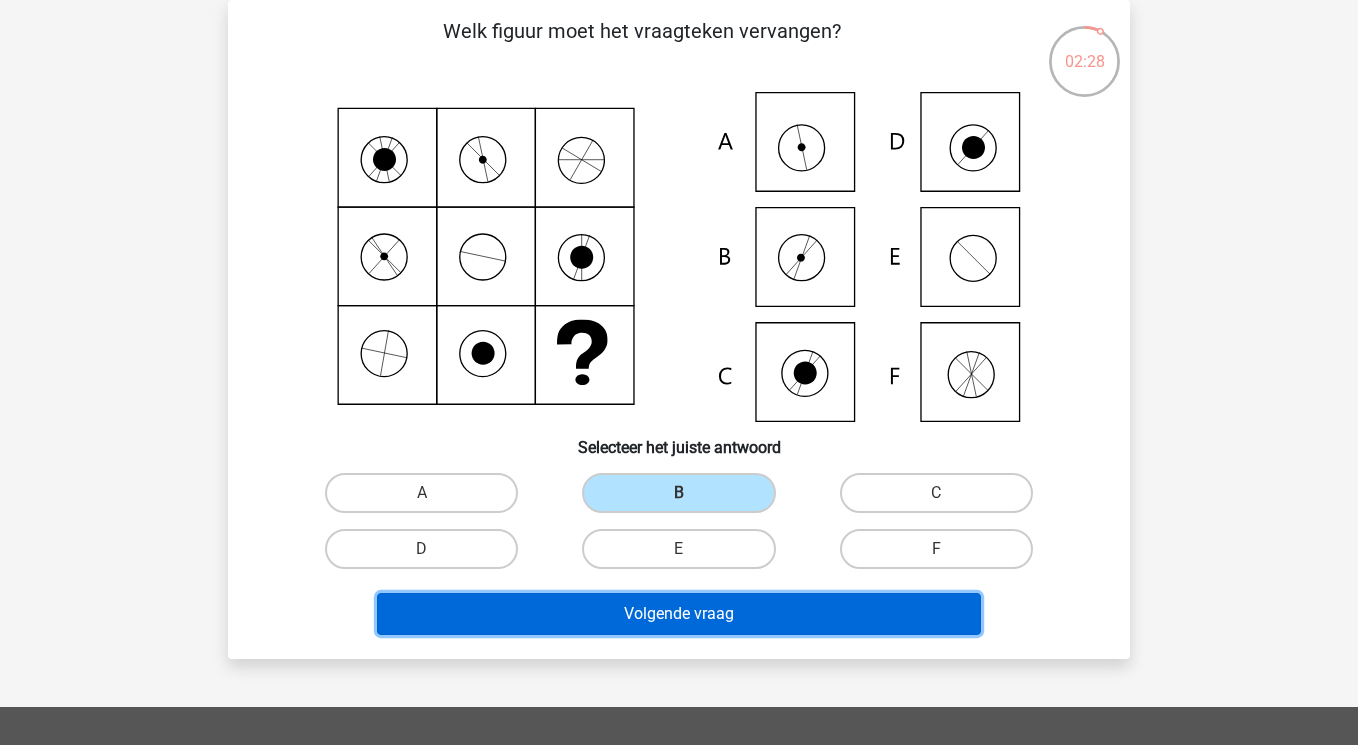 click on "Volgende vraag" at bounding box center (679, 614) 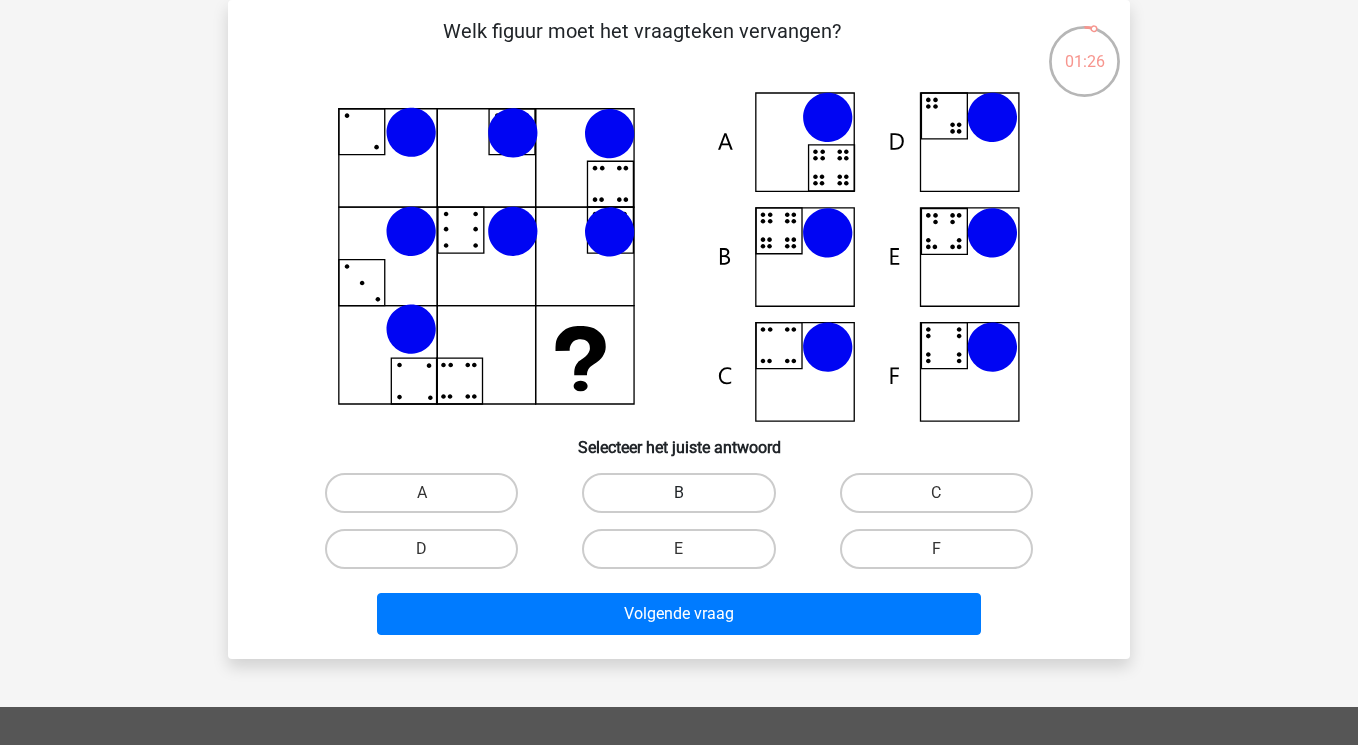 click on "B" at bounding box center [678, 493] 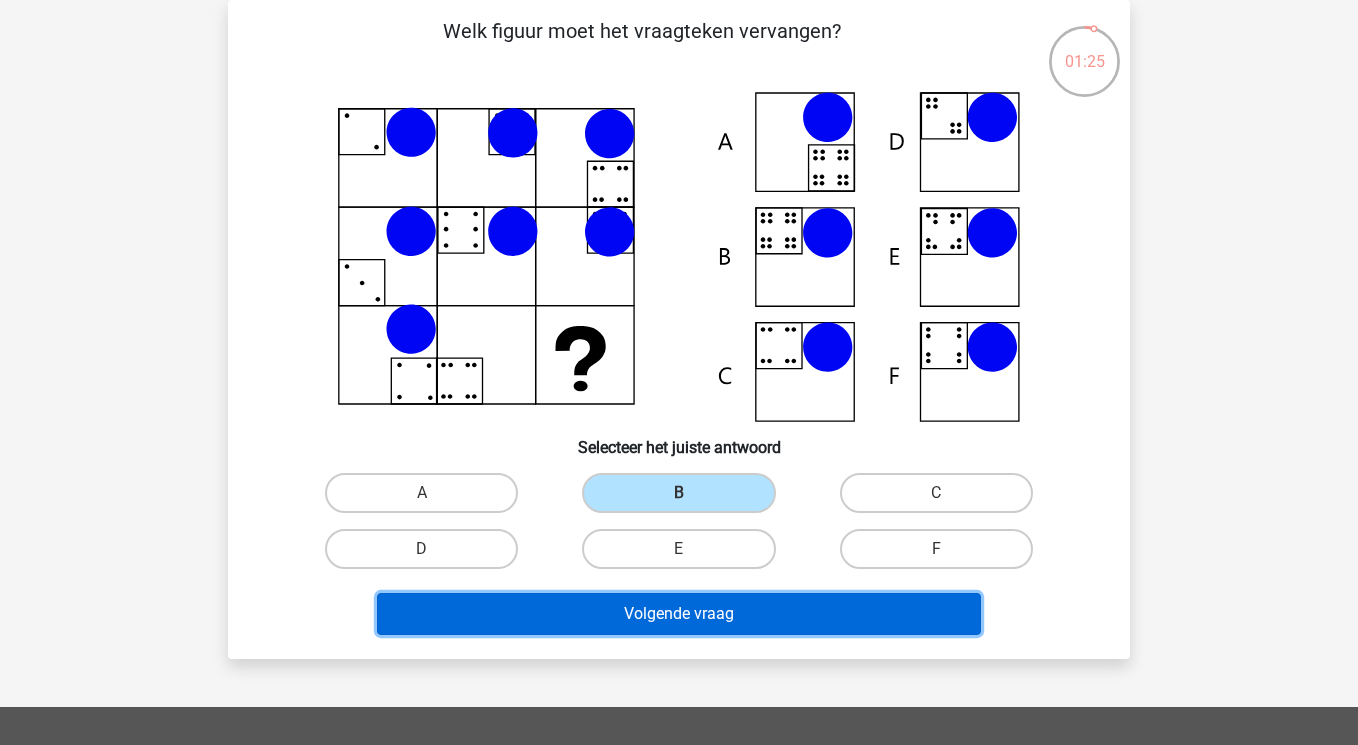 click on "Volgende vraag" at bounding box center (679, 614) 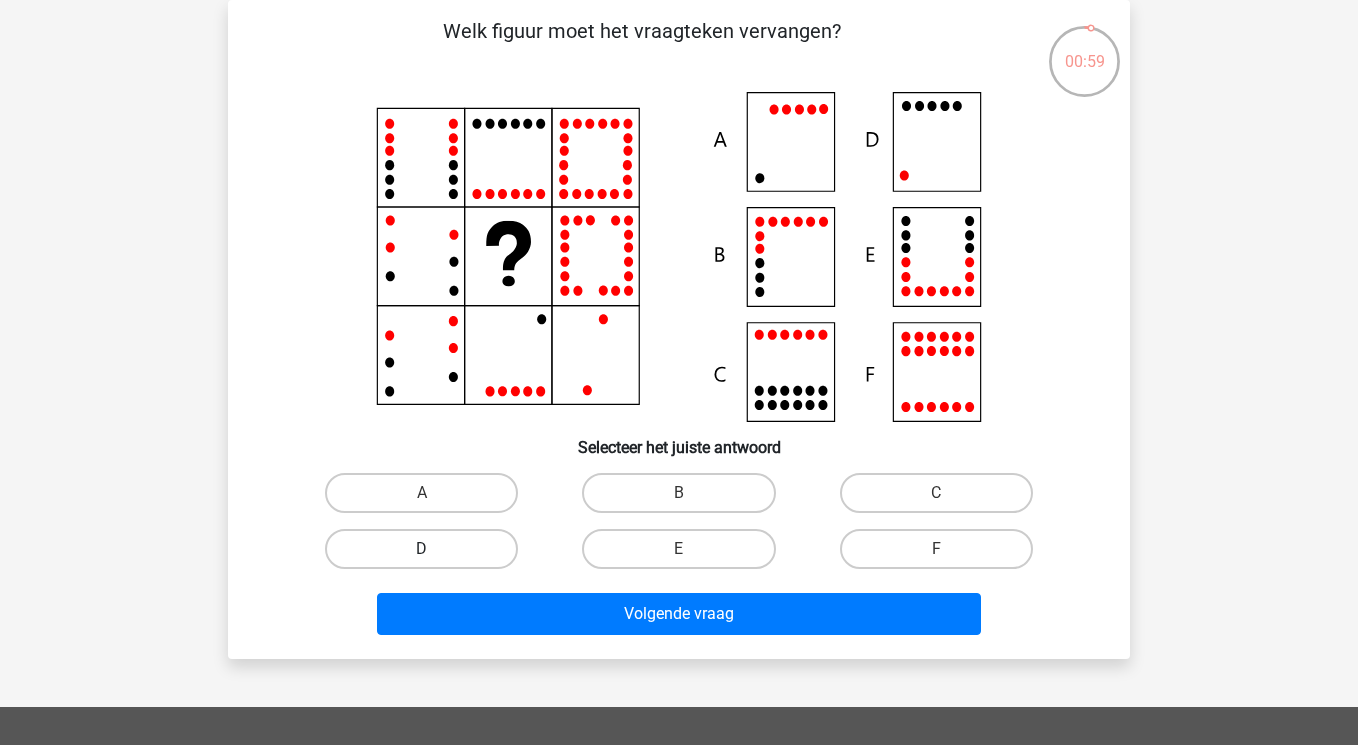 click on "D" at bounding box center [421, 549] 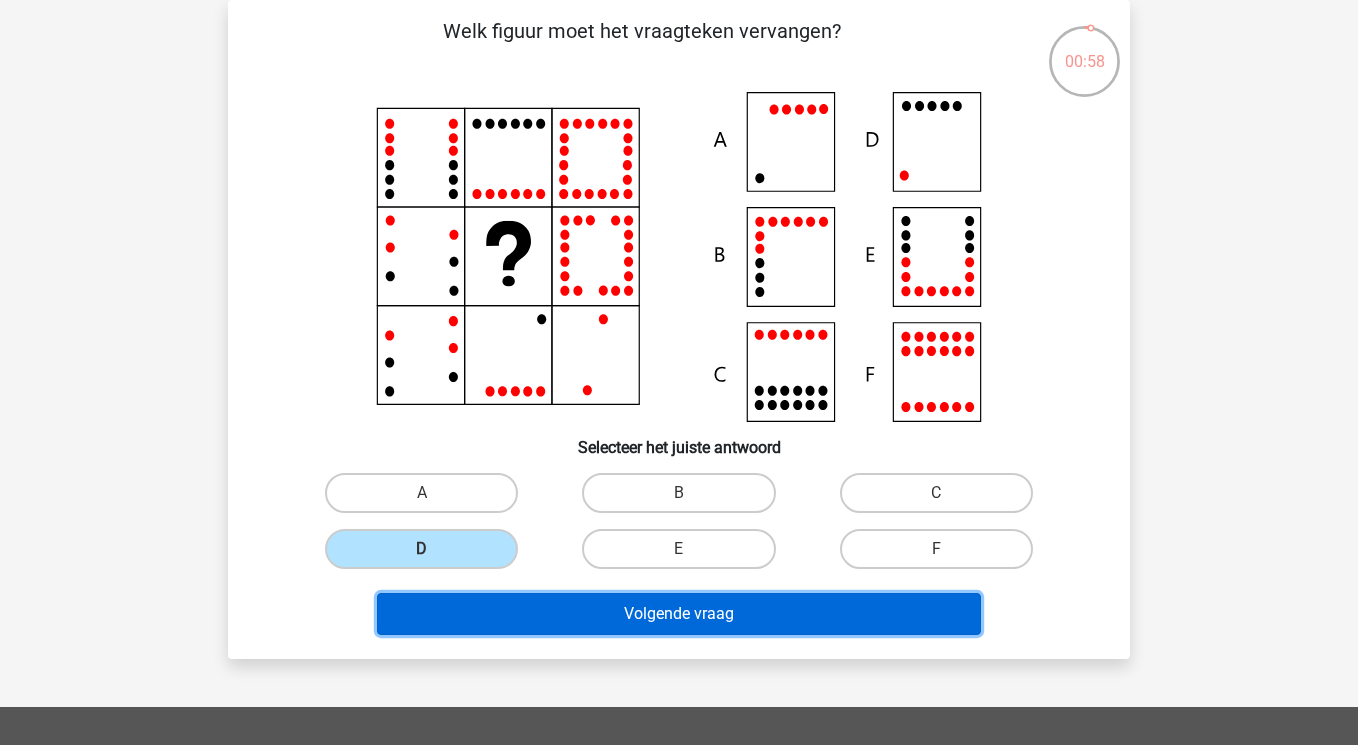 click on "Volgende vraag" at bounding box center (679, 614) 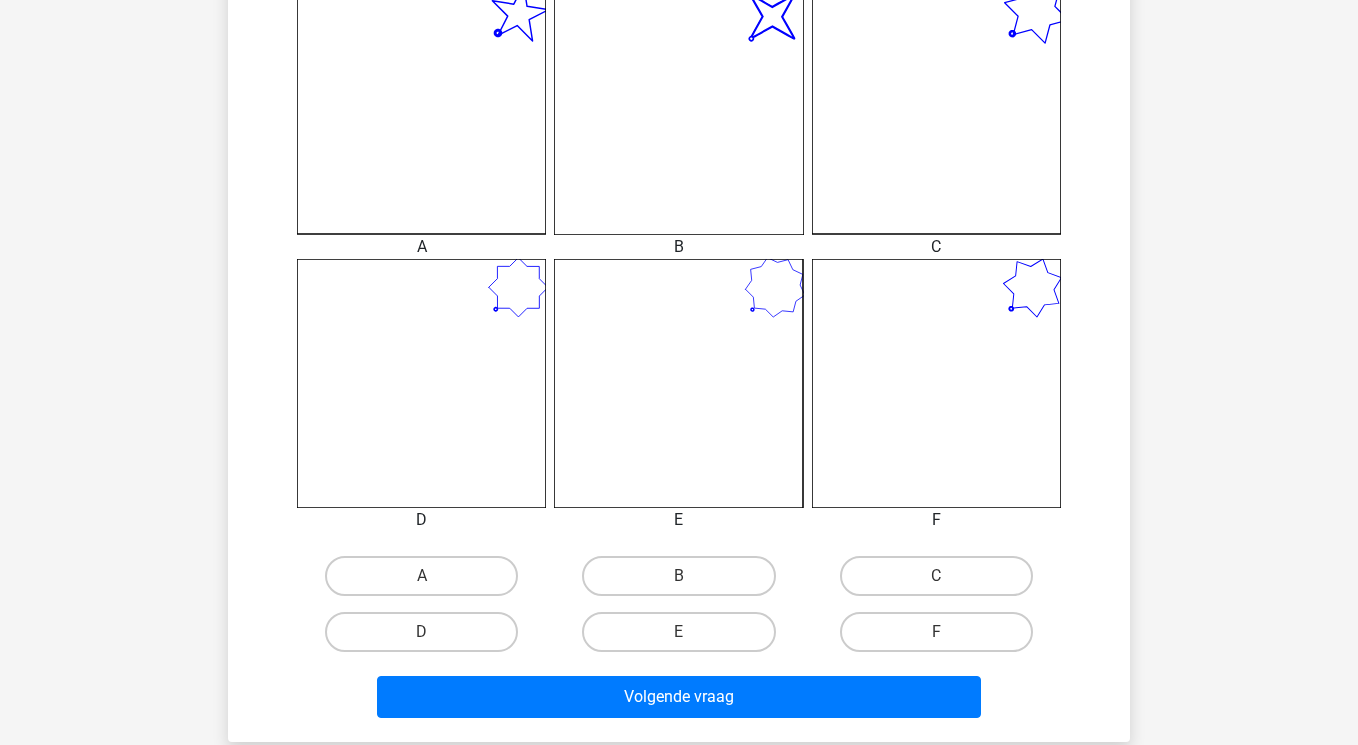 scroll, scrollTop: 580, scrollLeft: 0, axis: vertical 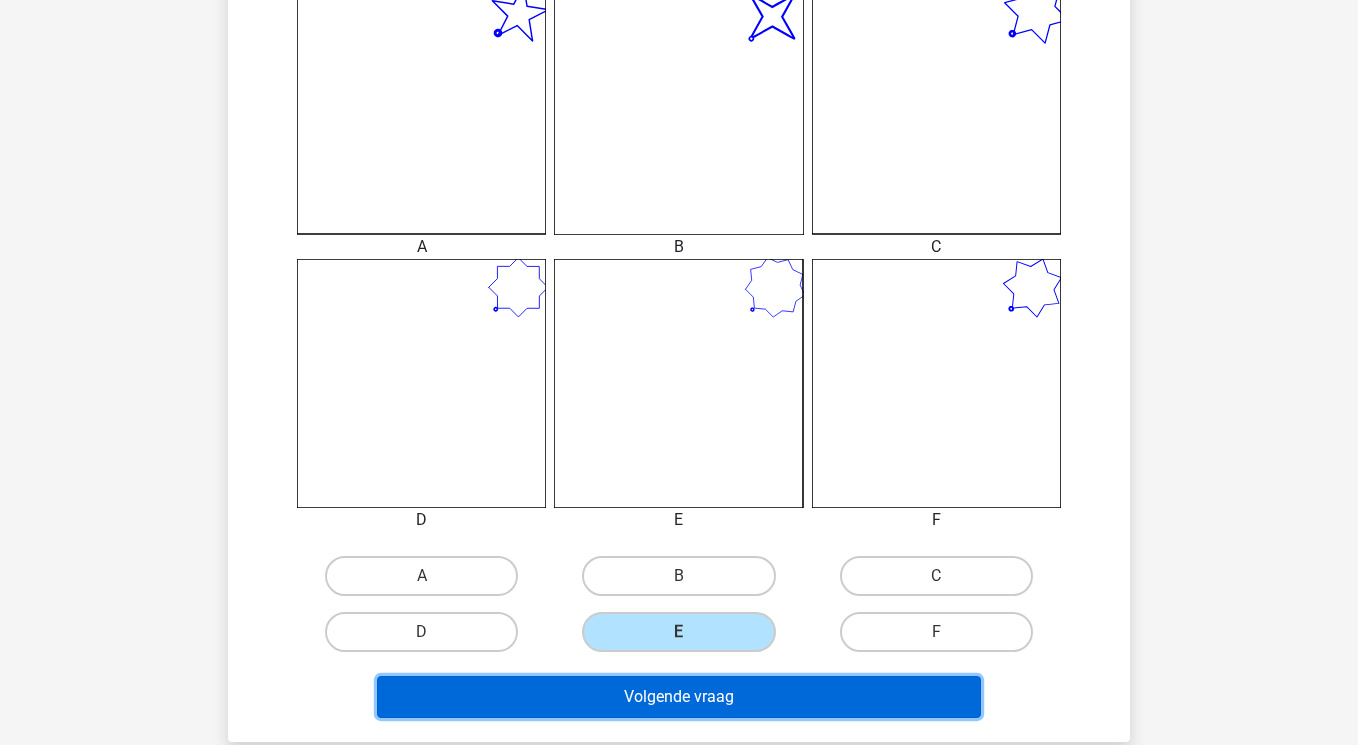click on "Volgende vraag" at bounding box center (679, 697) 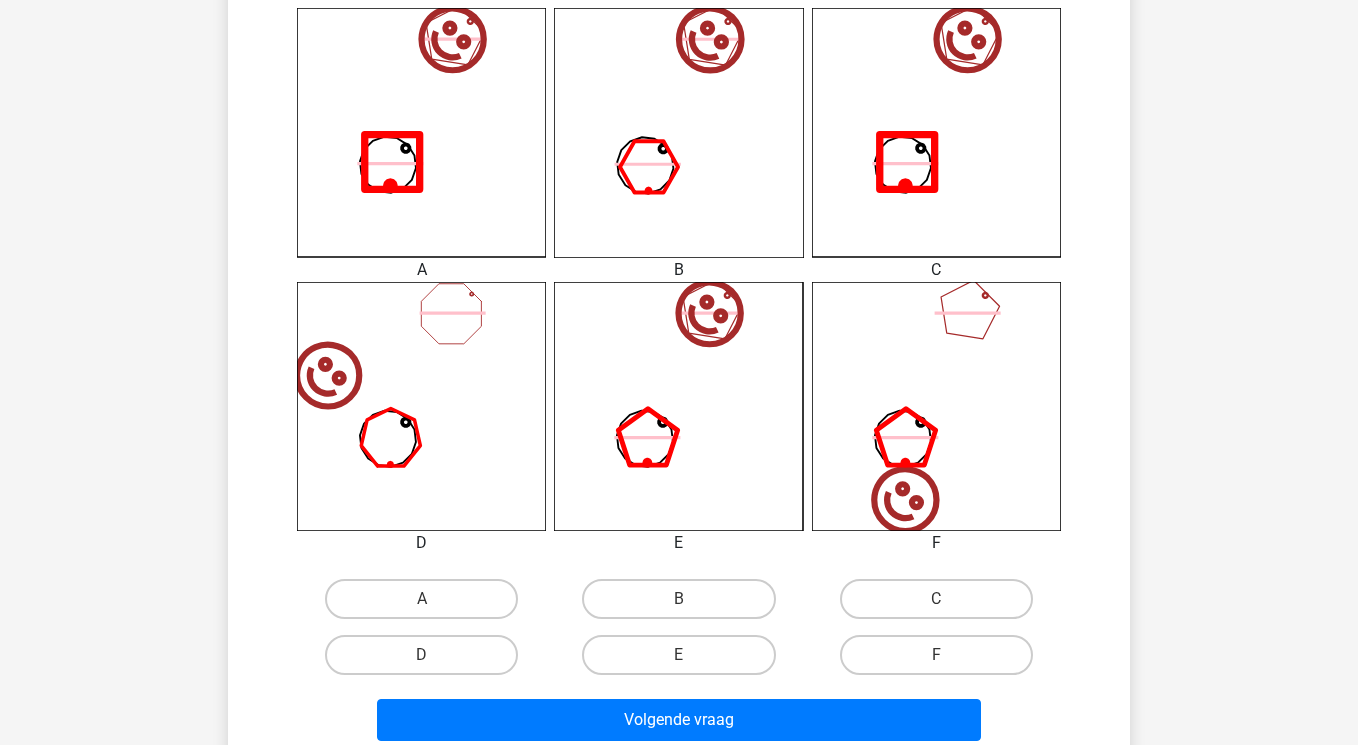 scroll, scrollTop: 553, scrollLeft: 0, axis: vertical 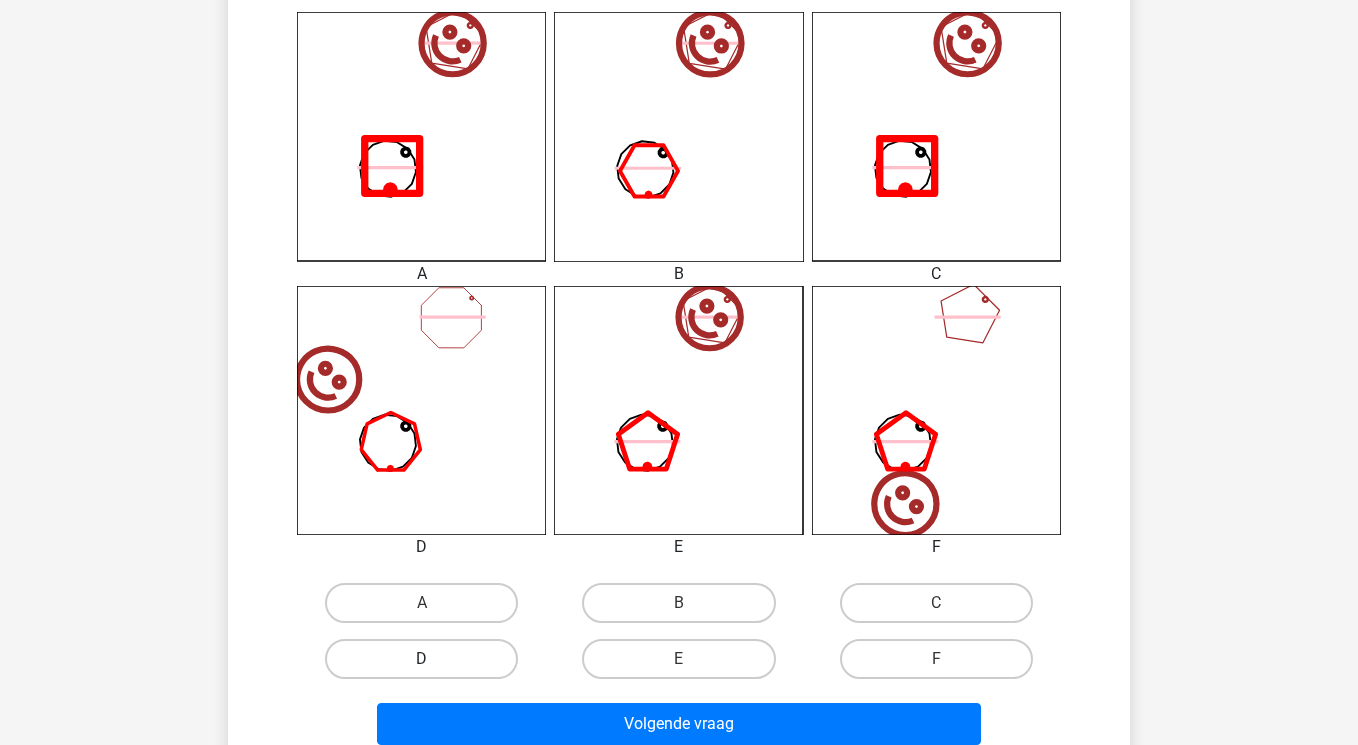 click on "D" at bounding box center [421, 659] 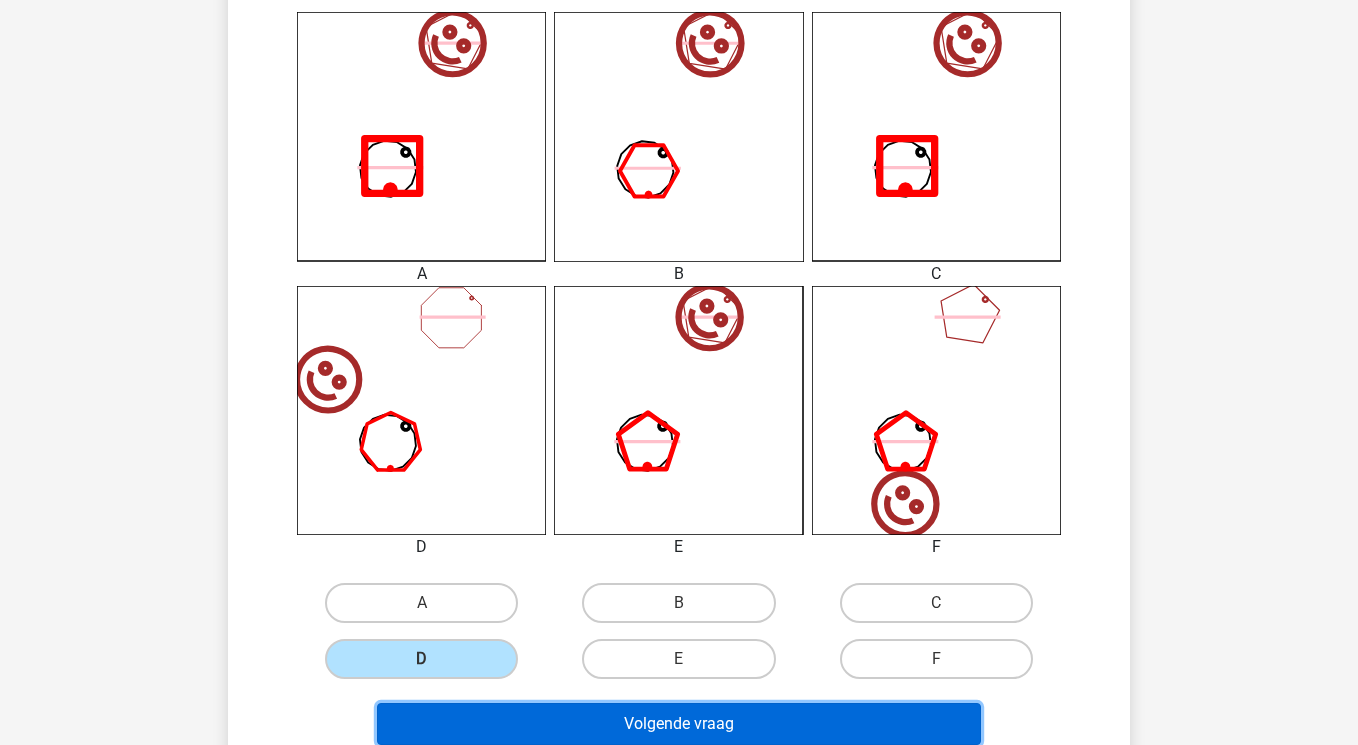 click on "Volgende vraag" at bounding box center (679, 724) 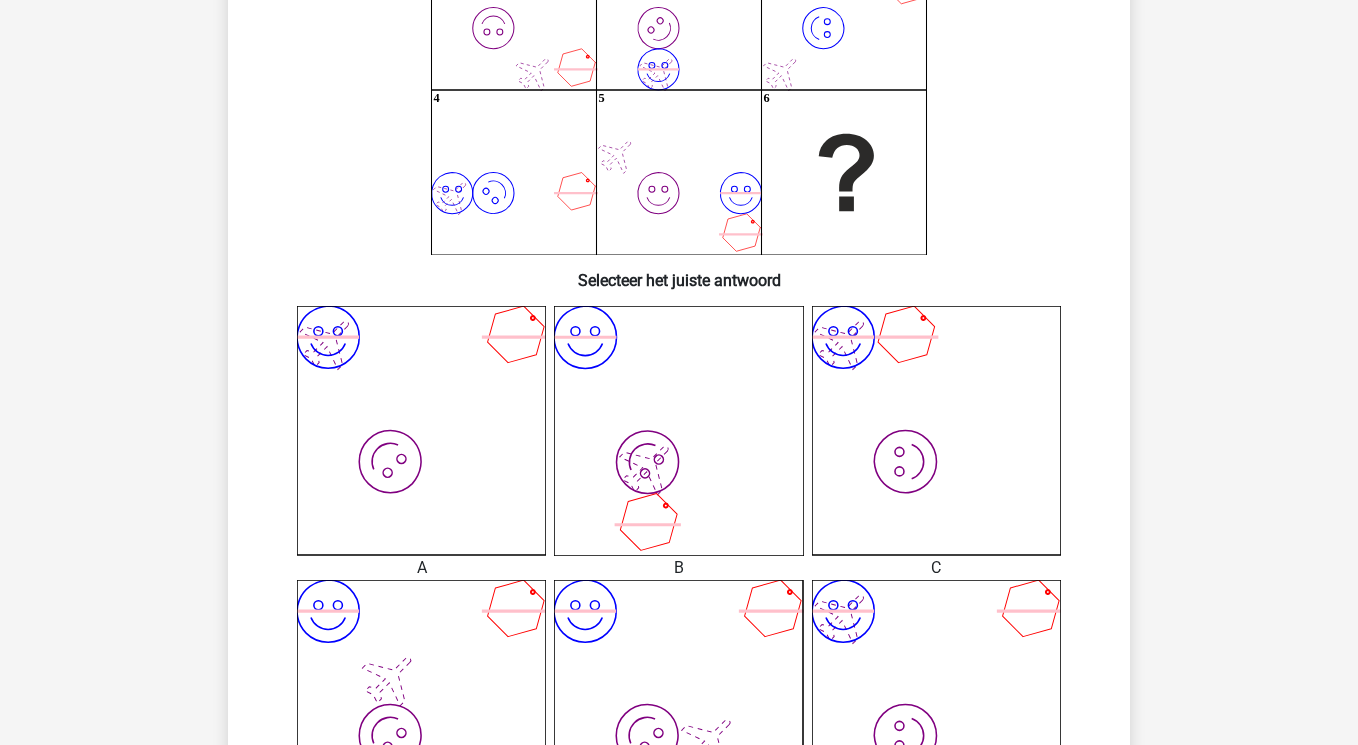scroll, scrollTop: 262, scrollLeft: 0, axis: vertical 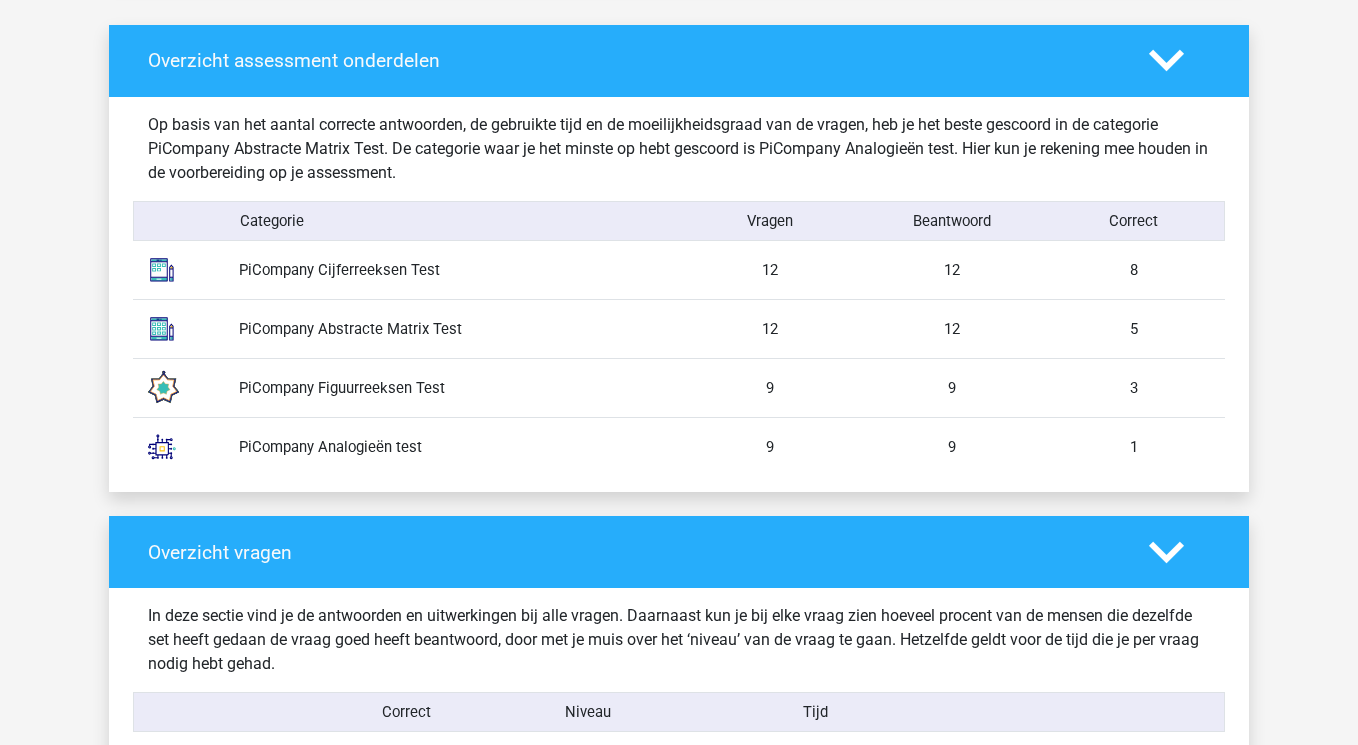 click on "PiCompany  Analogieën test
9
9
1" at bounding box center (679, 446) 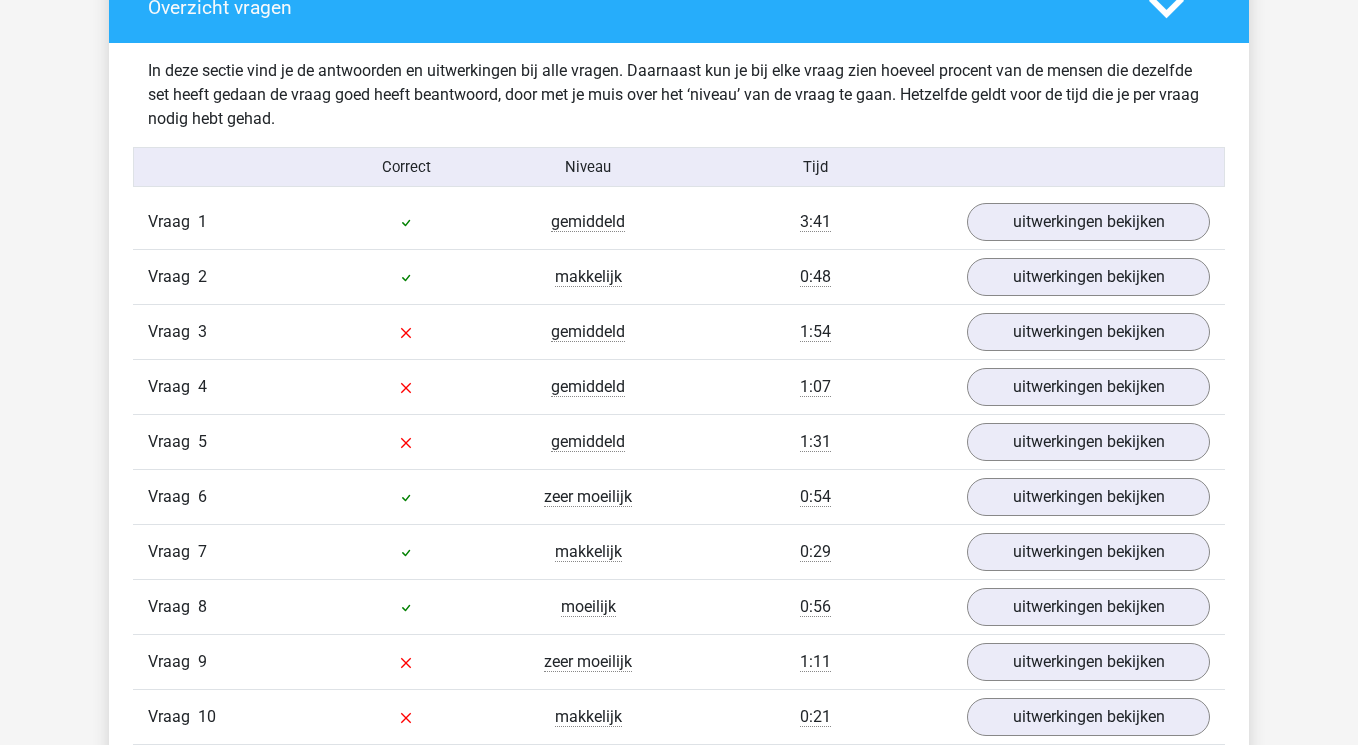 scroll, scrollTop: 2189, scrollLeft: 0, axis: vertical 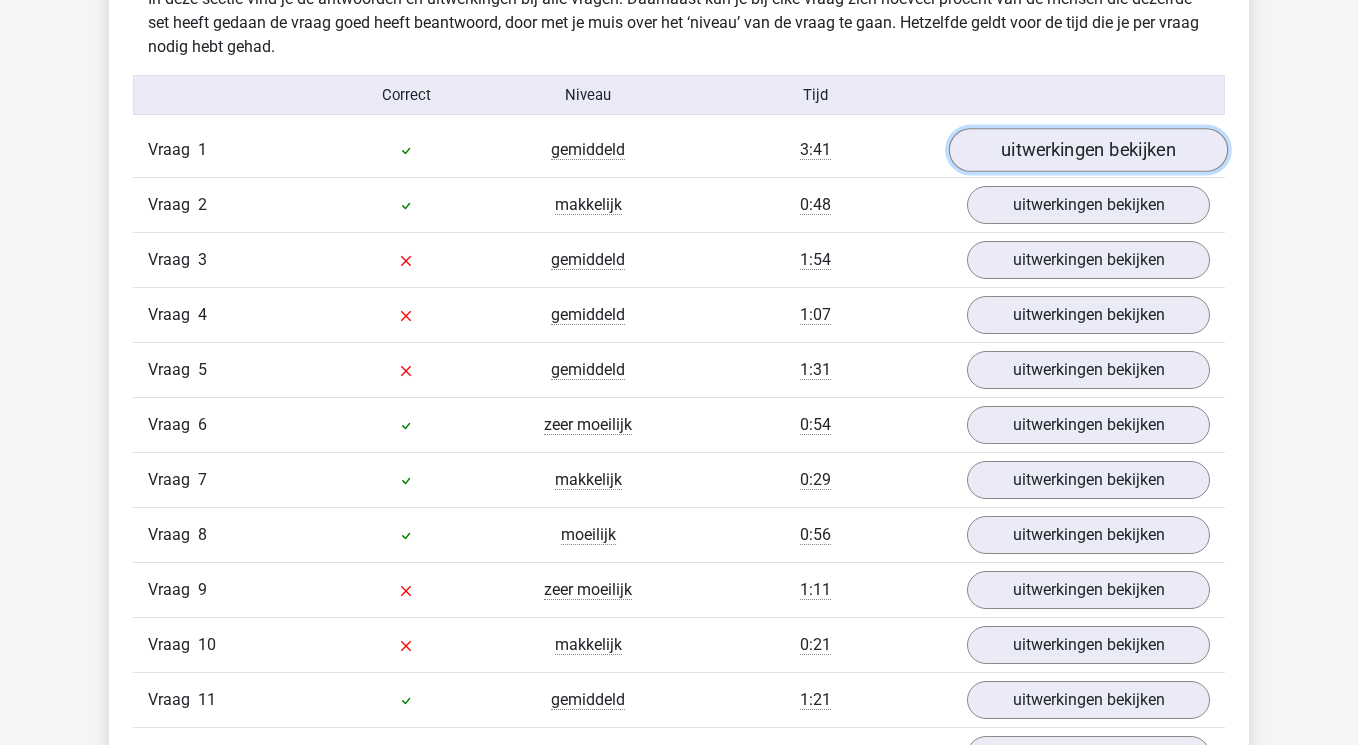 click on "uitwerkingen bekijken" at bounding box center [1088, 150] 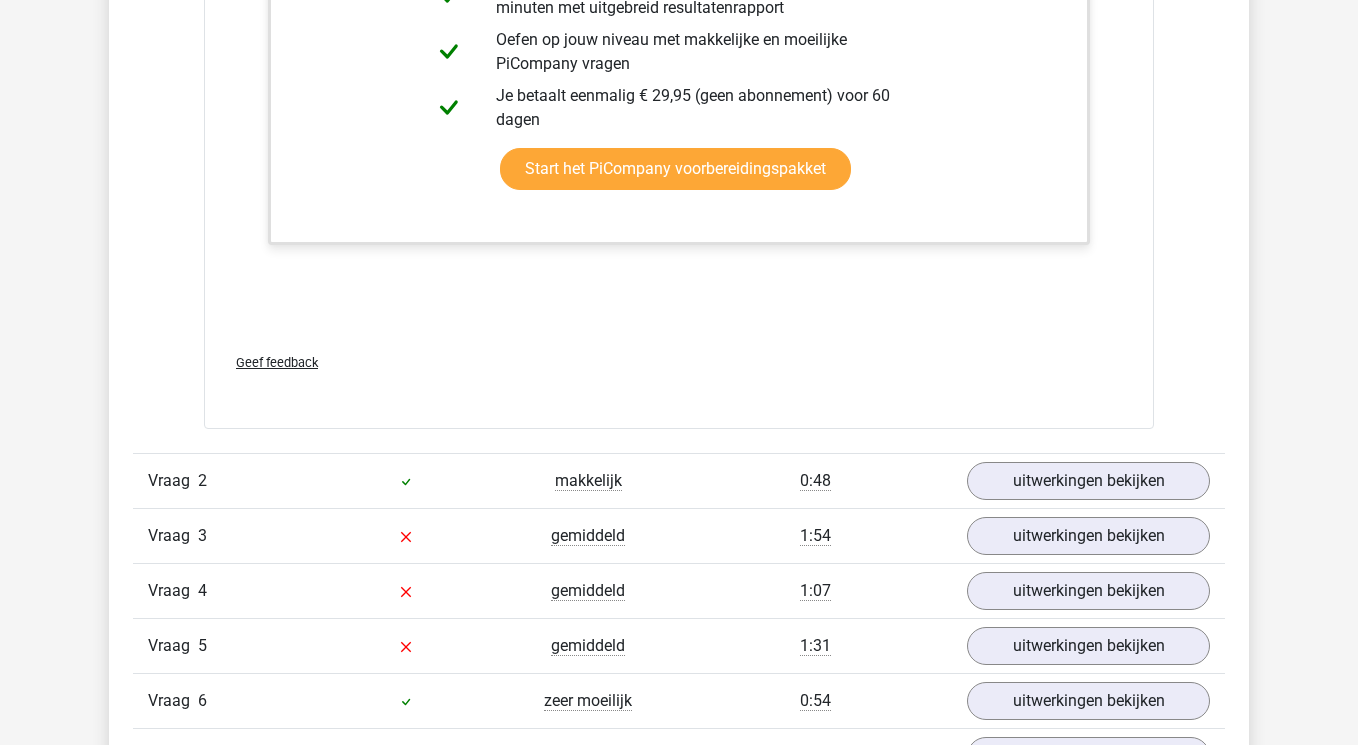 scroll, scrollTop: 3224, scrollLeft: 0, axis: vertical 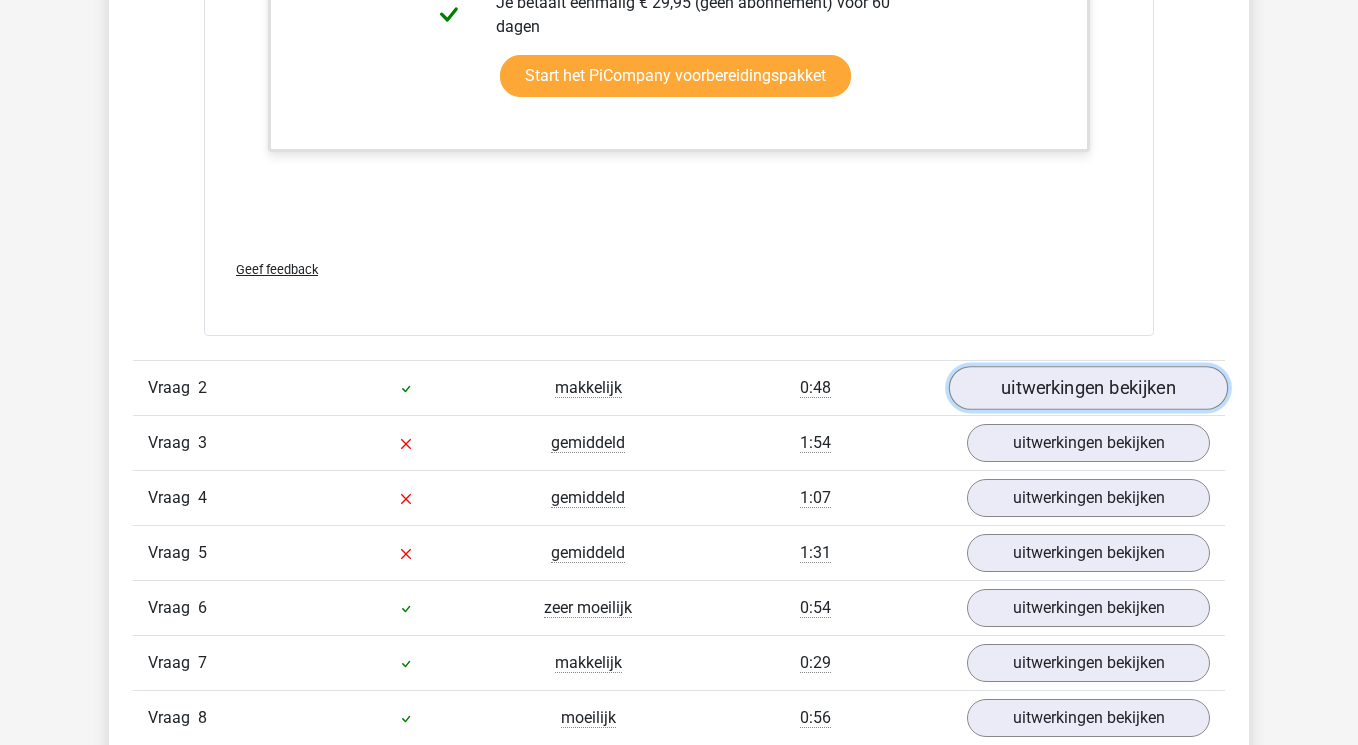 click on "uitwerkingen bekijken" at bounding box center (1088, 388) 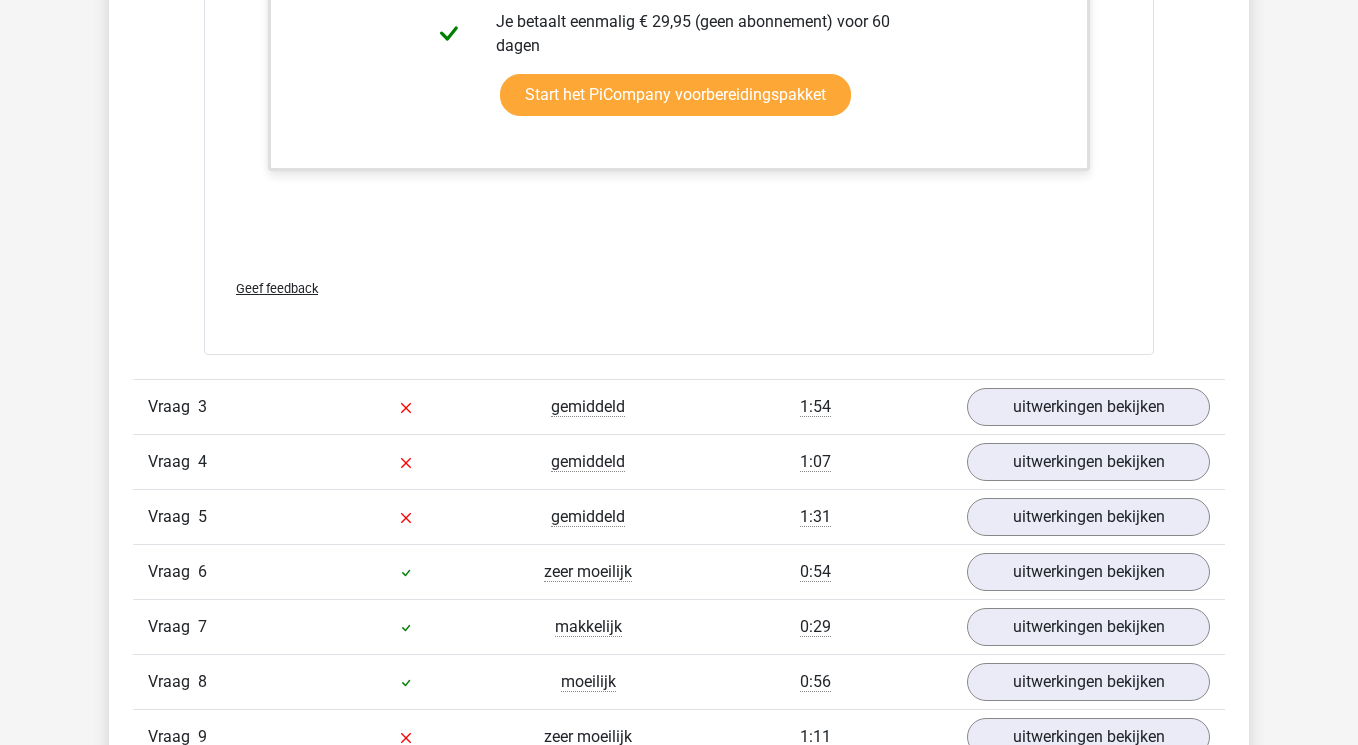 scroll, scrollTop: 4479, scrollLeft: 0, axis: vertical 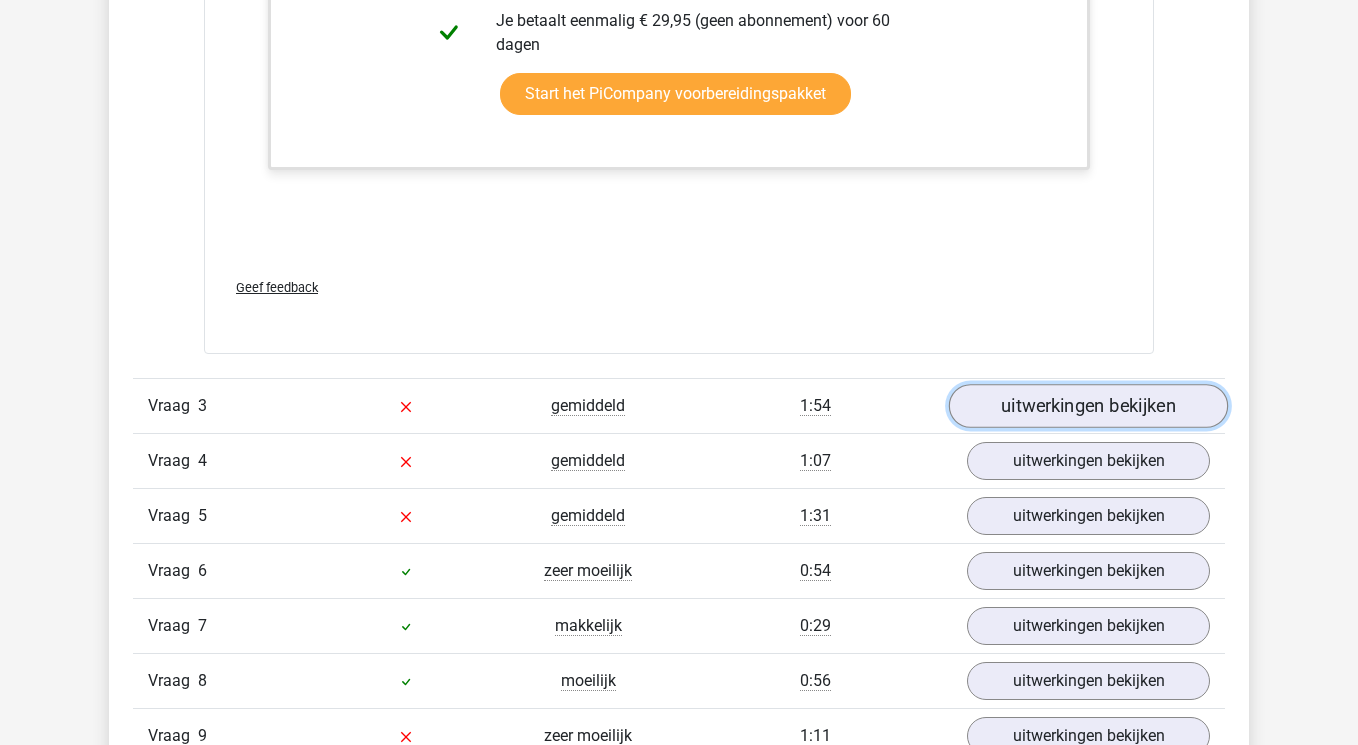 click on "uitwerkingen bekijken" at bounding box center [1088, 406] 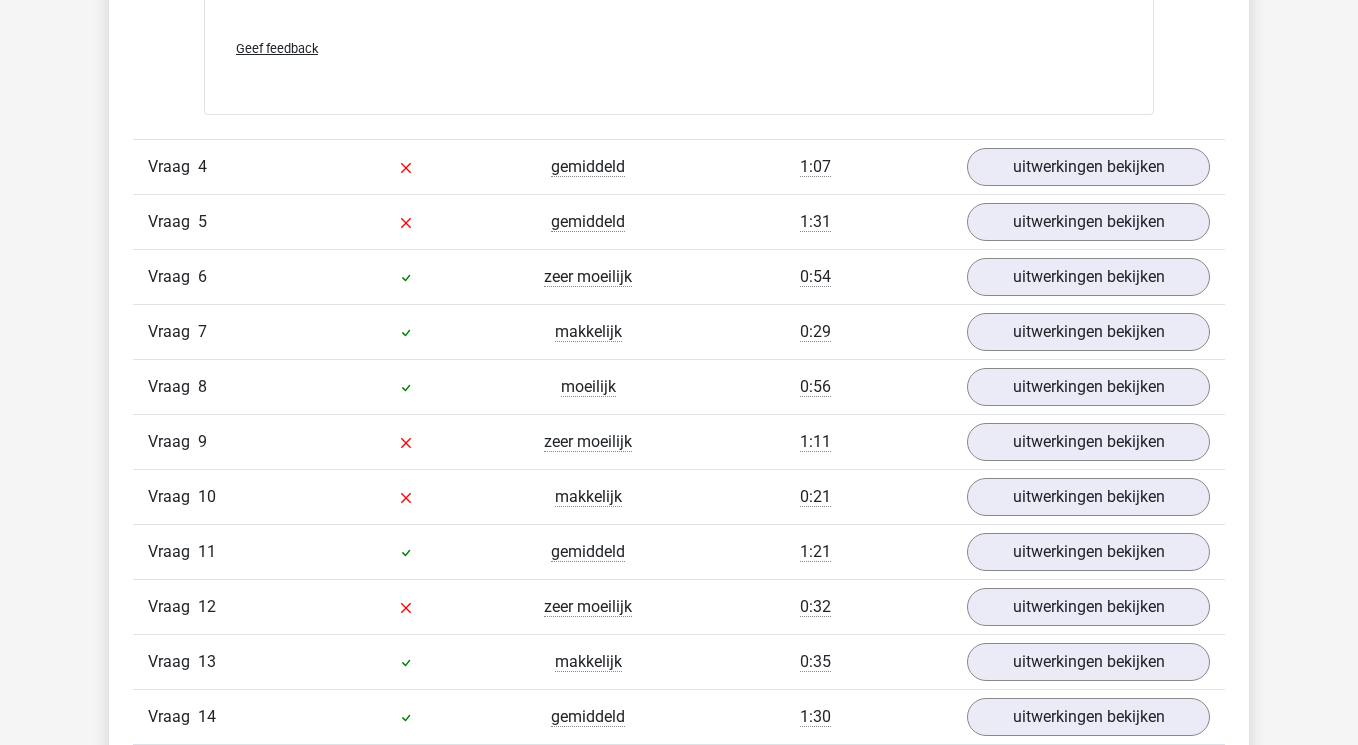 scroll, scrollTop: 5915, scrollLeft: 0, axis: vertical 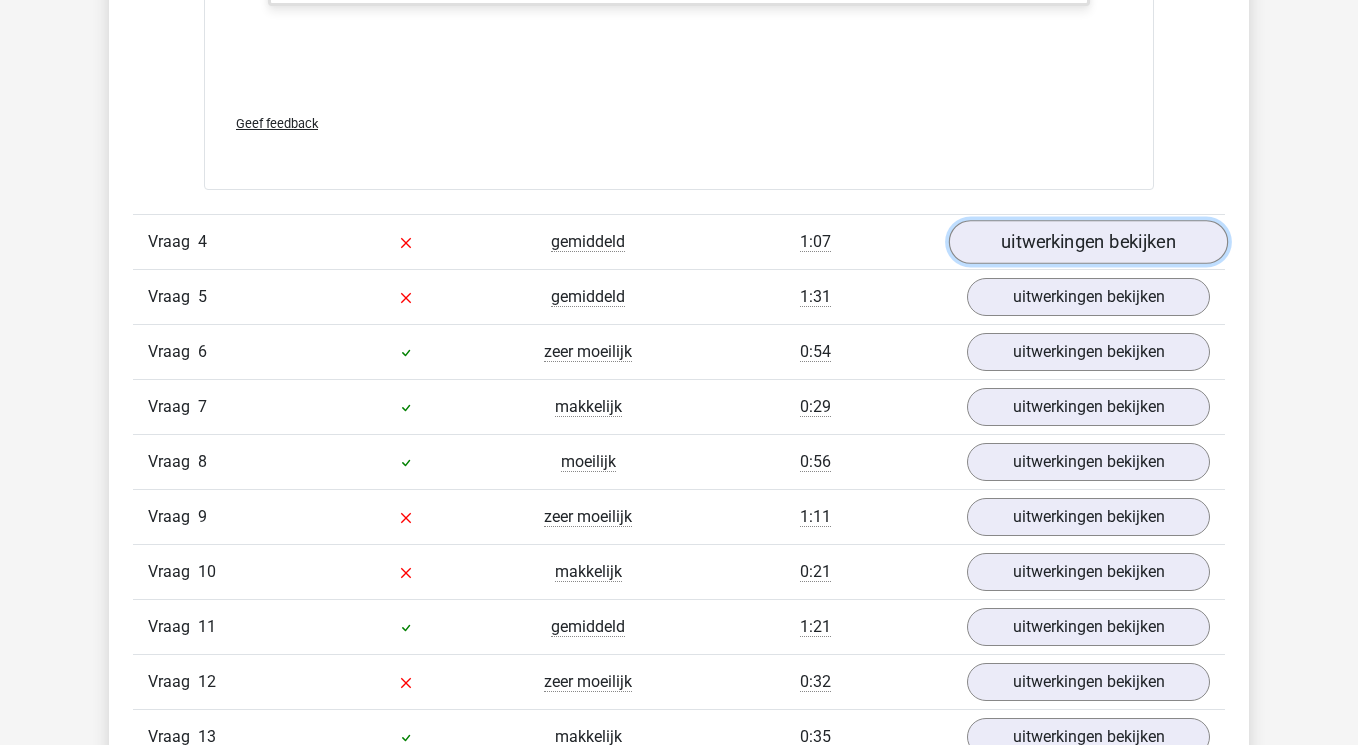 click on "uitwerkingen bekijken" at bounding box center (1088, 243) 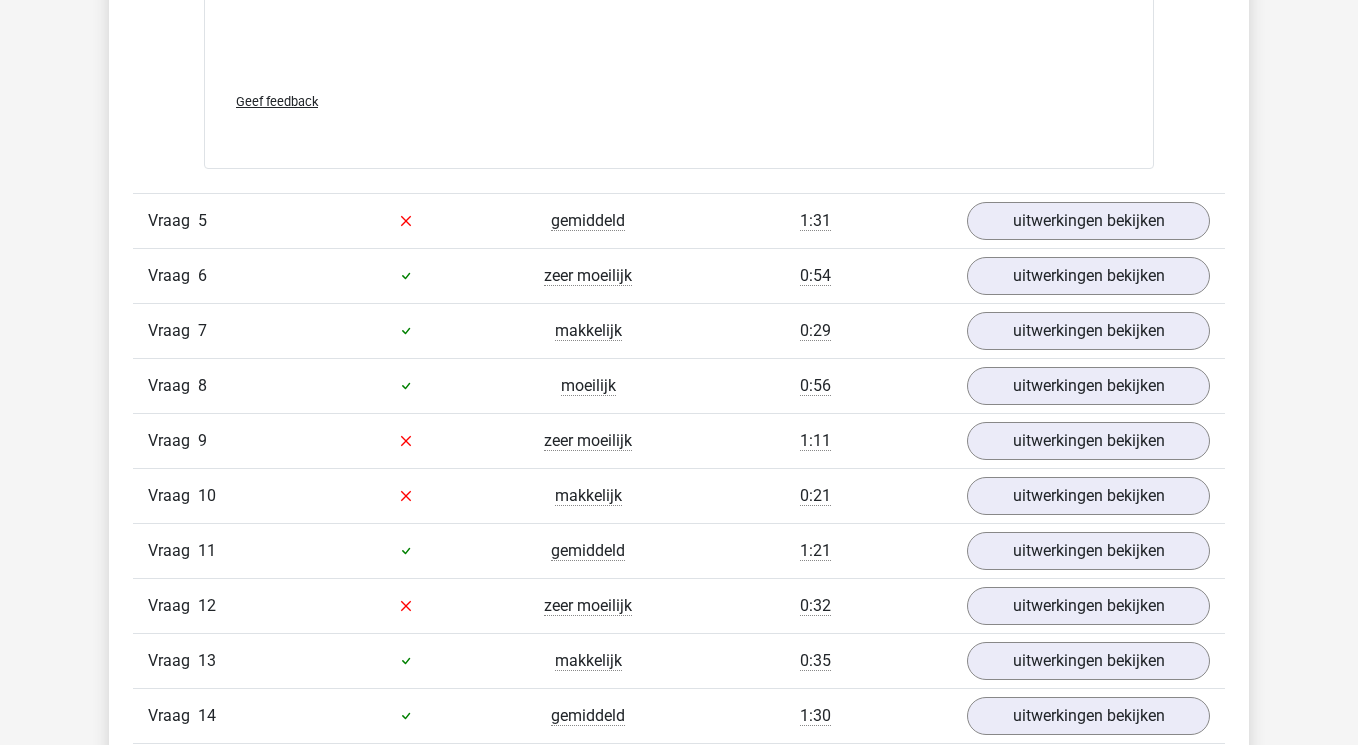 scroll, scrollTop: 7321, scrollLeft: 0, axis: vertical 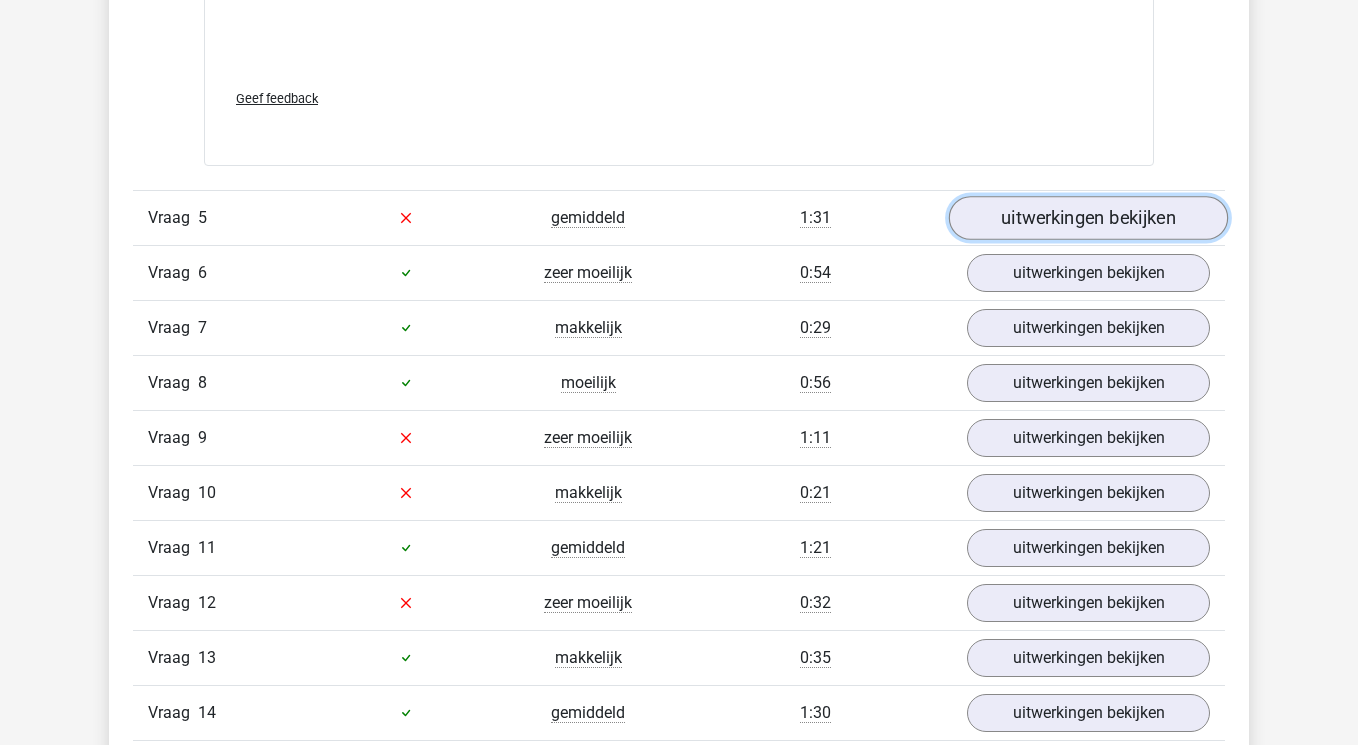 click on "uitwerkingen bekijken" at bounding box center [1088, 218] 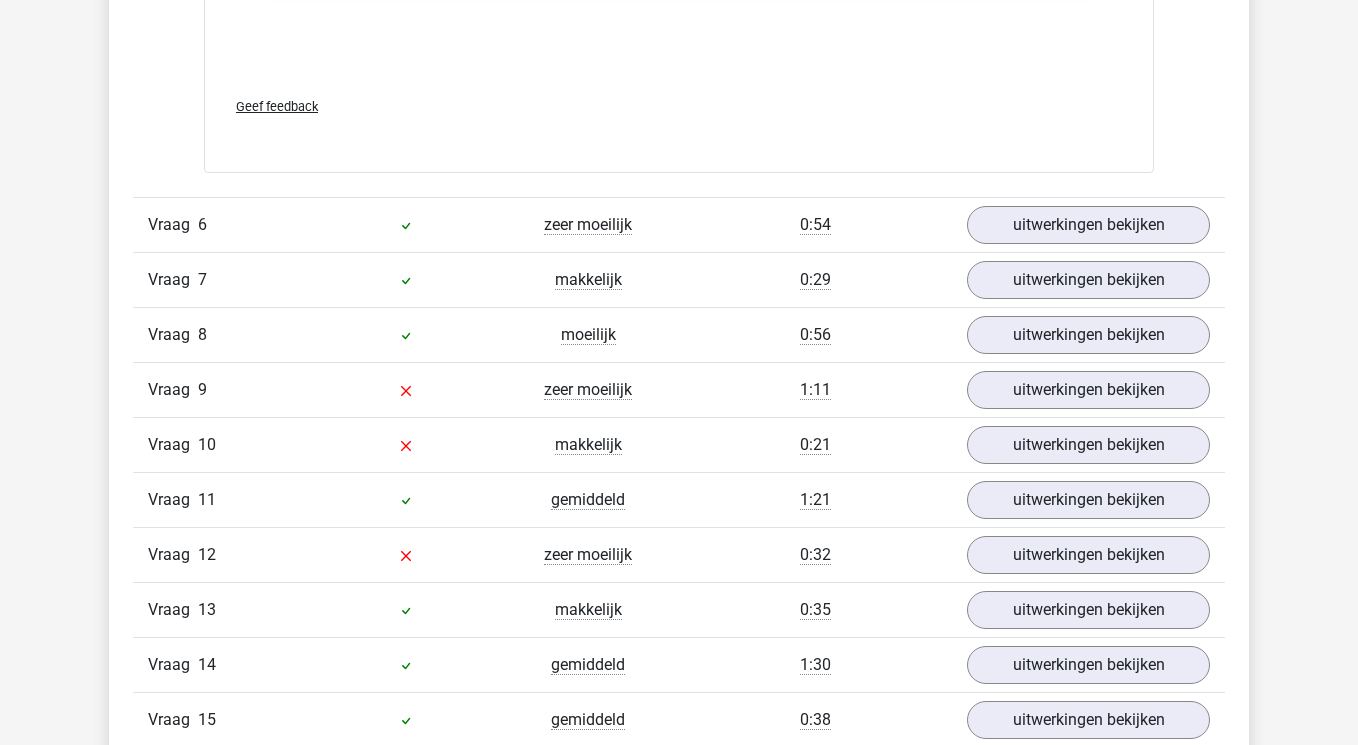 scroll, scrollTop: 8683, scrollLeft: 0, axis: vertical 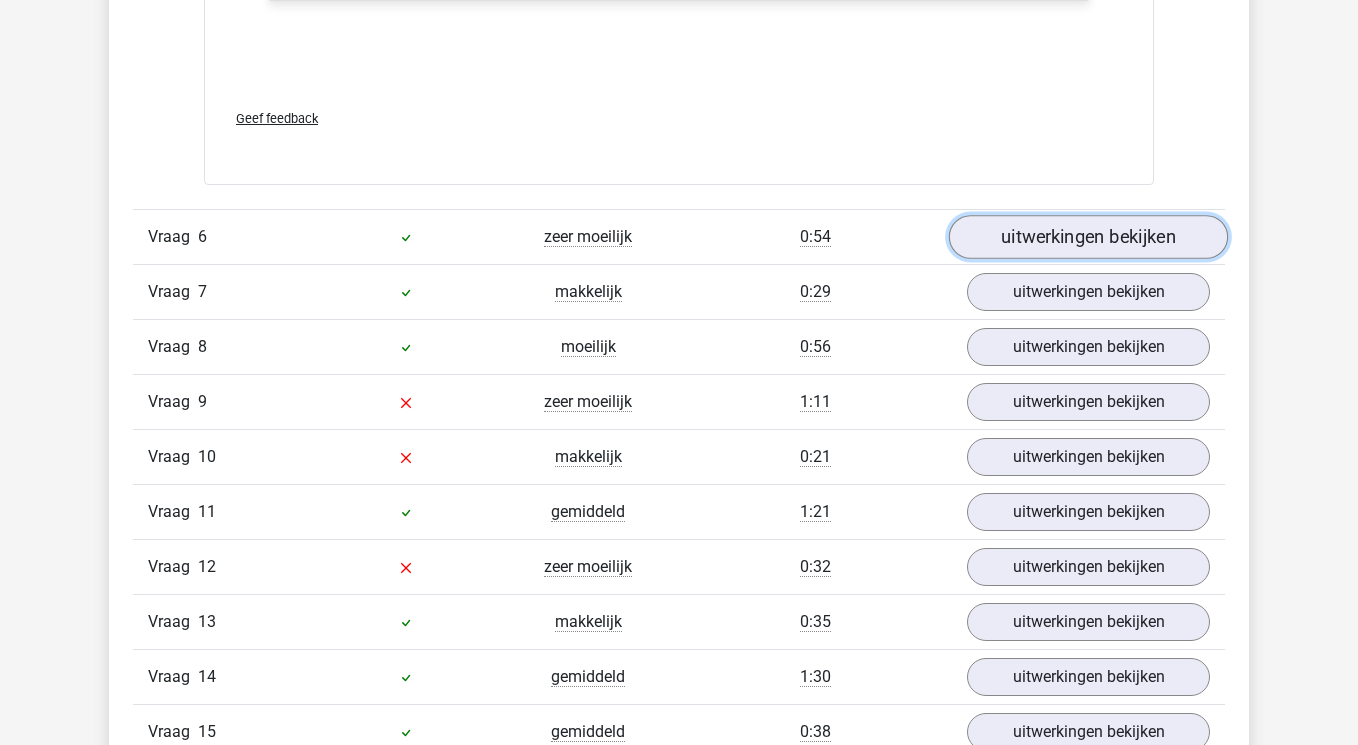 click on "uitwerkingen bekijken" at bounding box center (1088, 237) 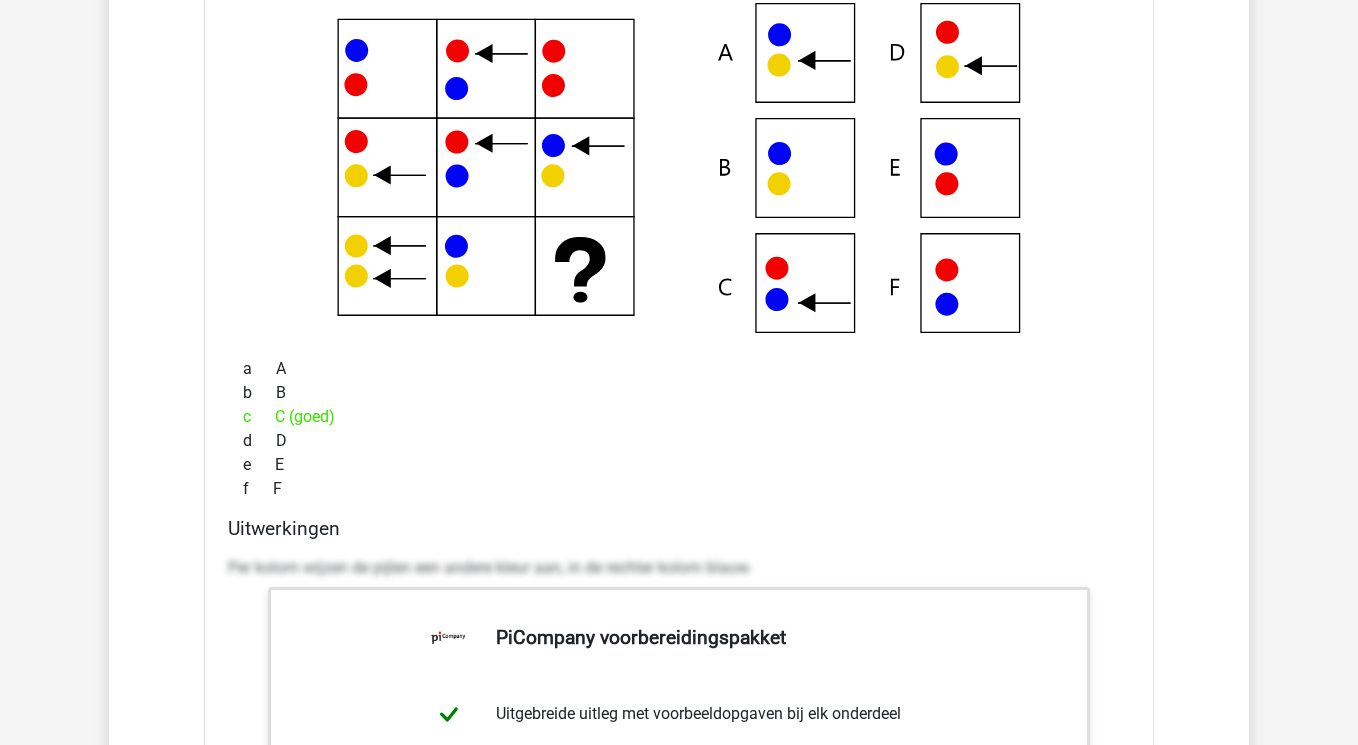 scroll, scrollTop: 9012, scrollLeft: 0, axis: vertical 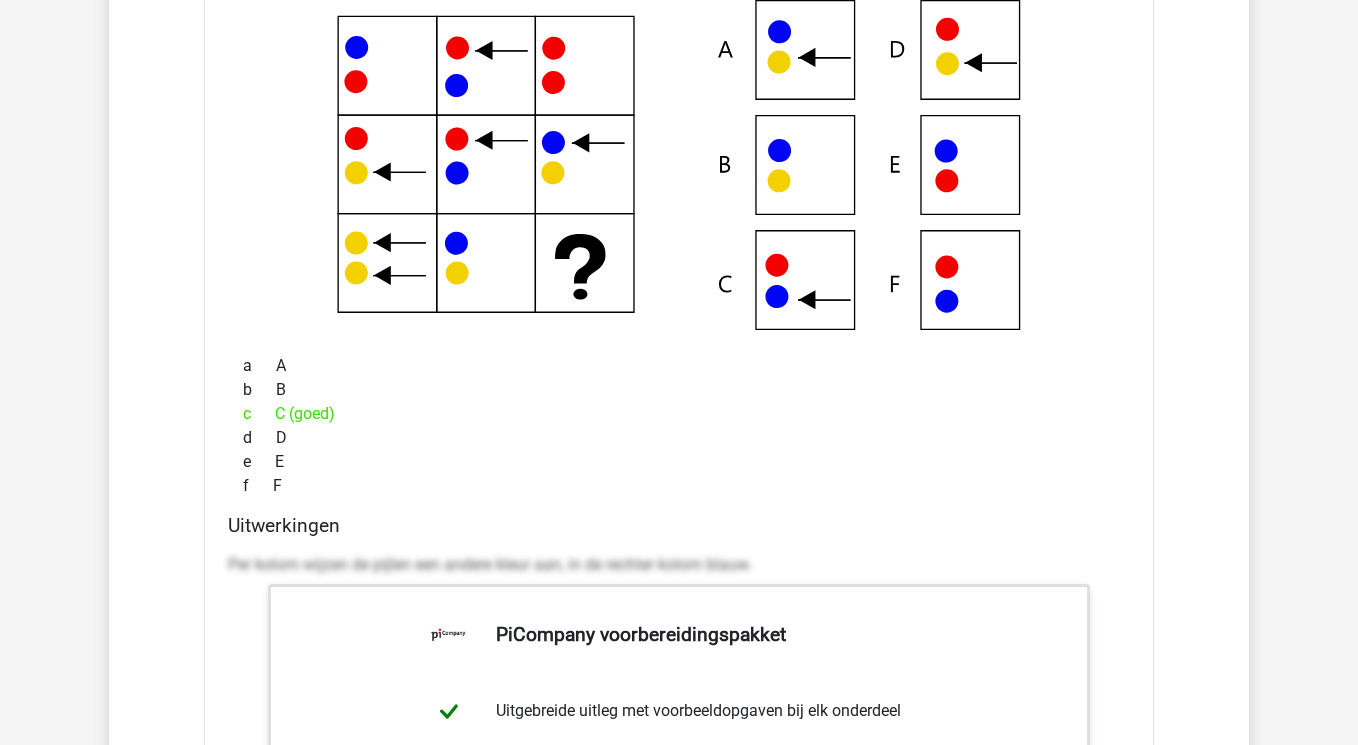 click on "Per kolom wijzen de pijlen een andere kleur aan, in de rechter kolom blauw." at bounding box center [679, 573] 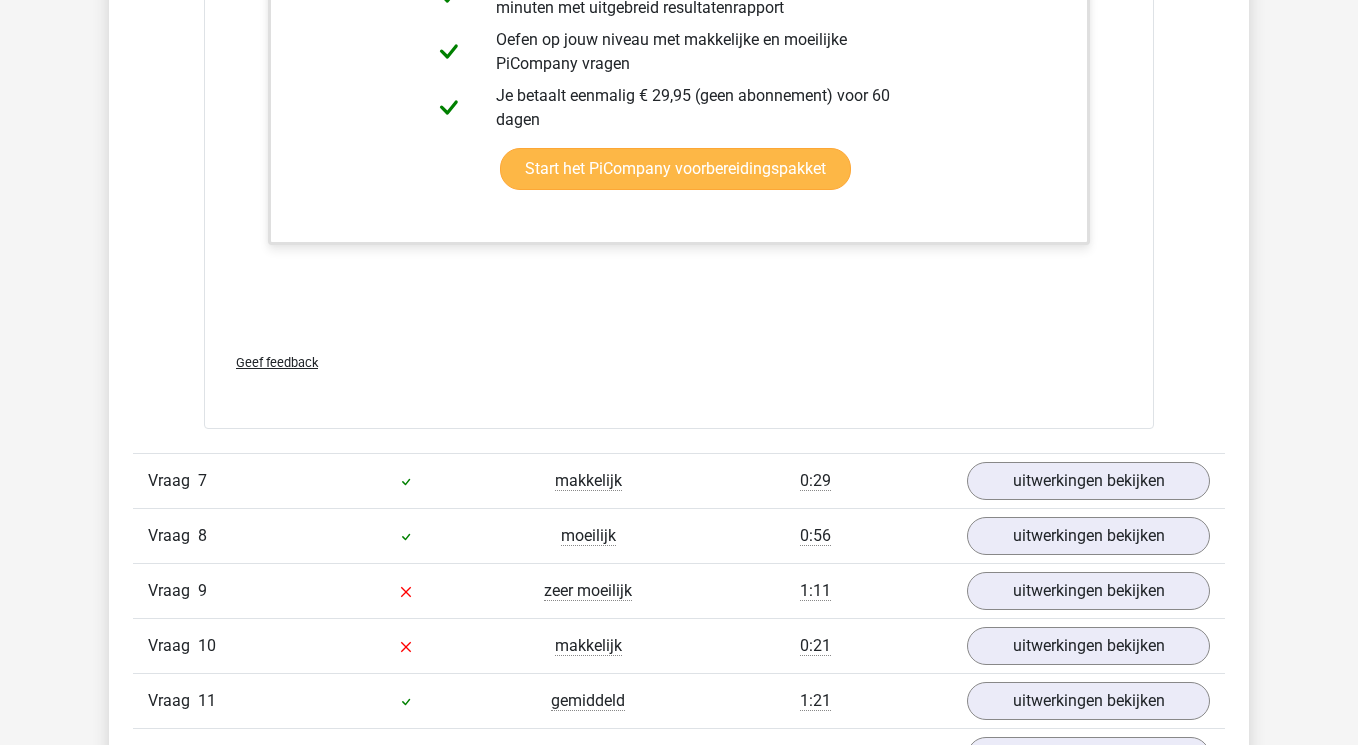 scroll, scrollTop: 9828, scrollLeft: 0, axis: vertical 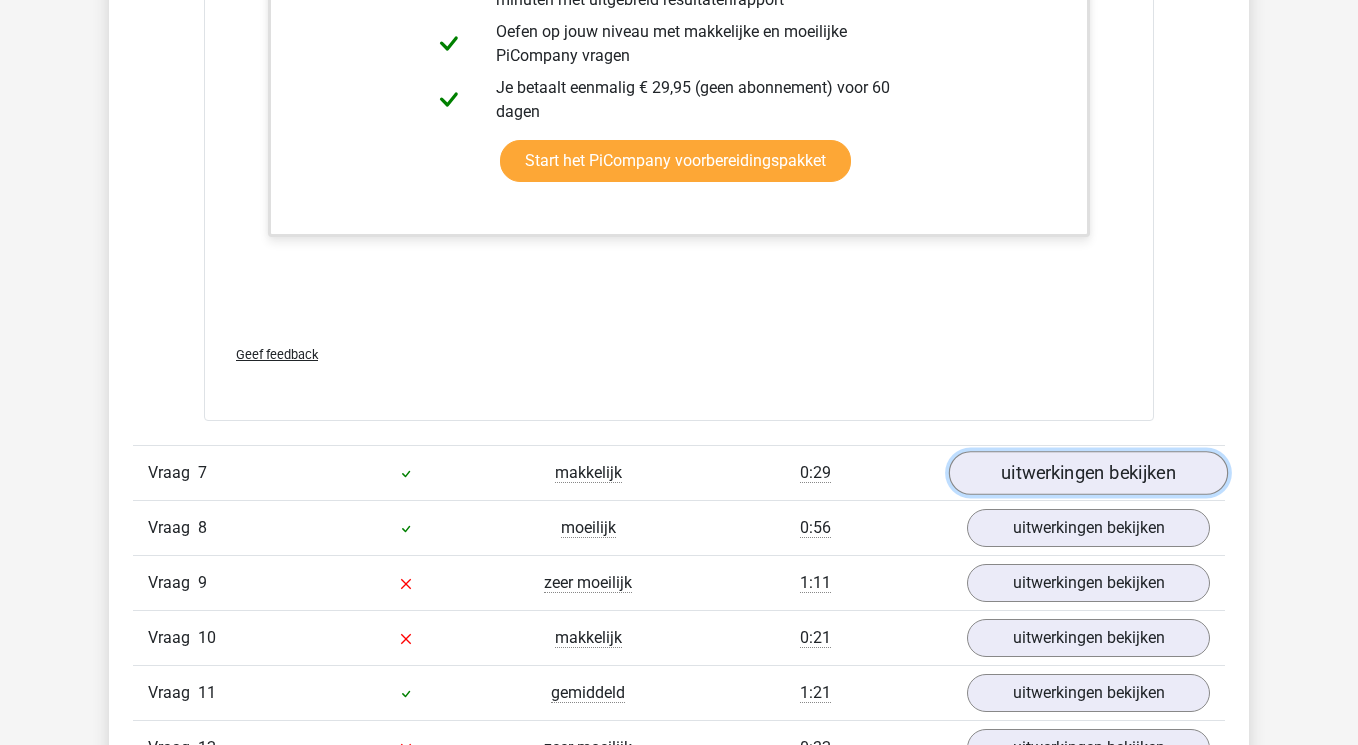 click on "uitwerkingen bekijken" at bounding box center [1088, 473] 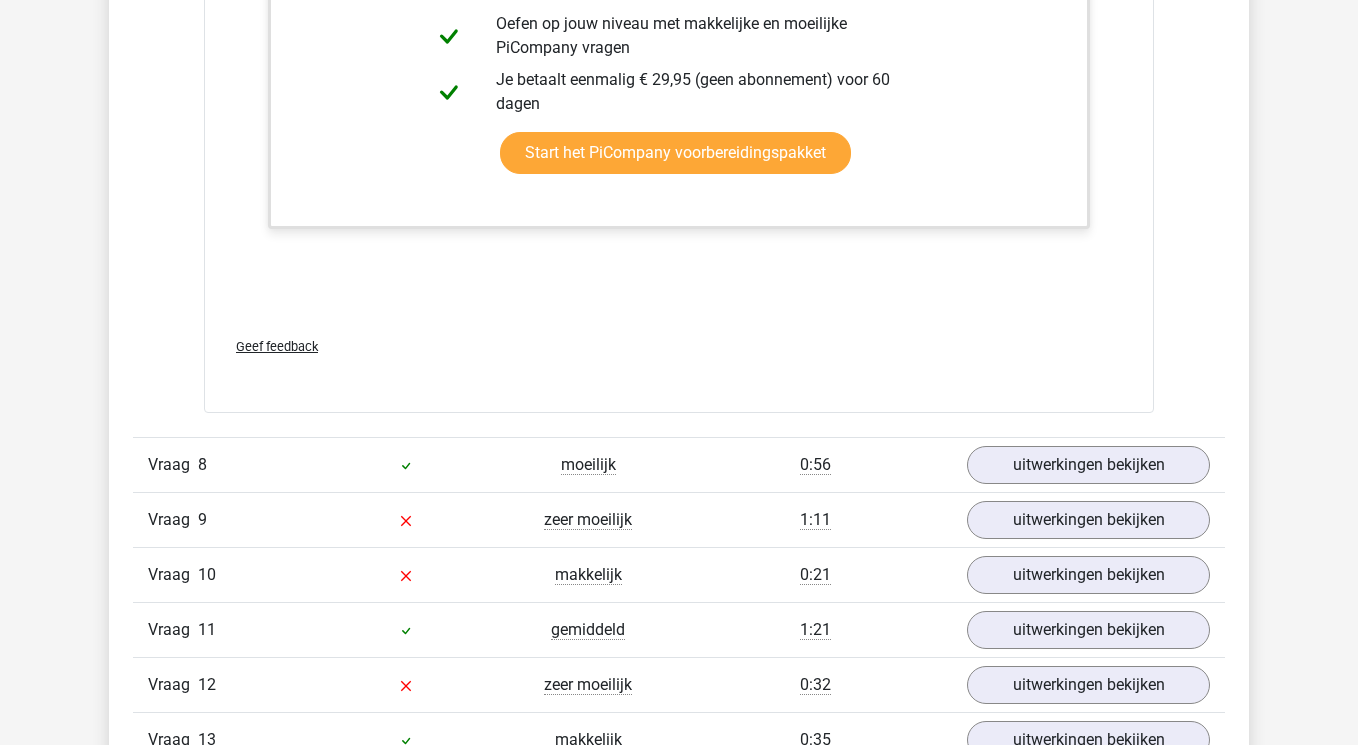 scroll, scrollTop: 11694, scrollLeft: 0, axis: vertical 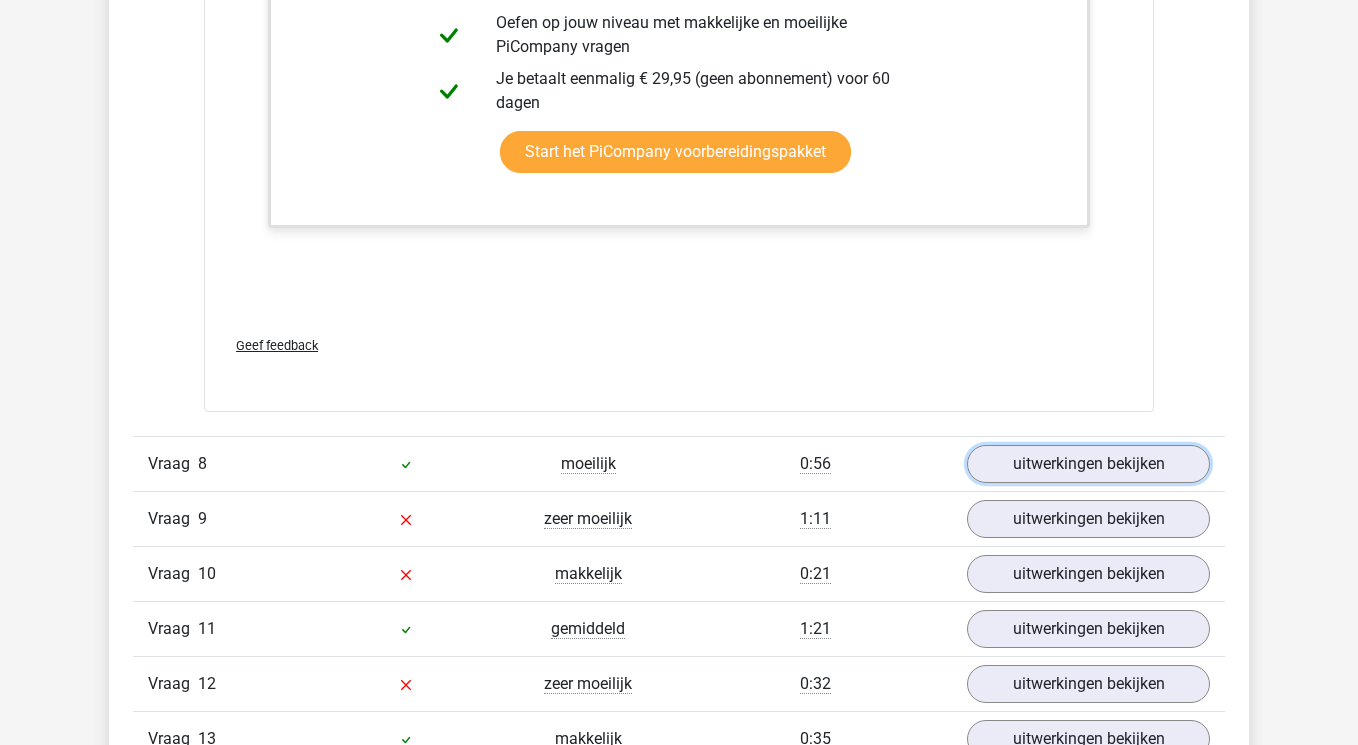 click on "uitwerkingen bekijken" at bounding box center (1088, 464) 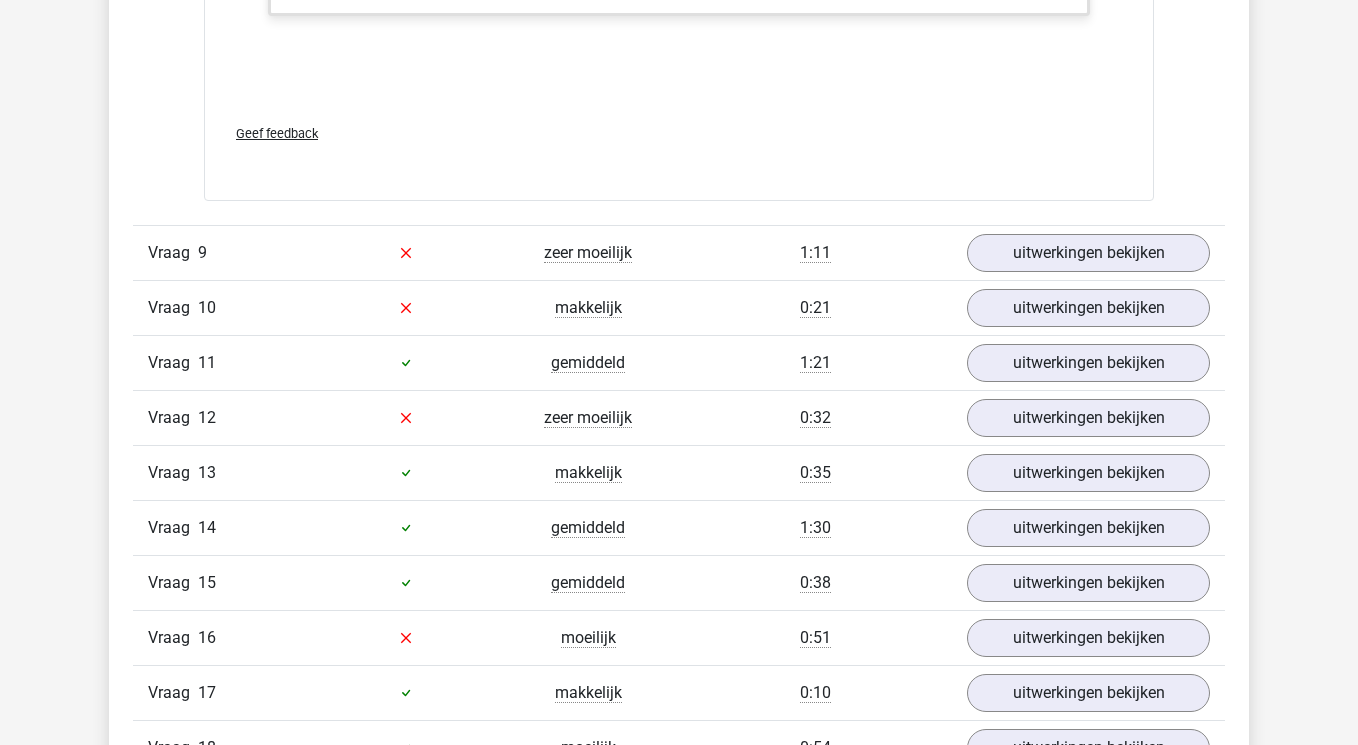 scroll, scrollTop: 13777, scrollLeft: 0, axis: vertical 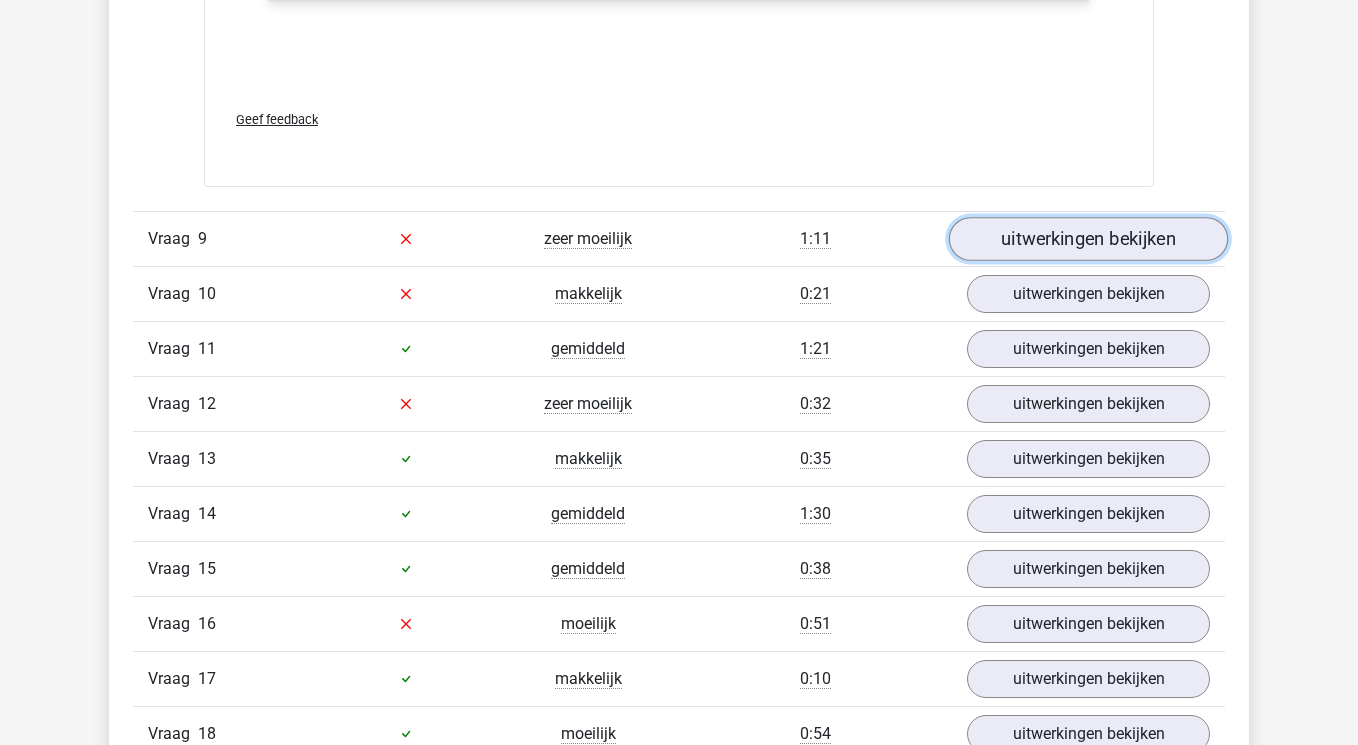 click on "uitwerkingen bekijken" at bounding box center [1088, 239] 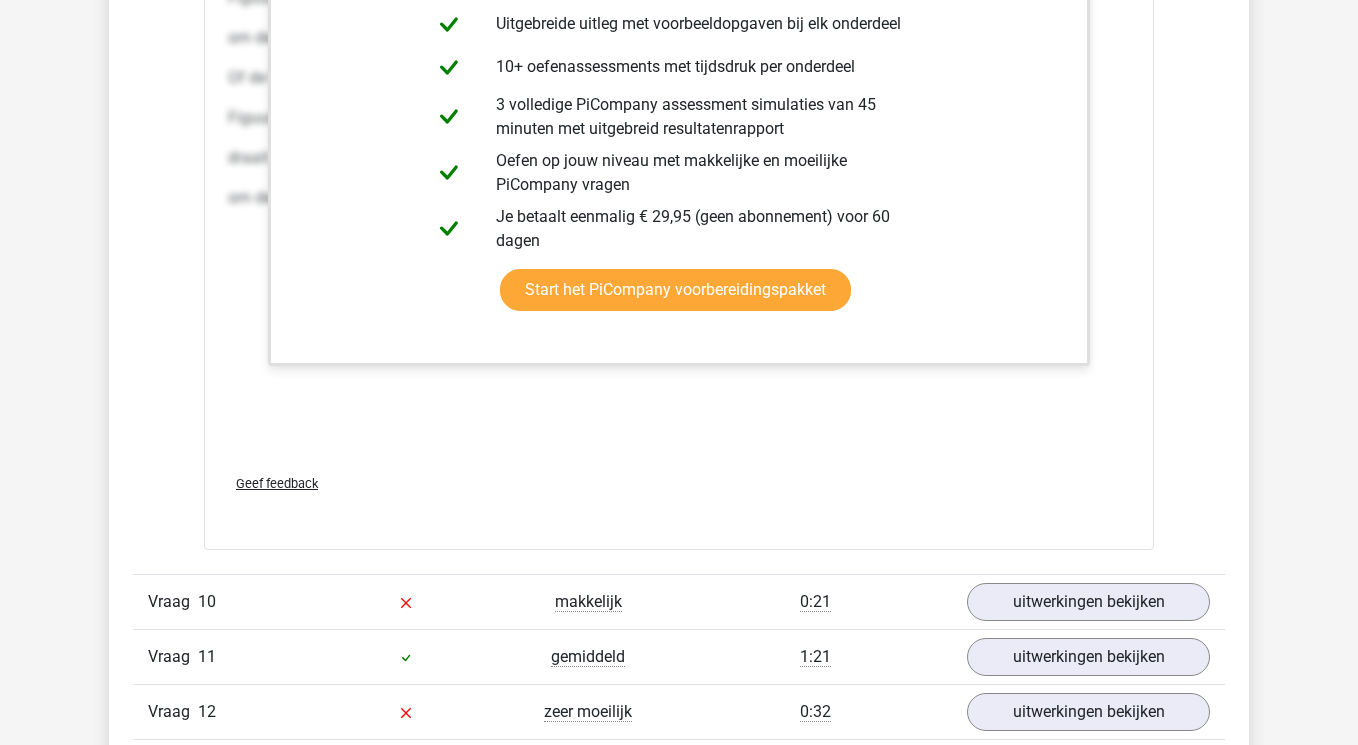scroll, scrollTop: 15474, scrollLeft: 0, axis: vertical 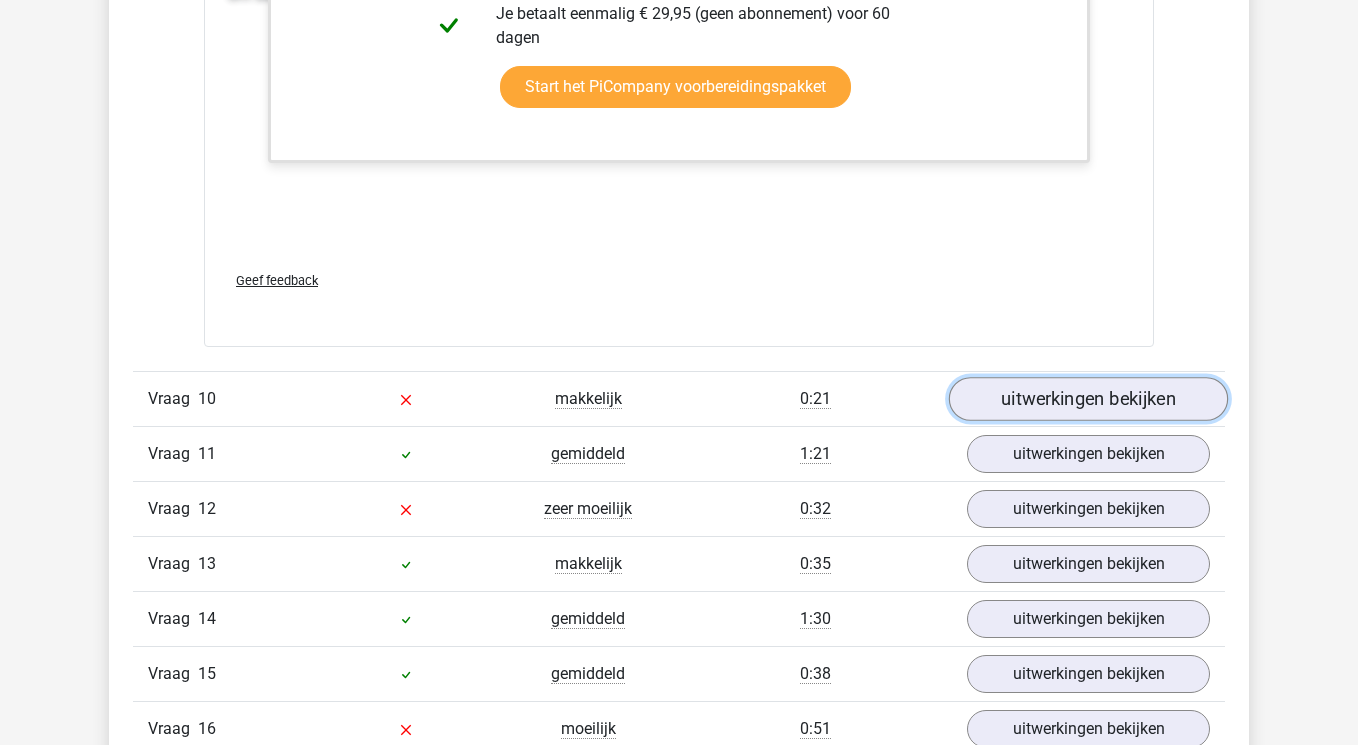 click on "uitwerkingen bekijken" at bounding box center [1088, 399] 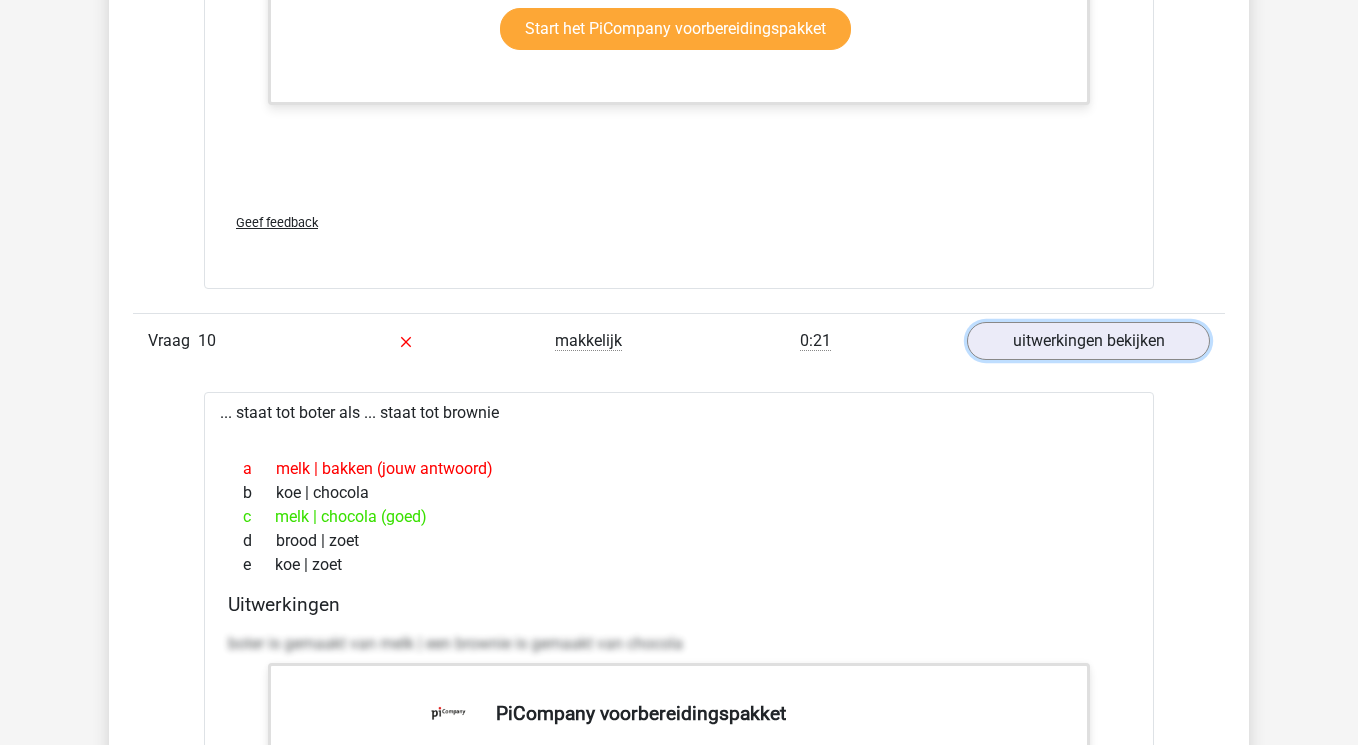 scroll, scrollTop: 15534, scrollLeft: 0, axis: vertical 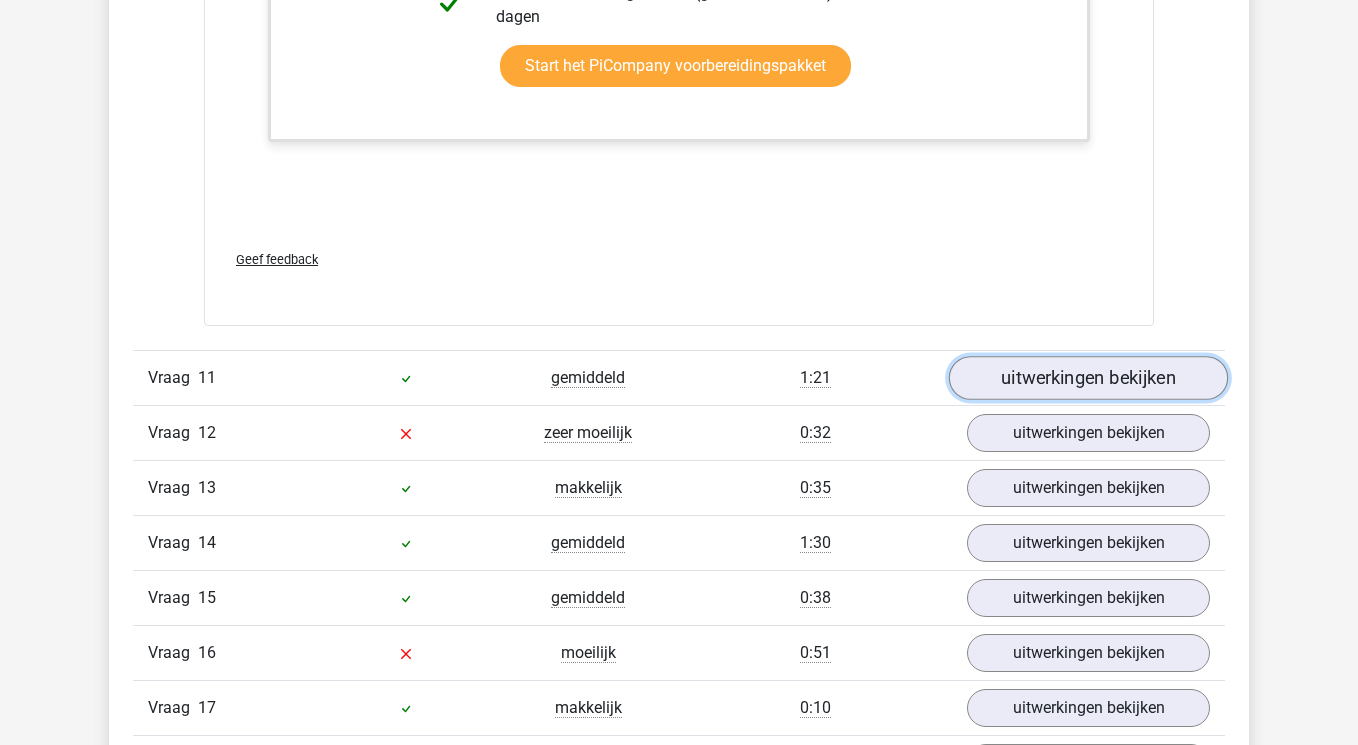 click on "uitwerkingen bekijken" at bounding box center [1088, 378] 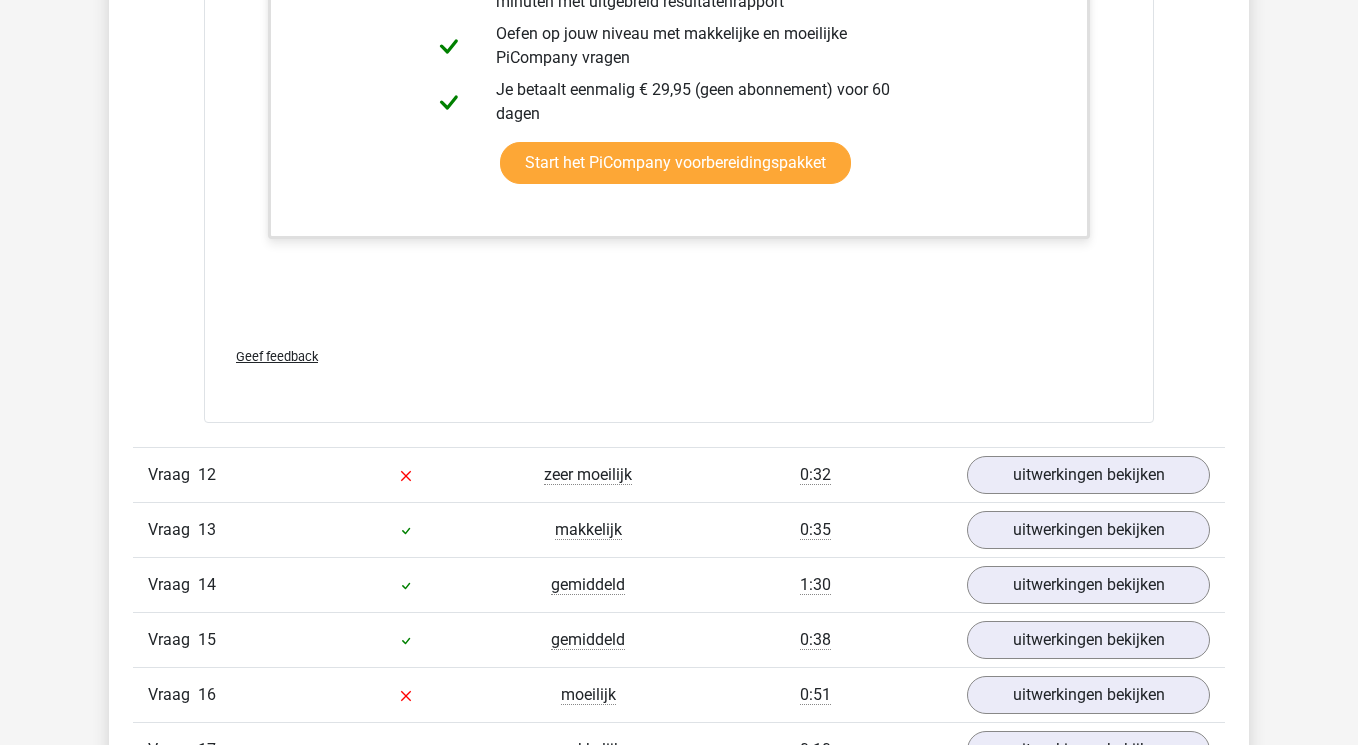 scroll, scrollTop: 17484, scrollLeft: 0, axis: vertical 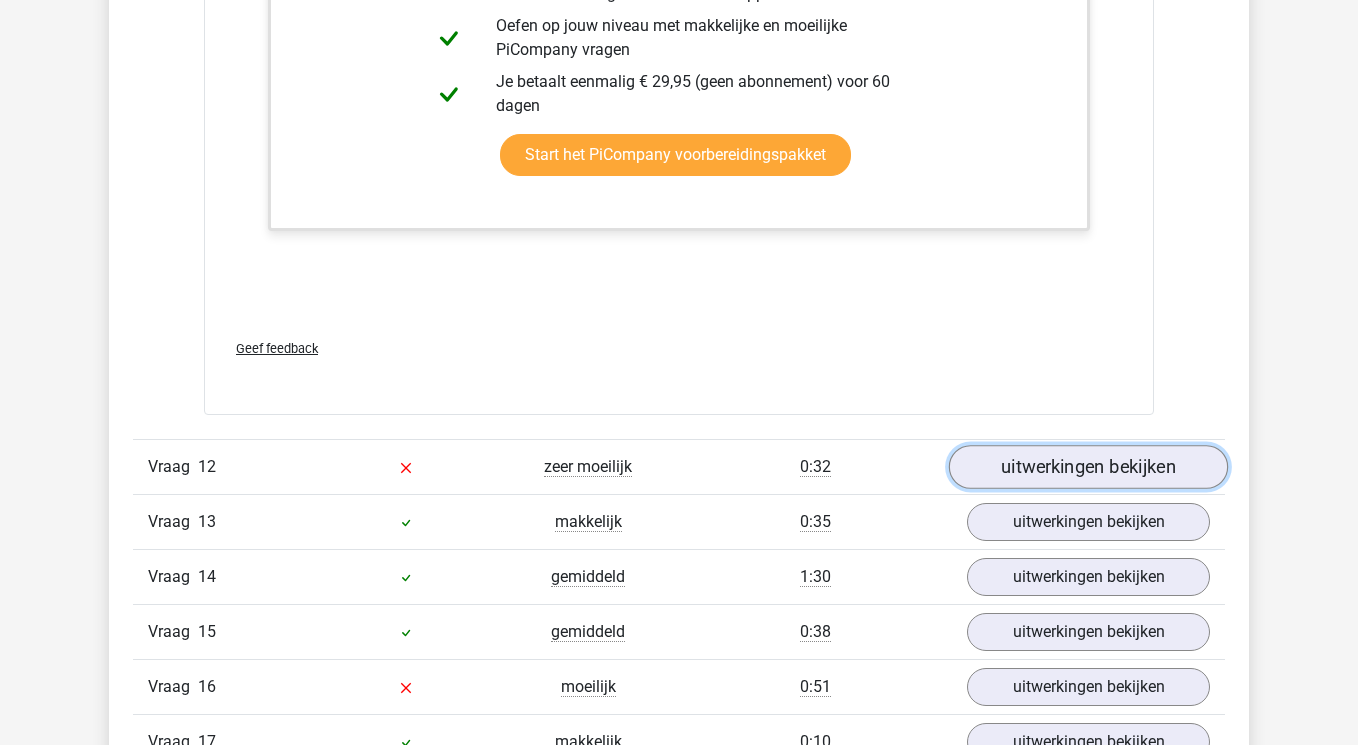 click on "uitwerkingen bekijken" at bounding box center (1088, 467) 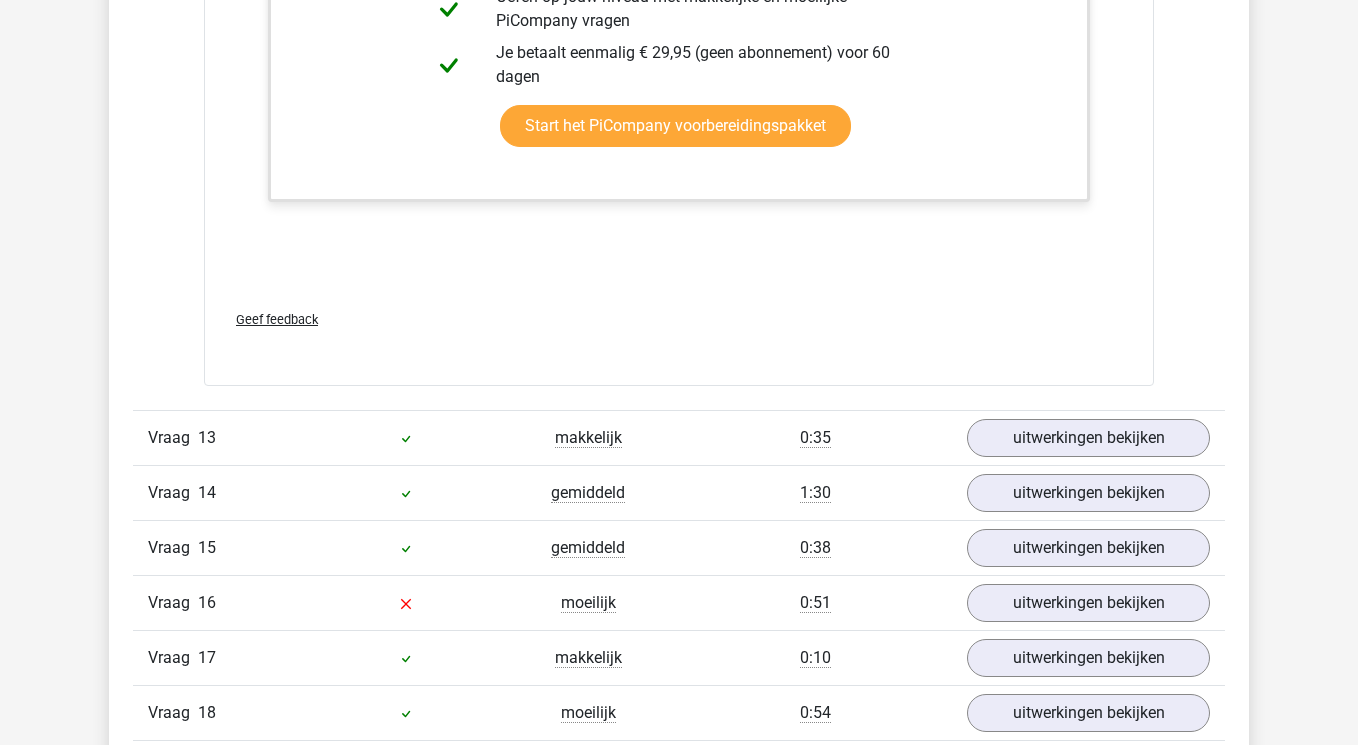 scroll, scrollTop: 18573, scrollLeft: 0, axis: vertical 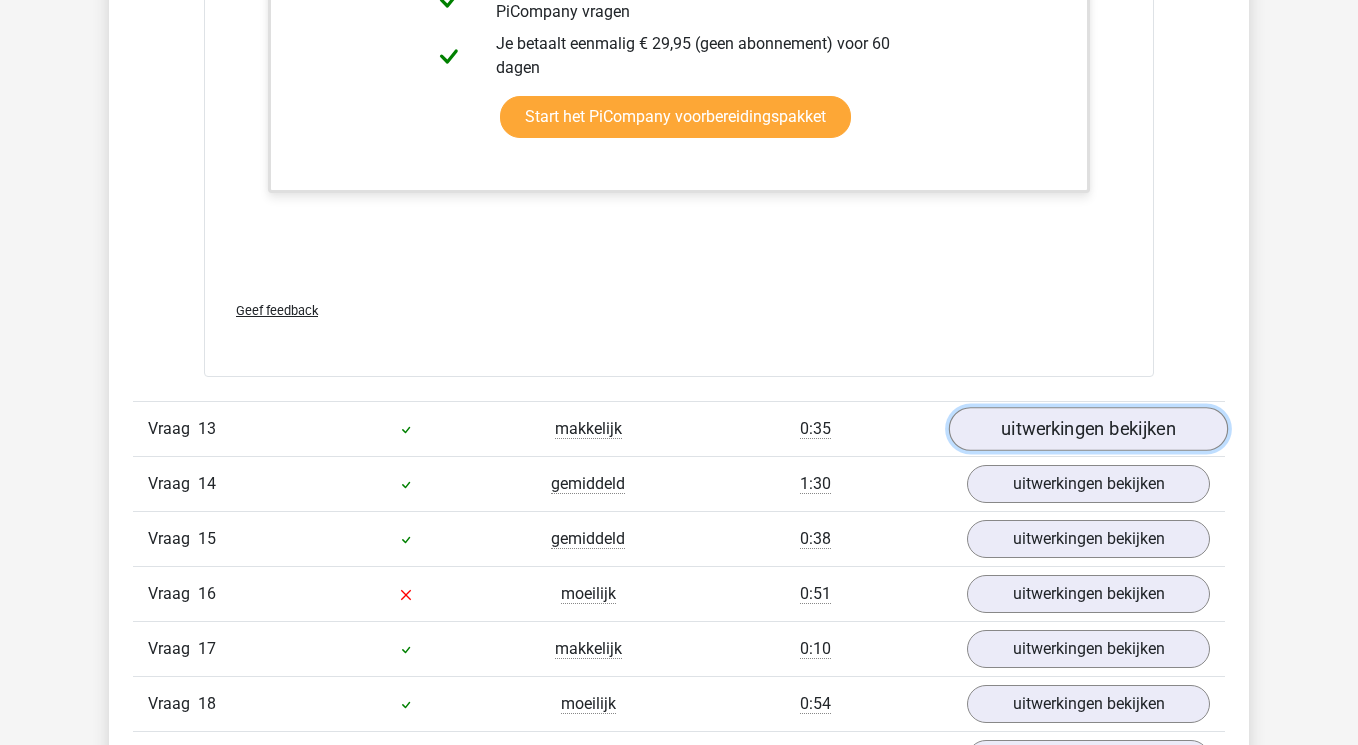 click on "uitwerkingen bekijken" at bounding box center (1088, 430) 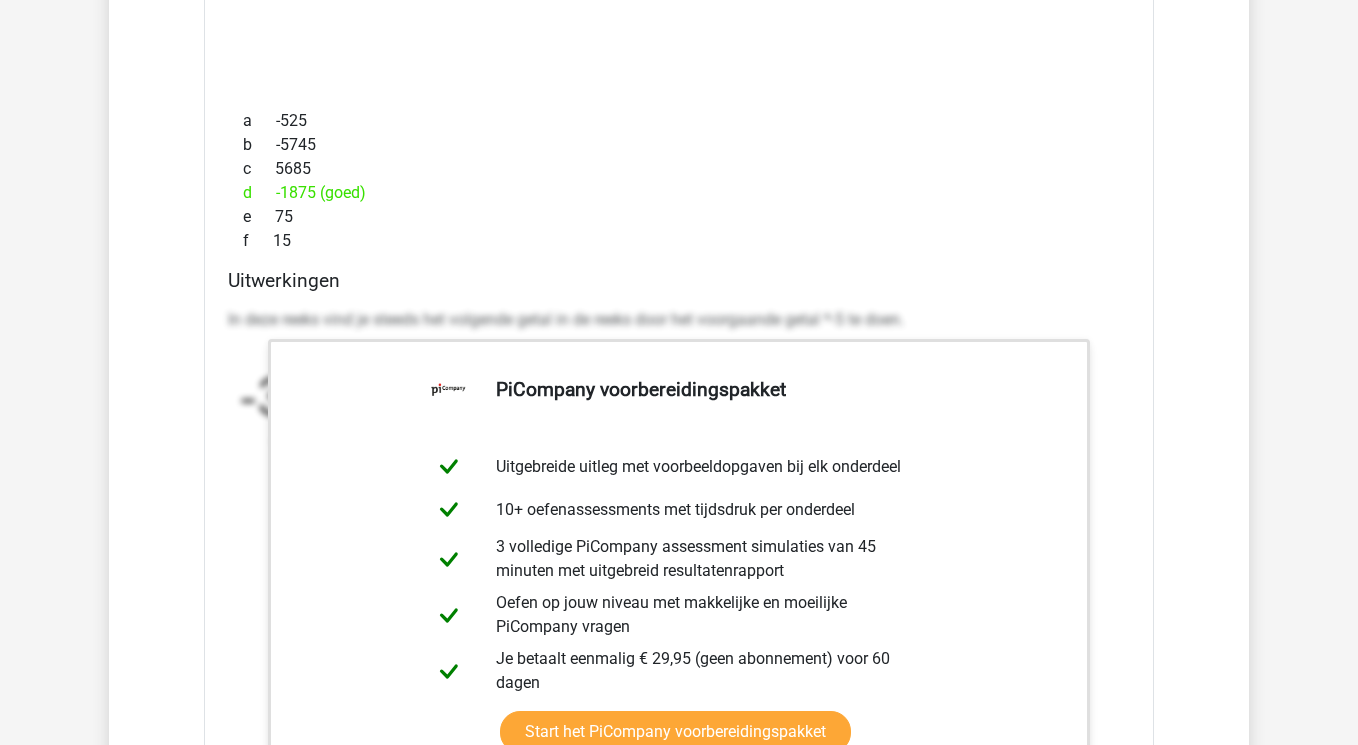 scroll, scrollTop: 19244, scrollLeft: 0, axis: vertical 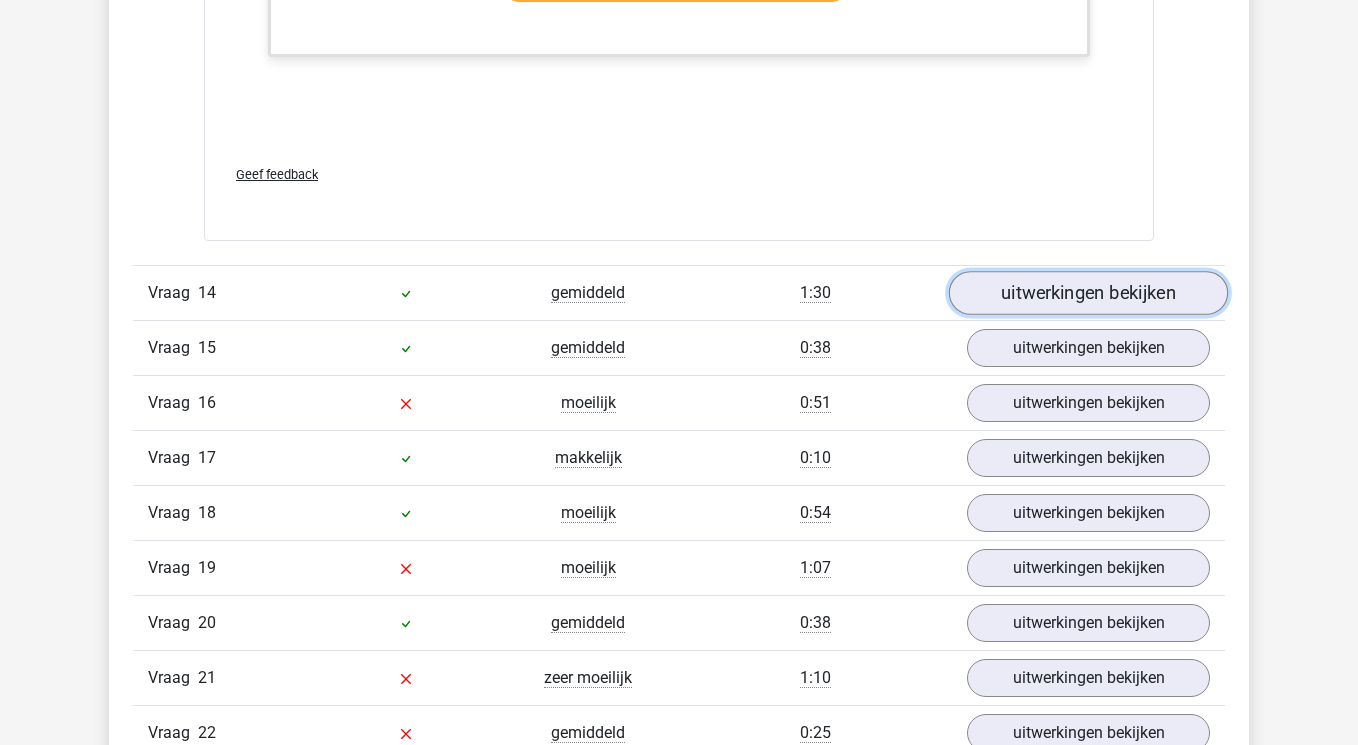click on "uitwerkingen bekijken" at bounding box center [1088, 293] 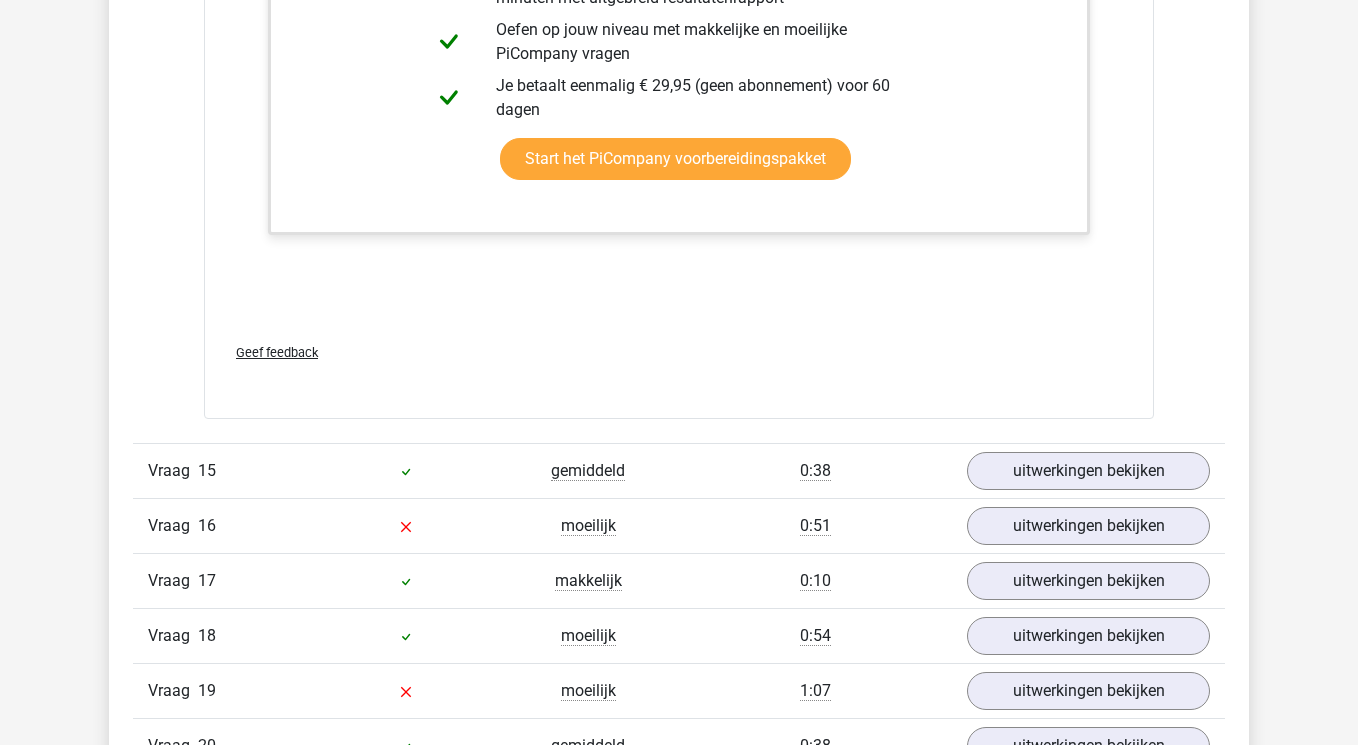 scroll, scrollTop: 21110, scrollLeft: 0, axis: vertical 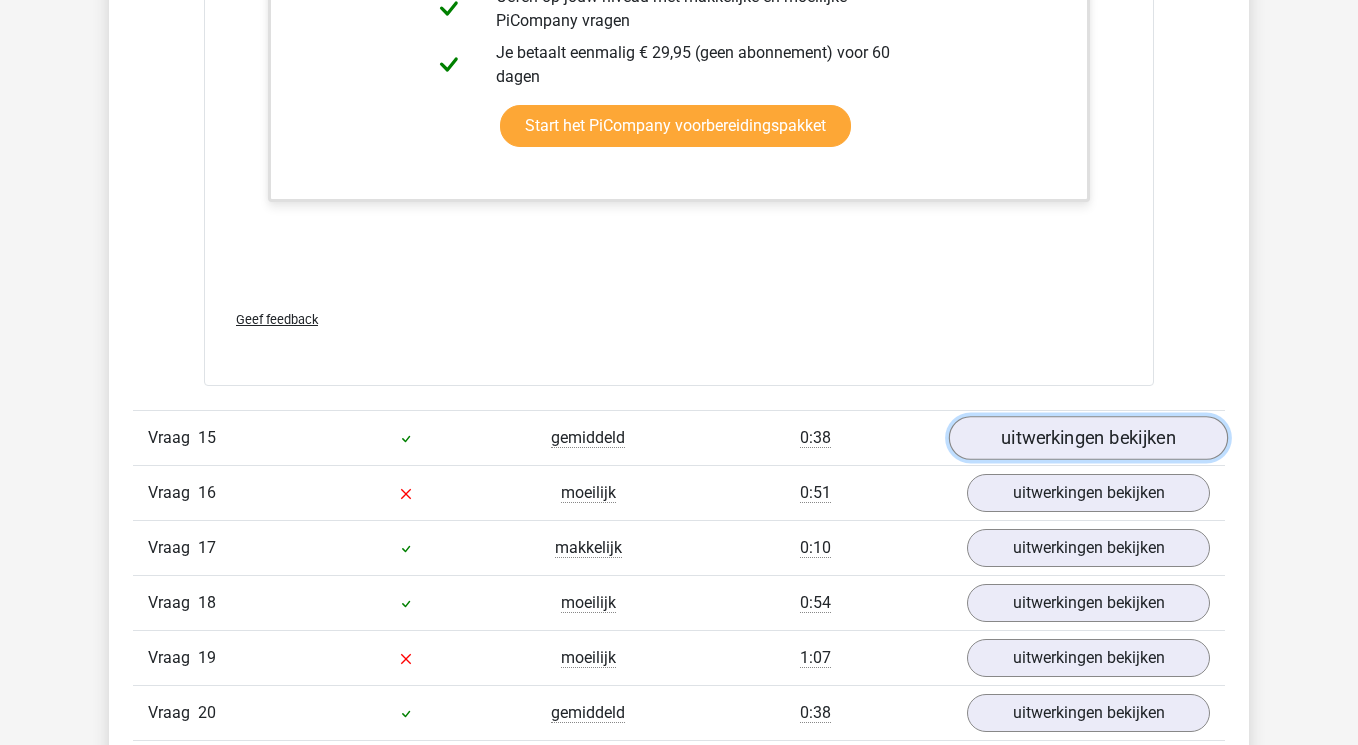 click on "uitwerkingen bekijken" at bounding box center [1088, 438] 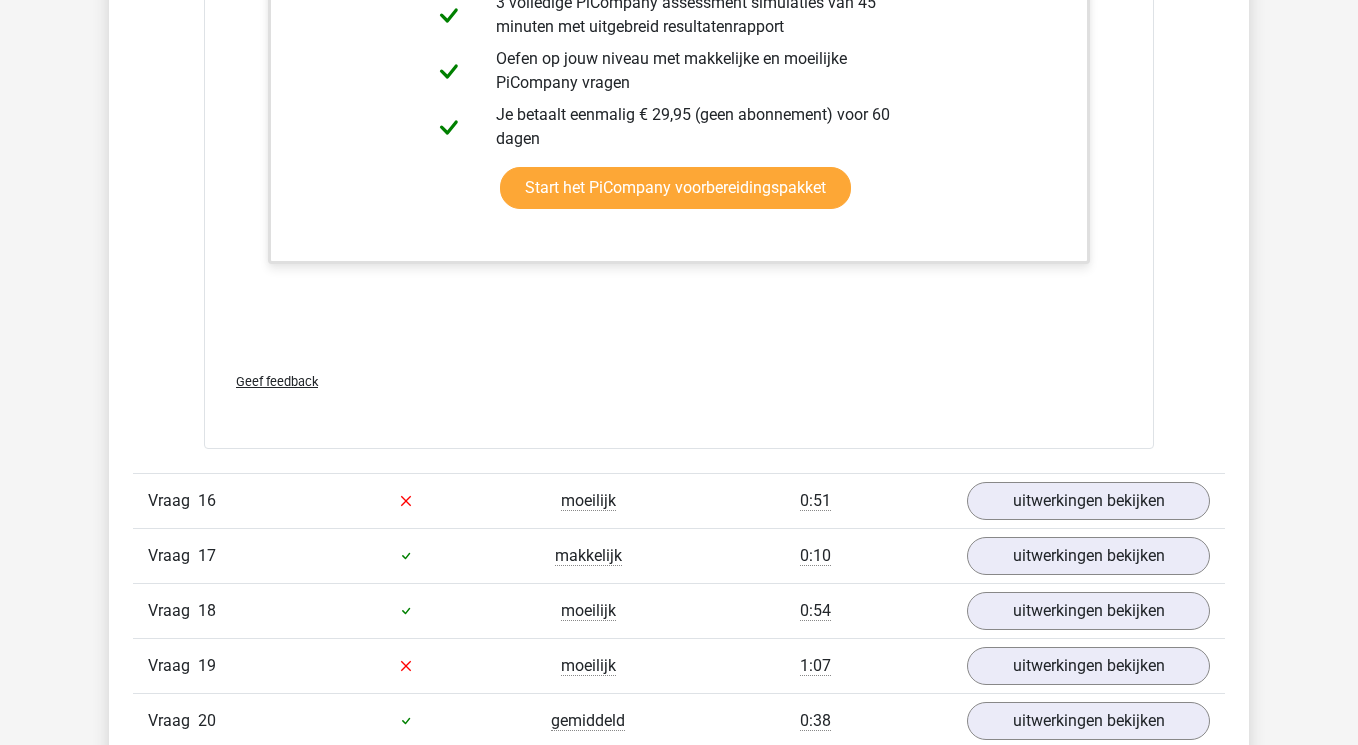 scroll, scrollTop: 22326, scrollLeft: 0, axis: vertical 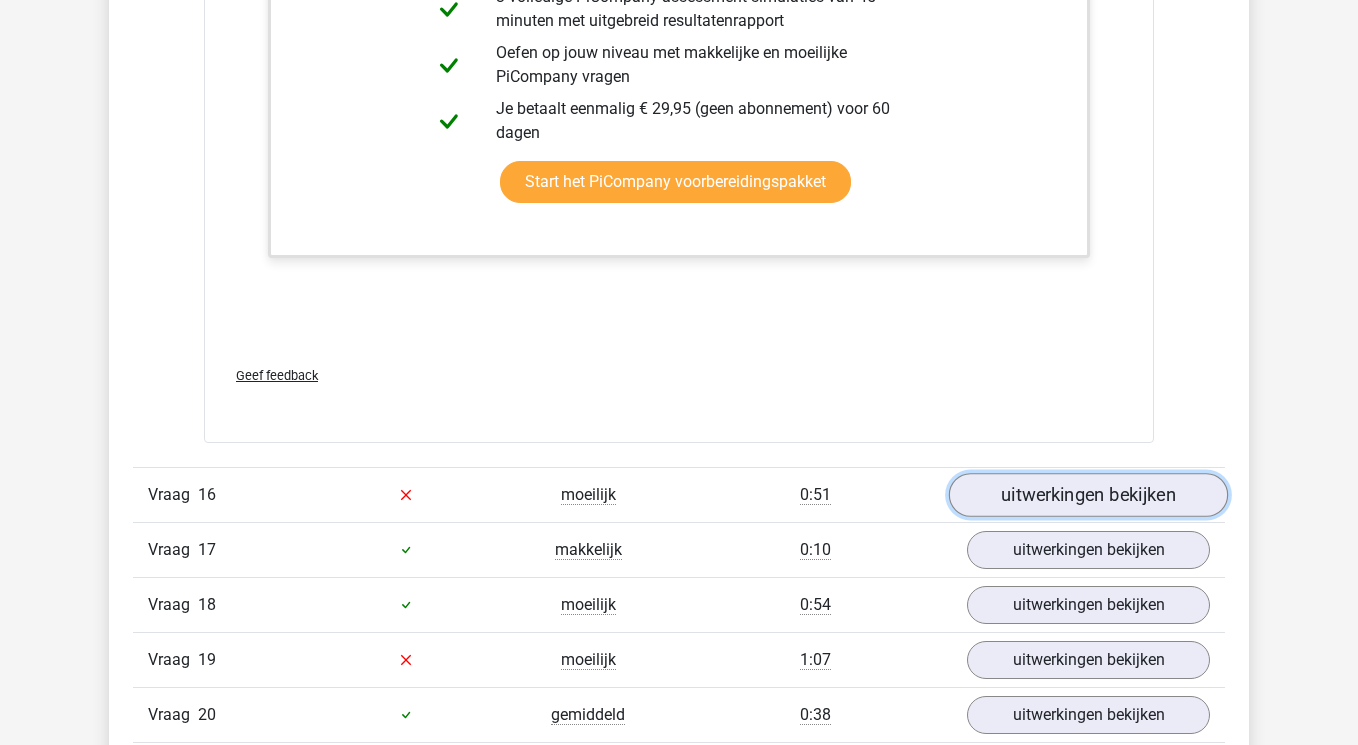 click on "uitwerkingen bekijken" at bounding box center (1088, 495) 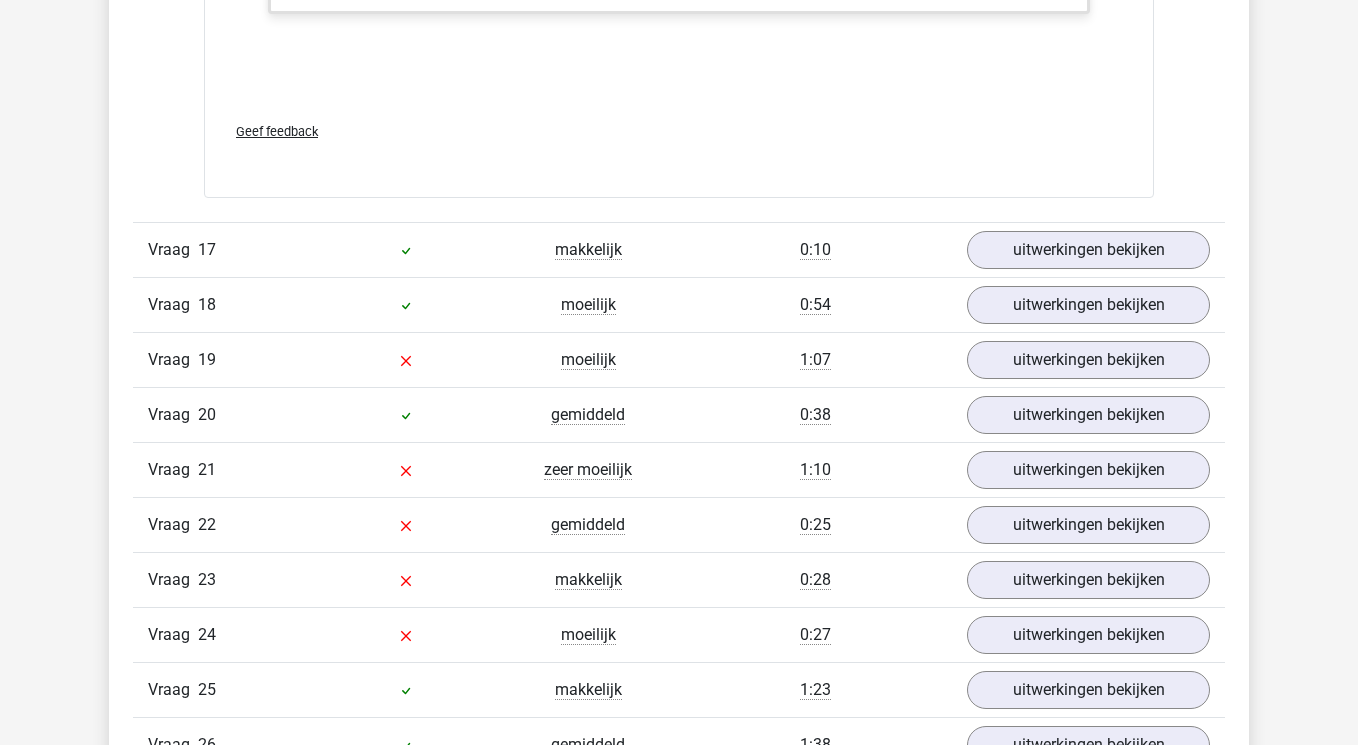scroll, scrollTop: 23906, scrollLeft: 0, axis: vertical 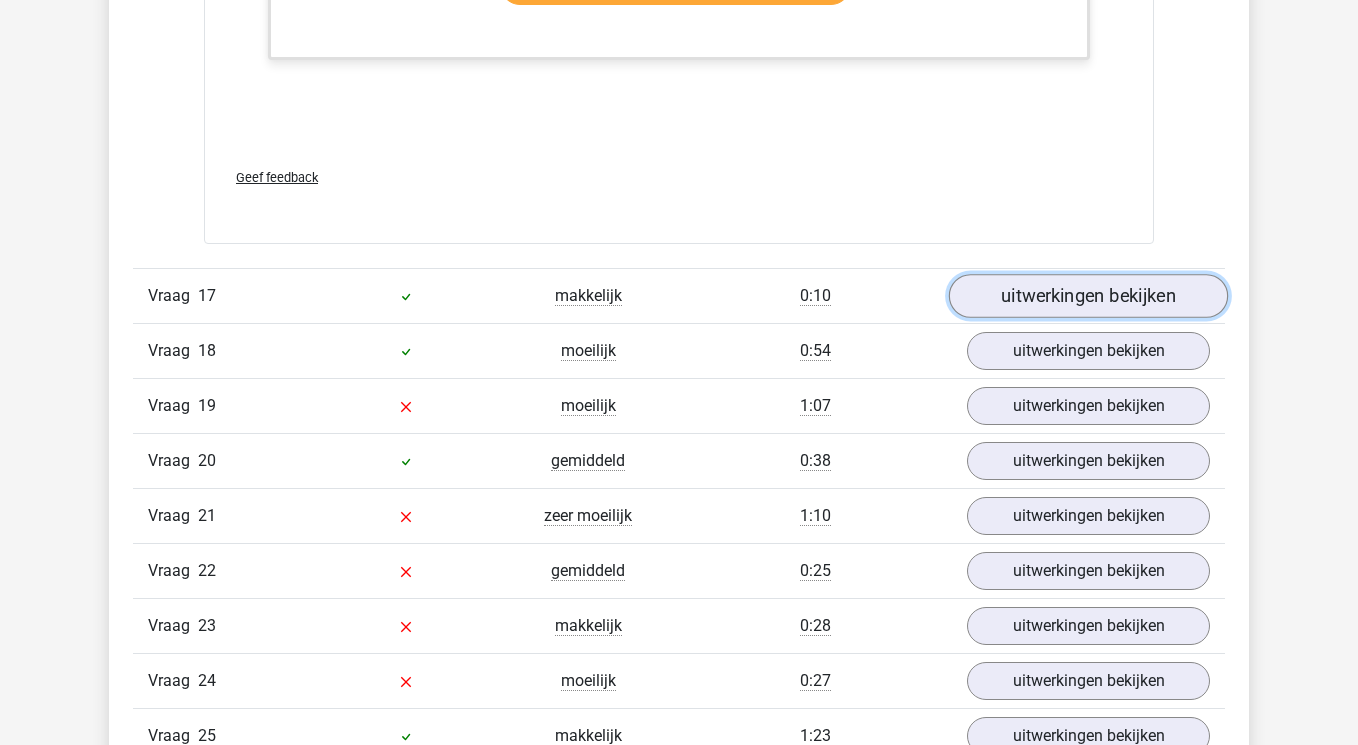 click on "uitwerkingen bekijken" at bounding box center [1088, 296] 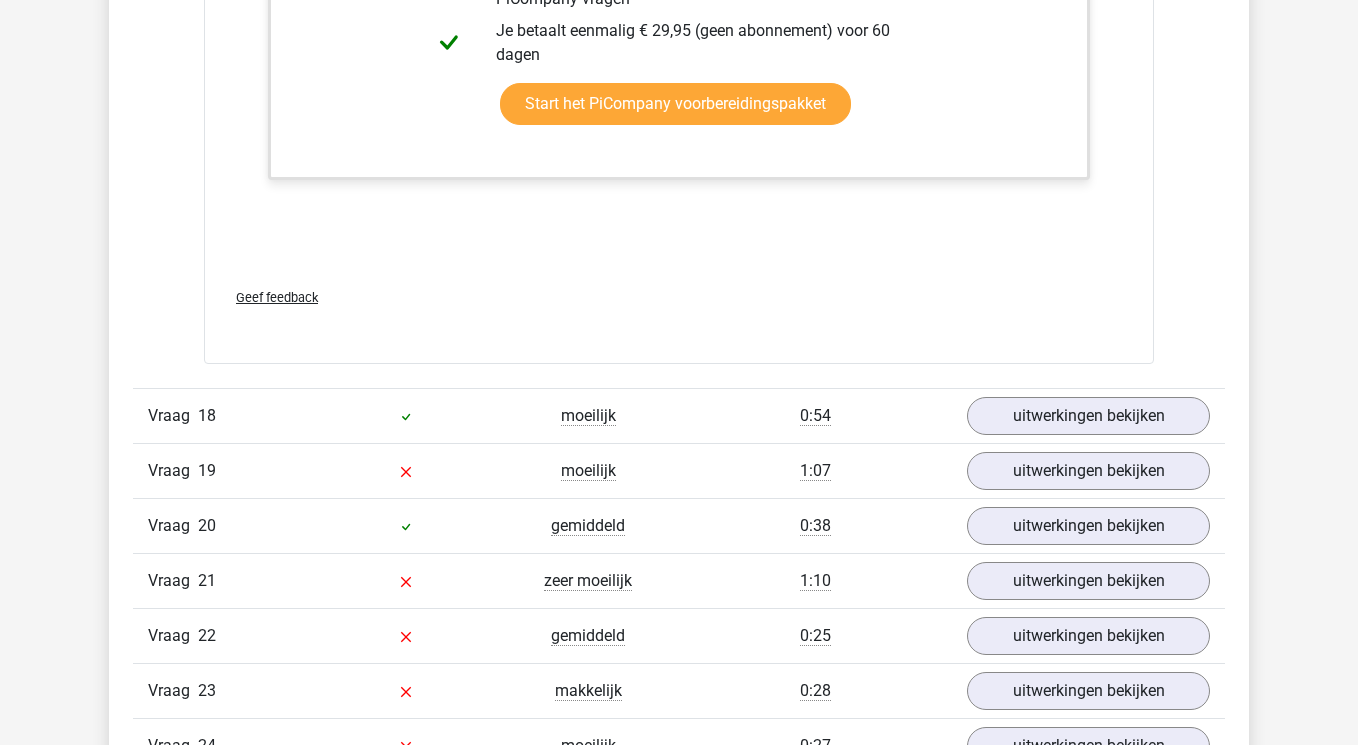 scroll, scrollTop: 25189, scrollLeft: 0, axis: vertical 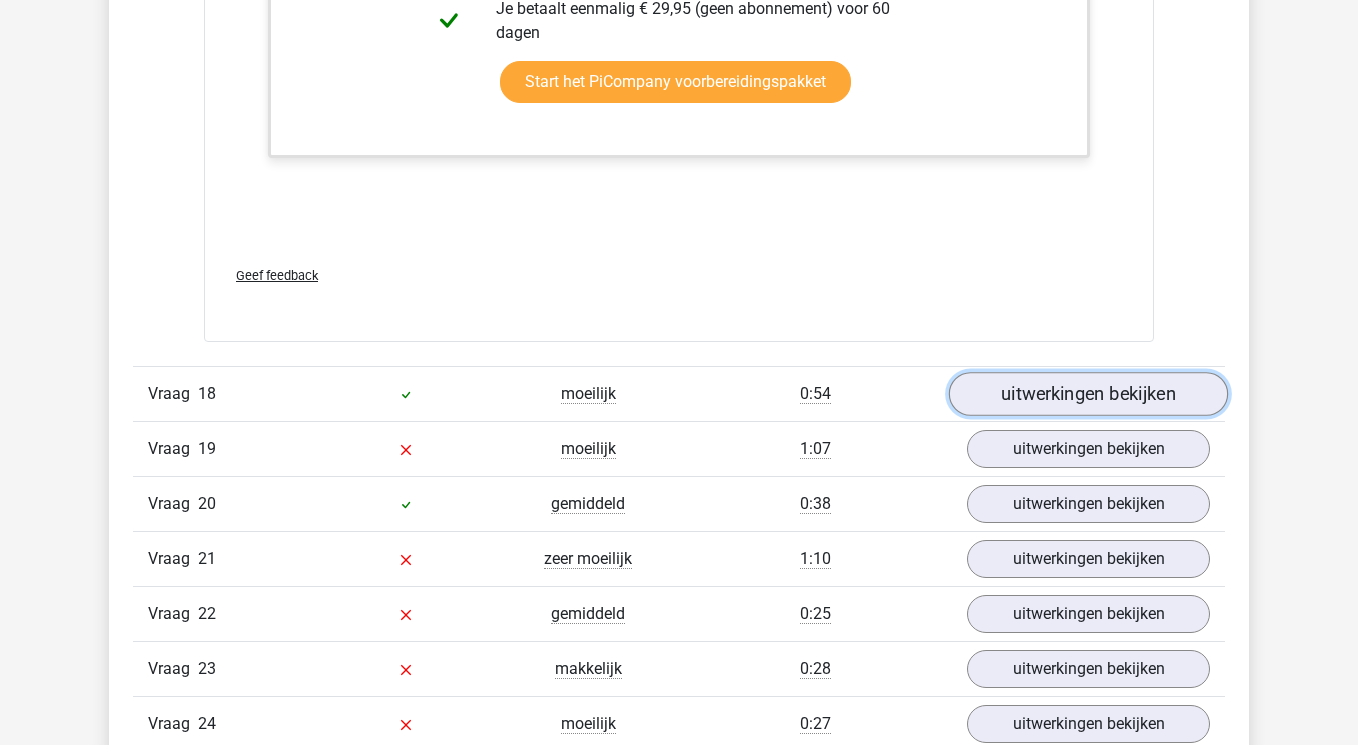 click on "uitwerkingen bekijken" at bounding box center (1088, 394) 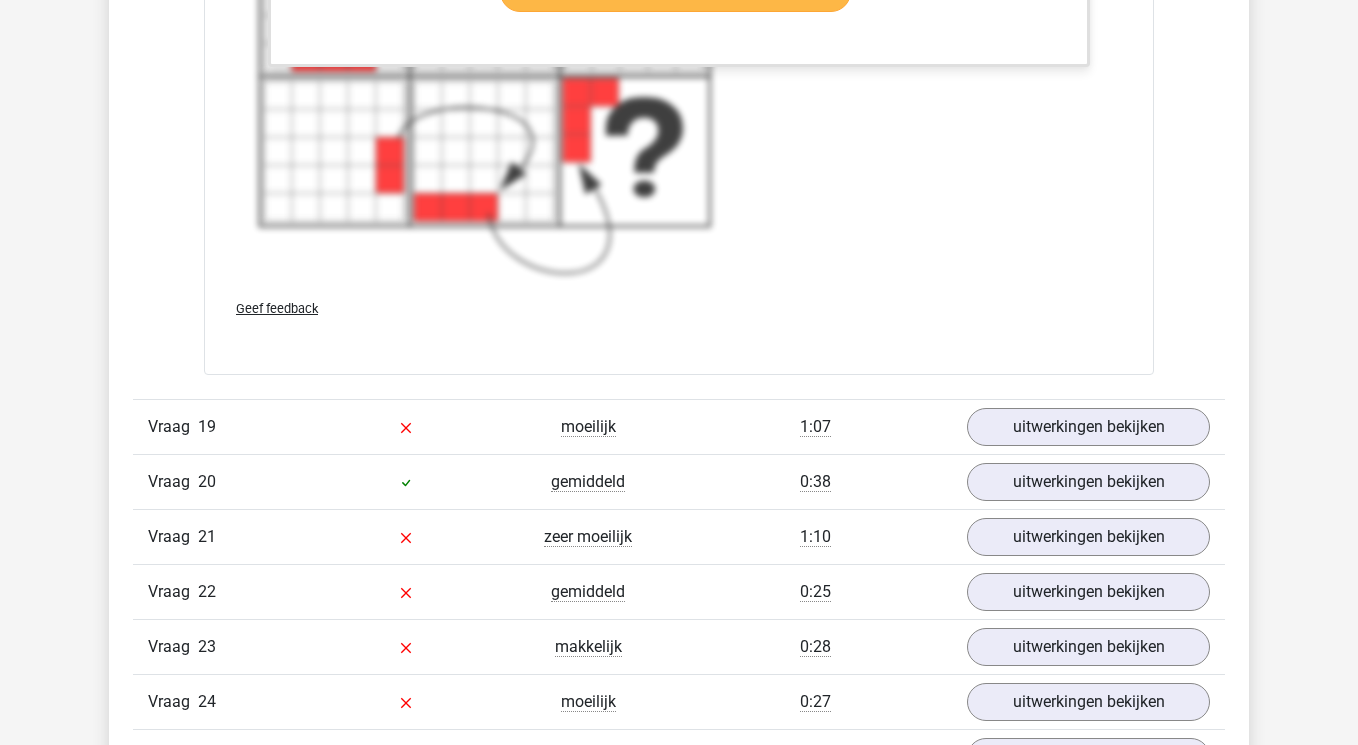 scroll, scrollTop: 26662, scrollLeft: 0, axis: vertical 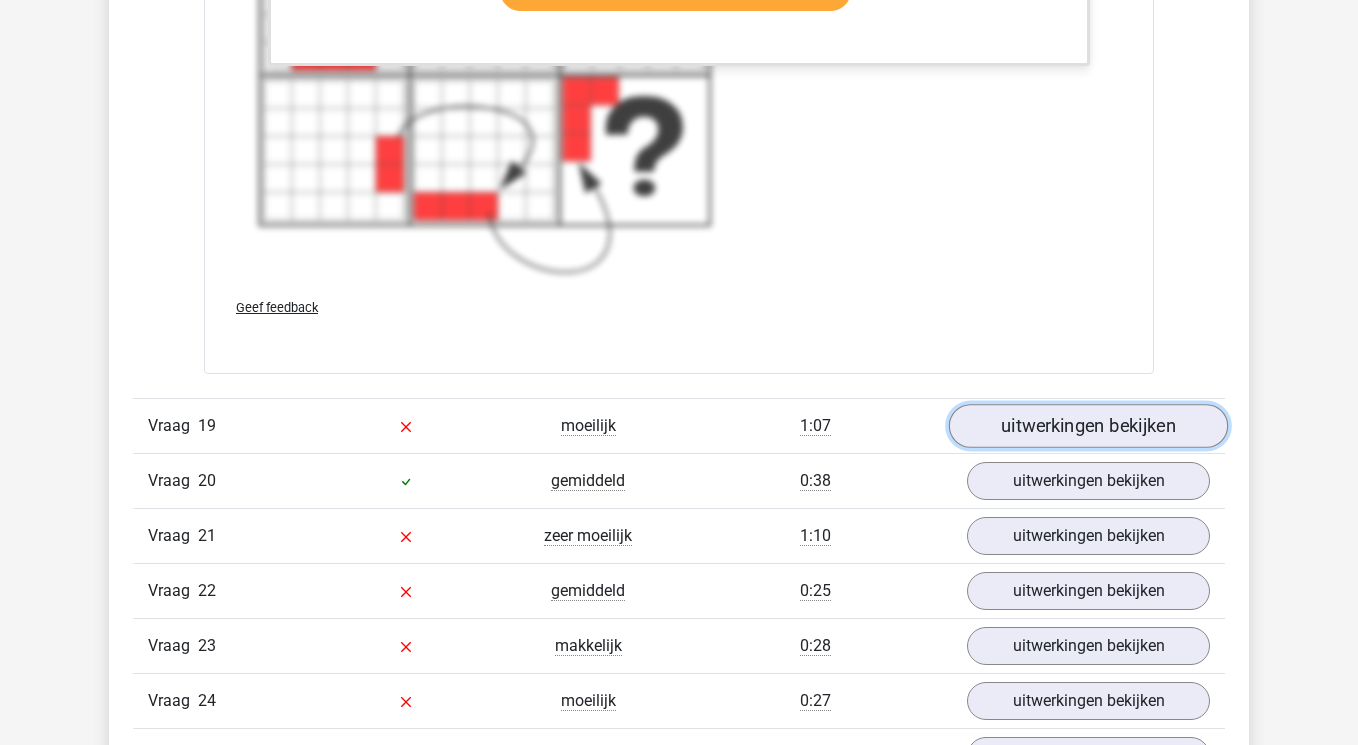 click on "uitwerkingen bekijken" at bounding box center [1088, 426] 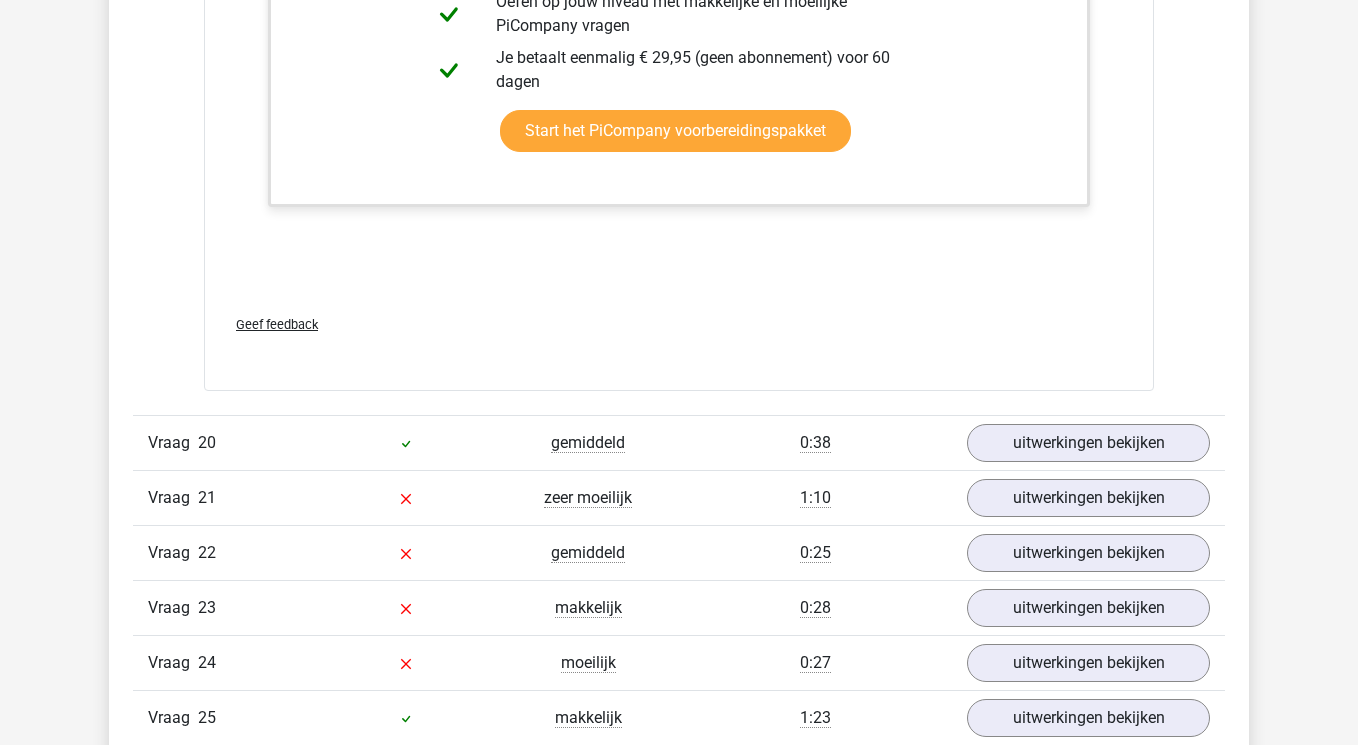 scroll, scrollTop: 28532, scrollLeft: 0, axis: vertical 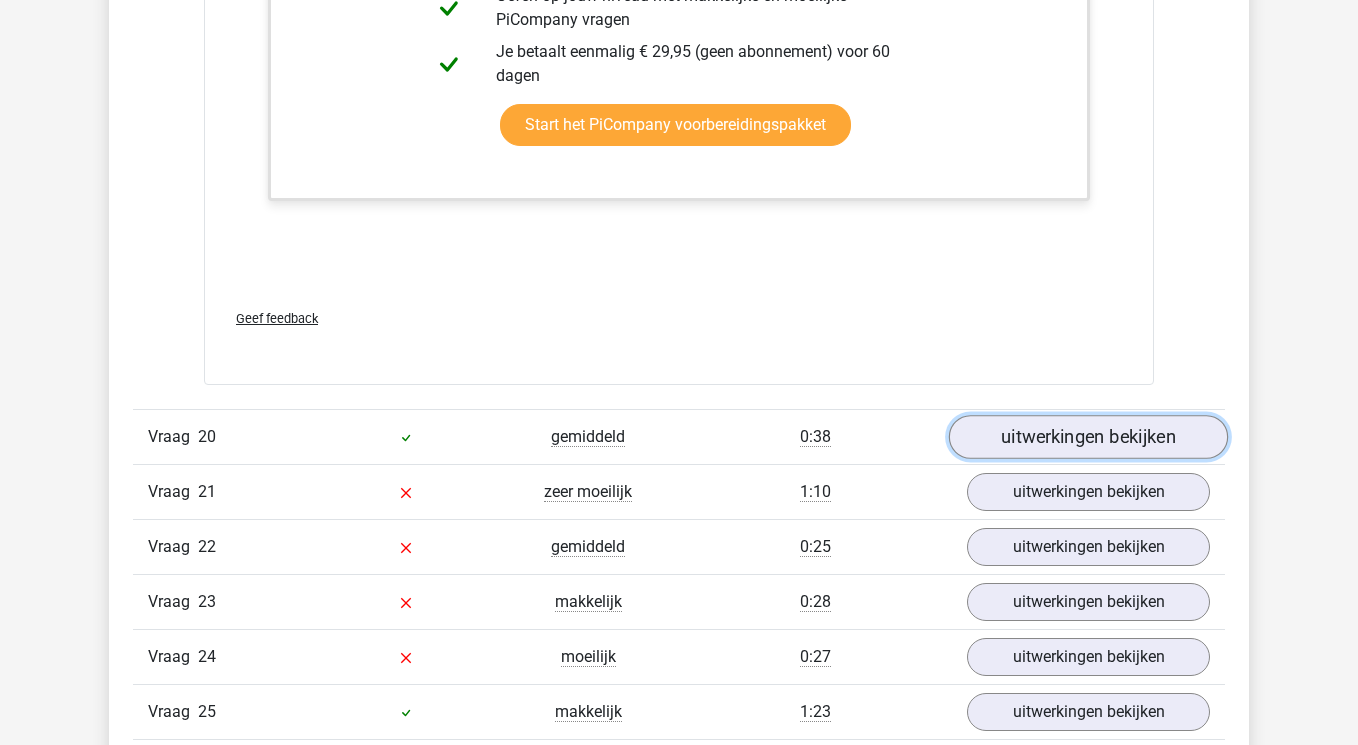 click on "uitwerkingen bekijken" at bounding box center [1088, 438] 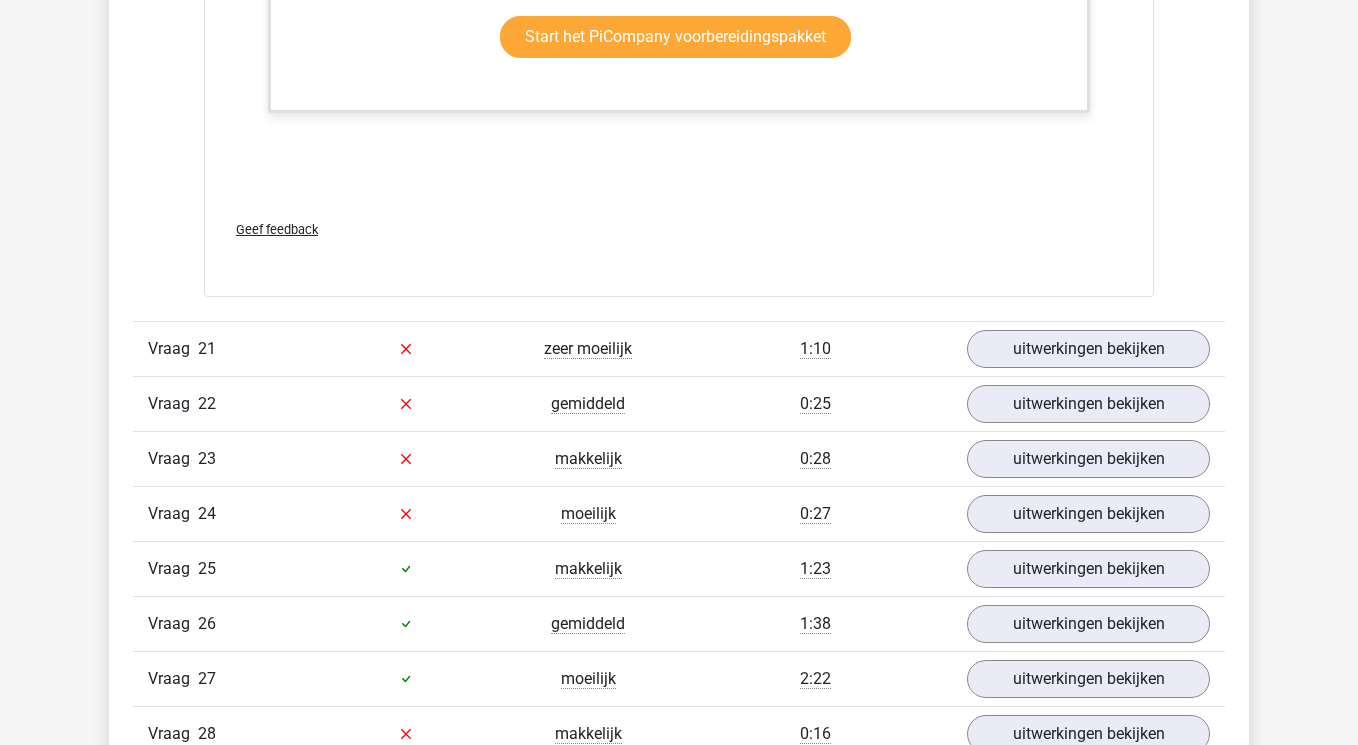 scroll, scrollTop: 30535, scrollLeft: 0, axis: vertical 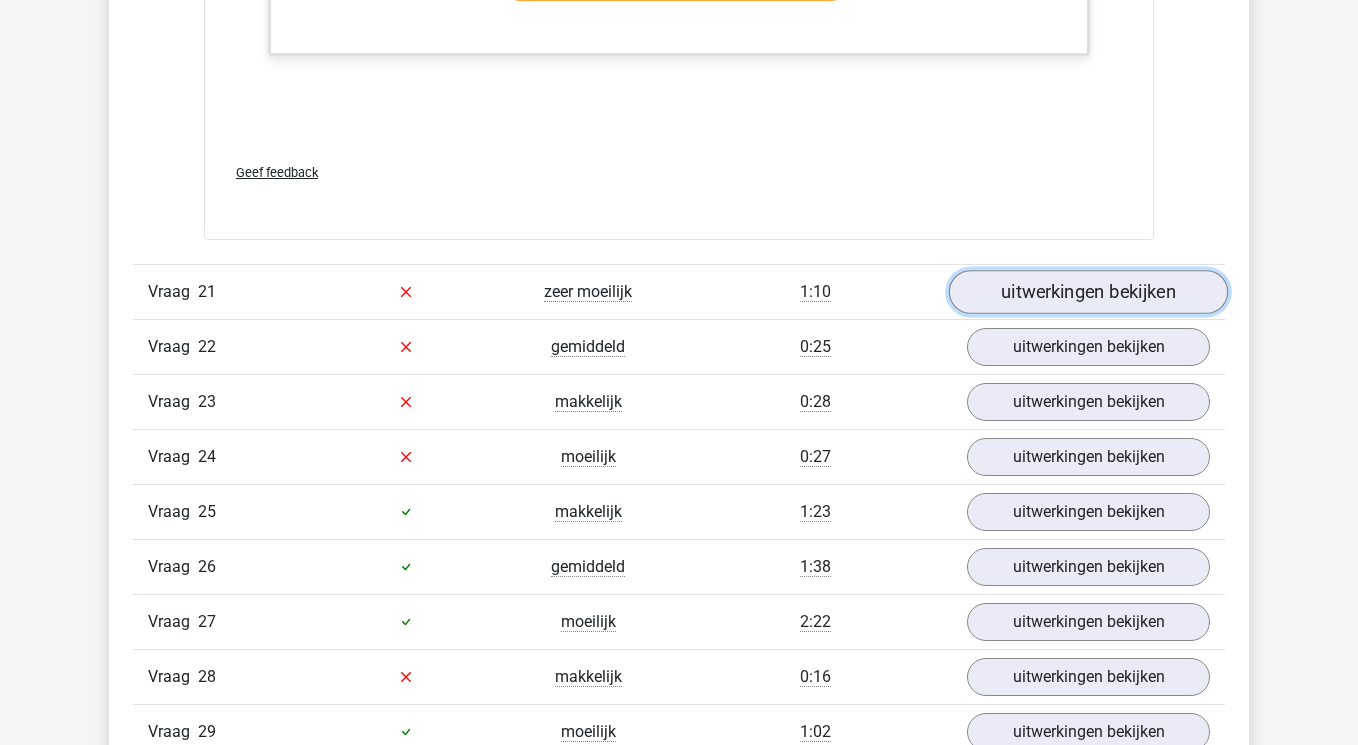 click on "uitwerkingen bekijken" at bounding box center [1088, 292] 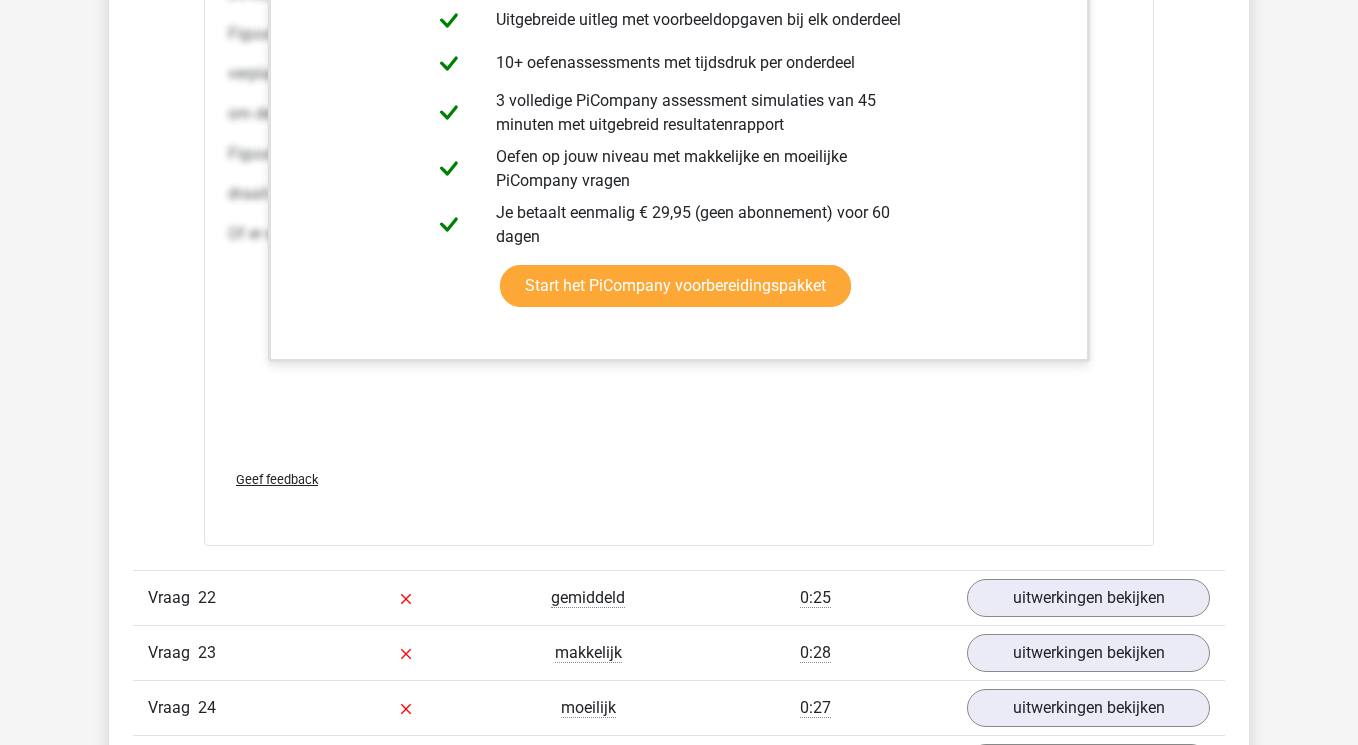 scroll, scrollTop: 32132, scrollLeft: 0, axis: vertical 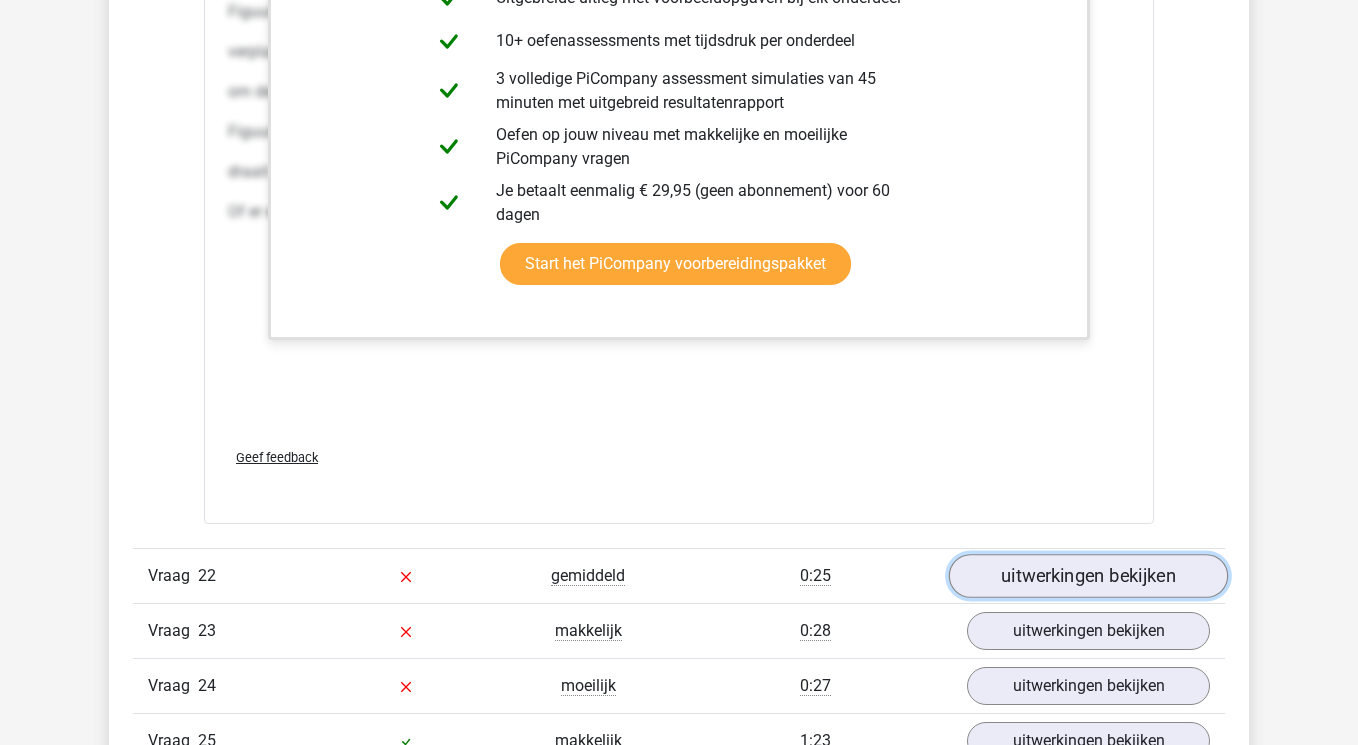 click on "uitwerkingen bekijken" at bounding box center (1088, 576) 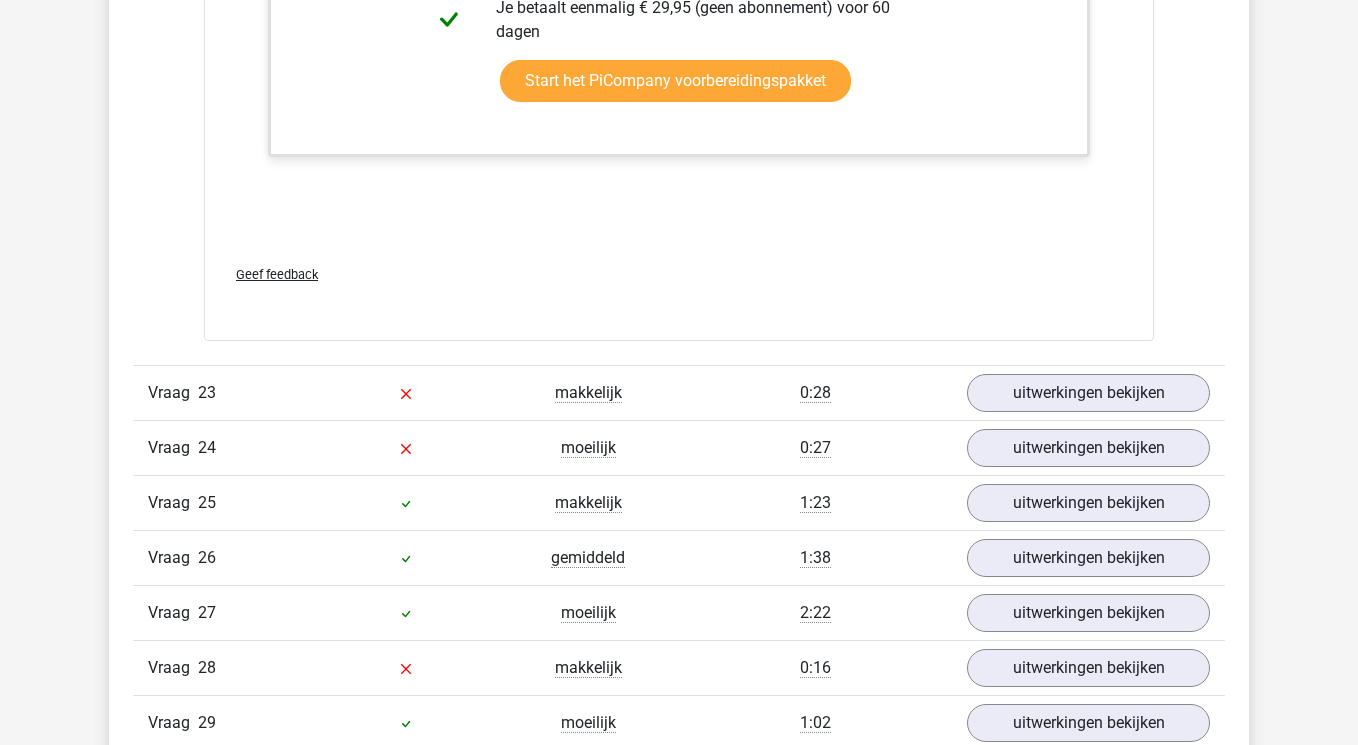 scroll, scrollTop: 33367, scrollLeft: 0, axis: vertical 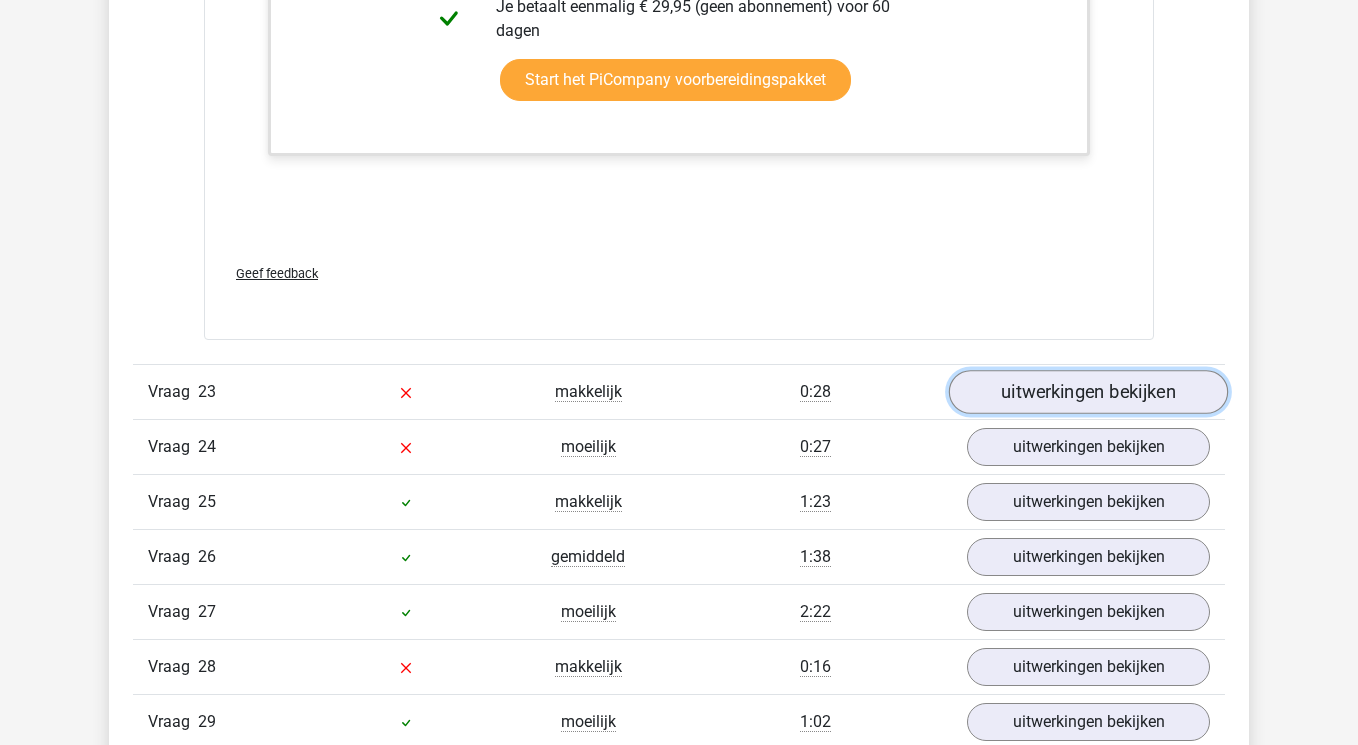 click on "uitwerkingen bekijken" at bounding box center [1088, 392] 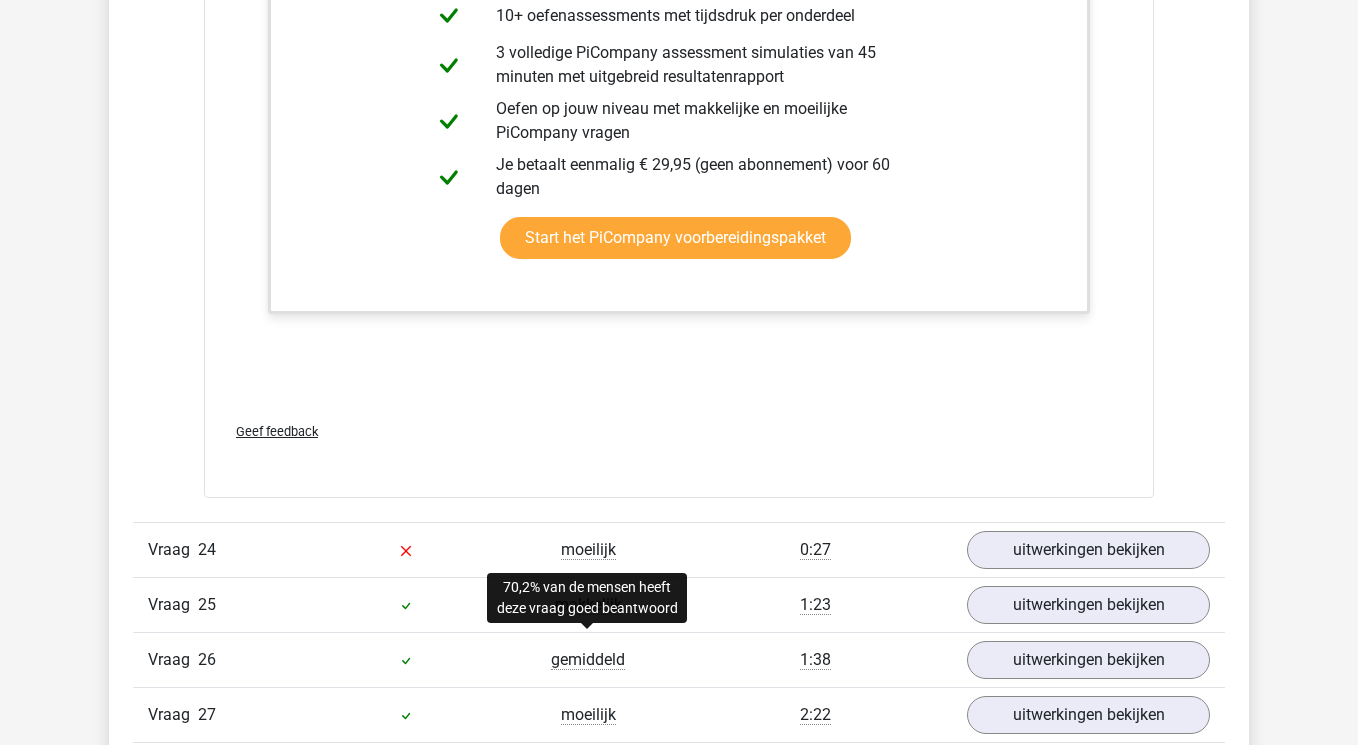 scroll, scrollTop: 34353, scrollLeft: 0, axis: vertical 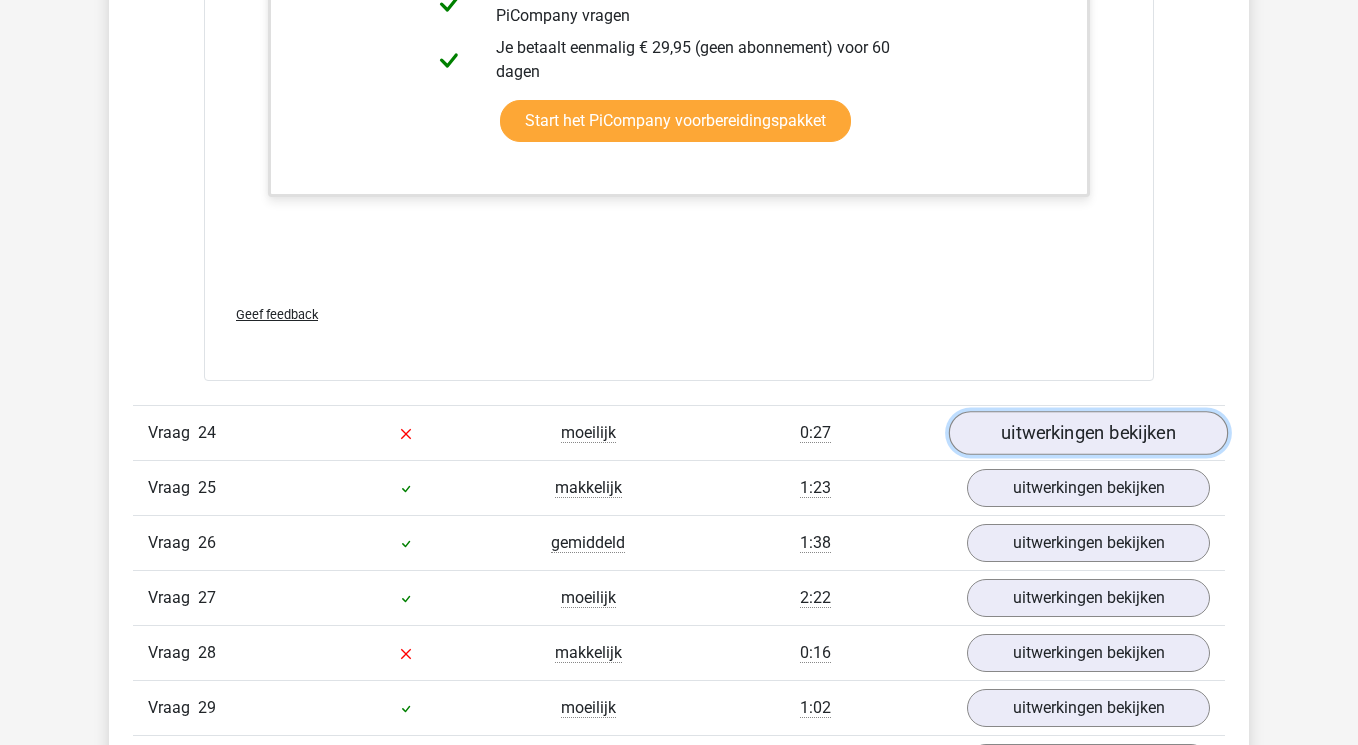 click on "uitwerkingen bekijken" at bounding box center [1088, 433] 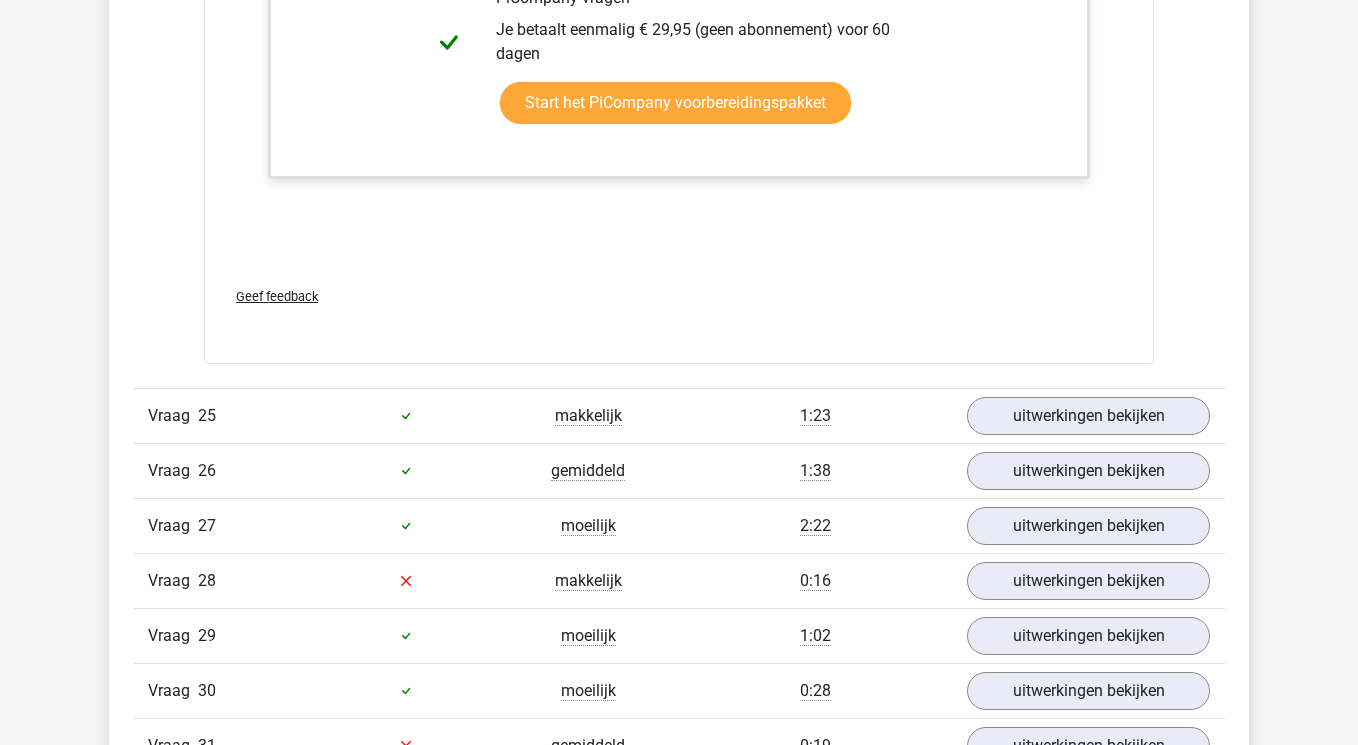 scroll, scrollTop: 35424, scrollLeft: 0, axis: vertical 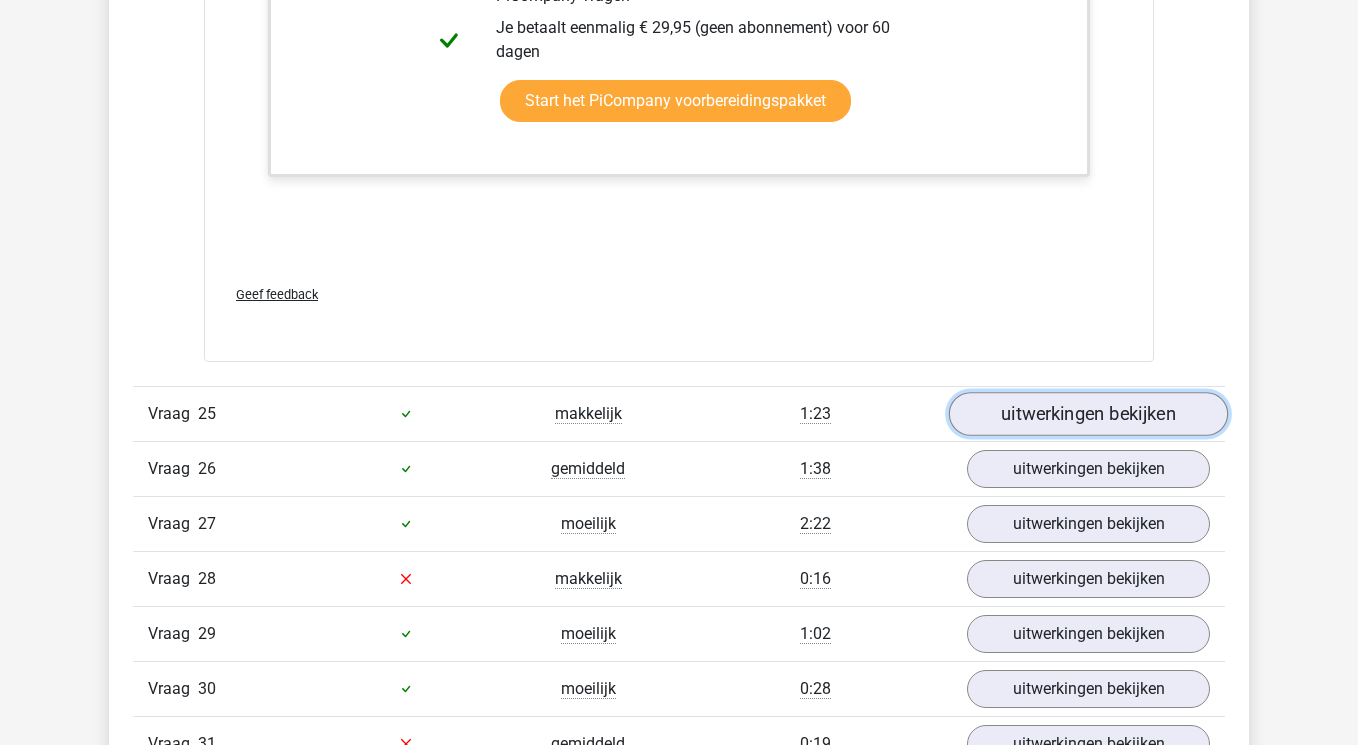 click on "uitwerkingen bekijken" at bounding box center (1088, 414) 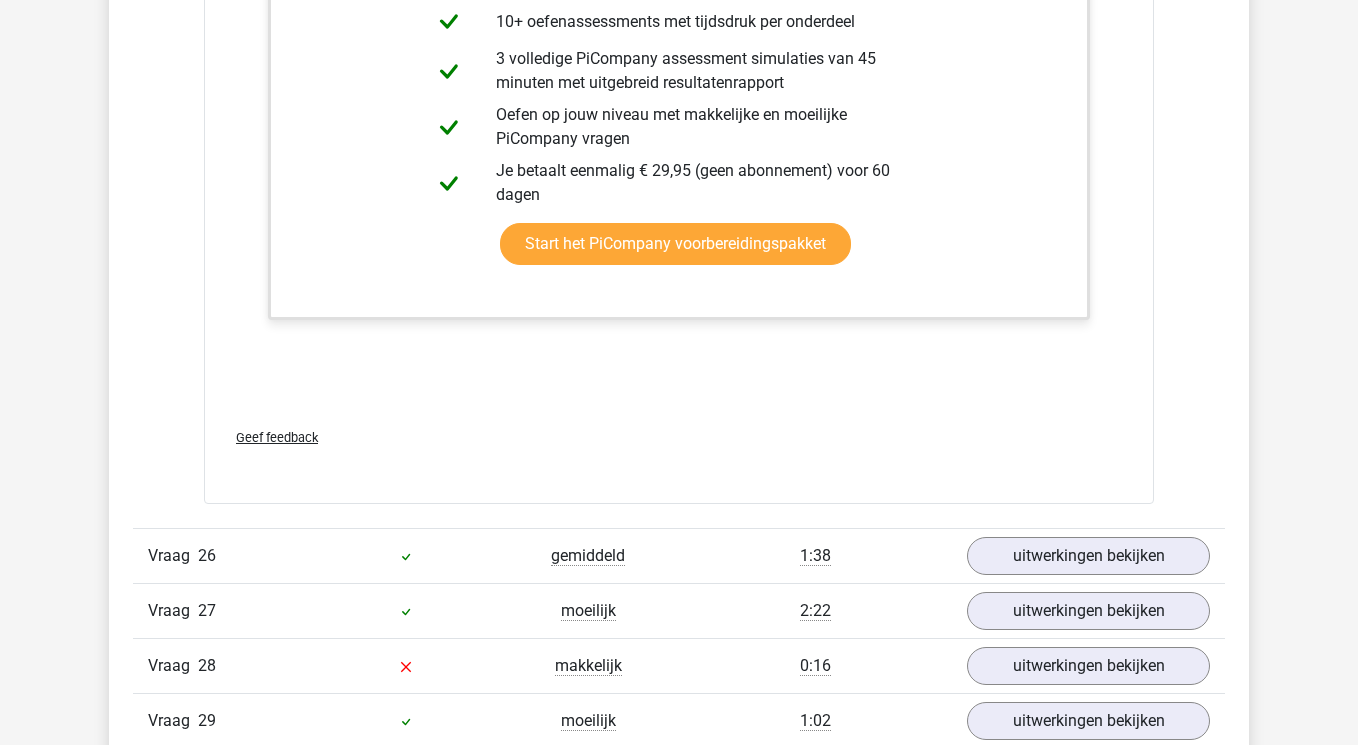 scroll, scrollTop: 36596, scrollLeft: 0, axis: vertical 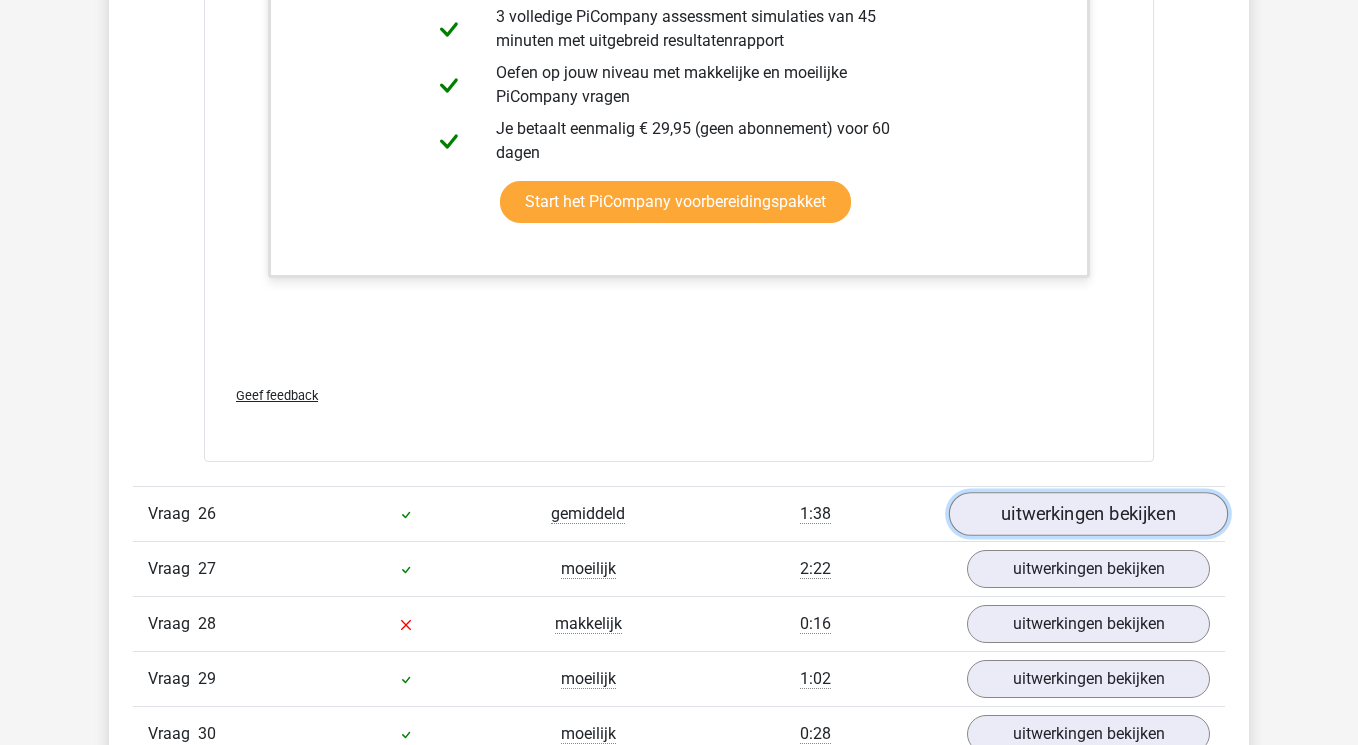 click on "uitwerkingen bekijken" at bounding box center [1088, 514] 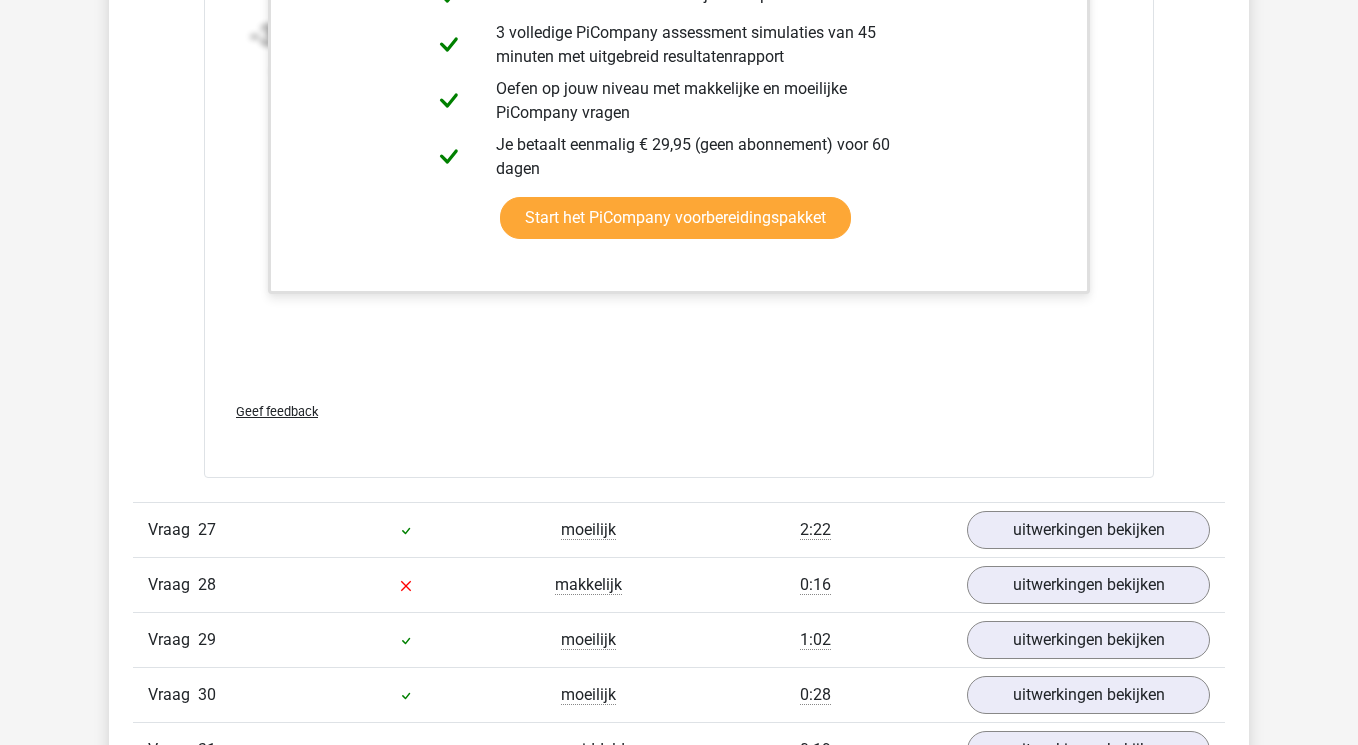 scroll, scrollTop: 37860, scrollLeft: 0, axis: vertical 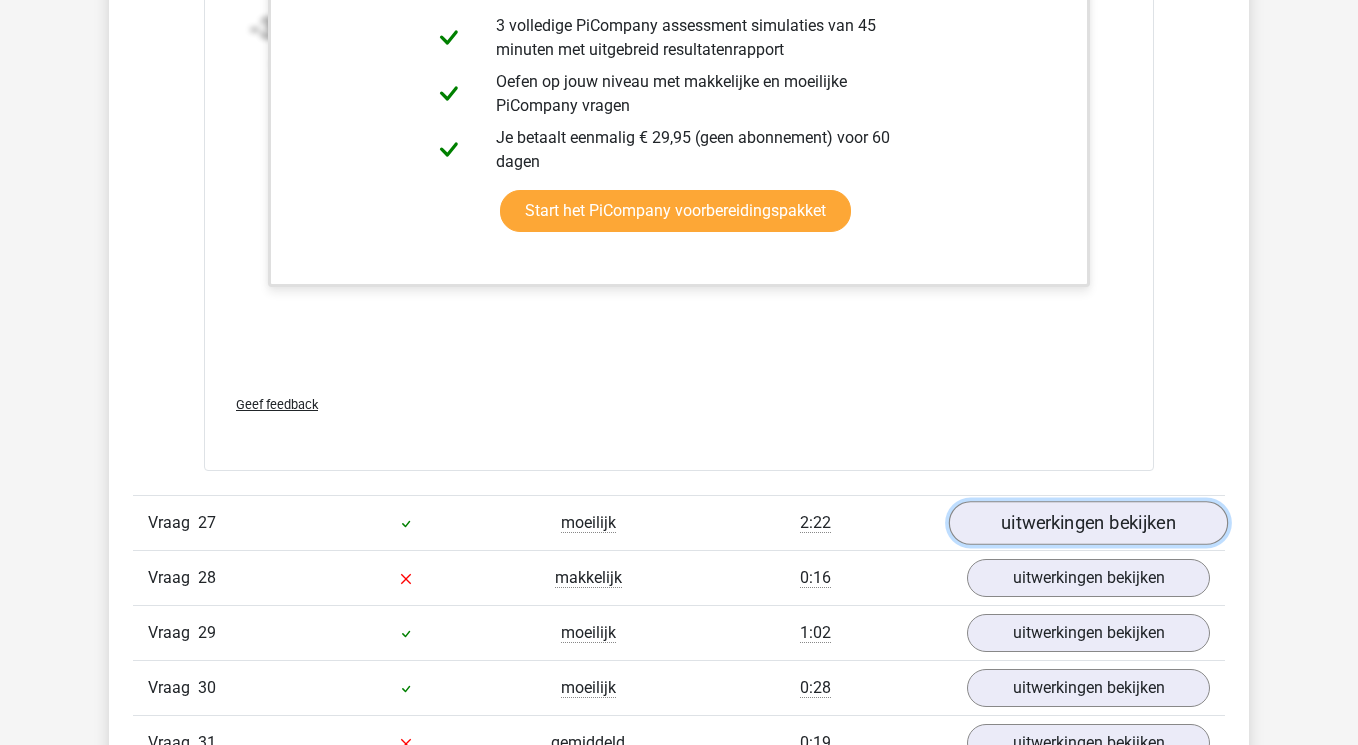 click on "uitwerkingen bekijken" at bounding box center [1088, 523] 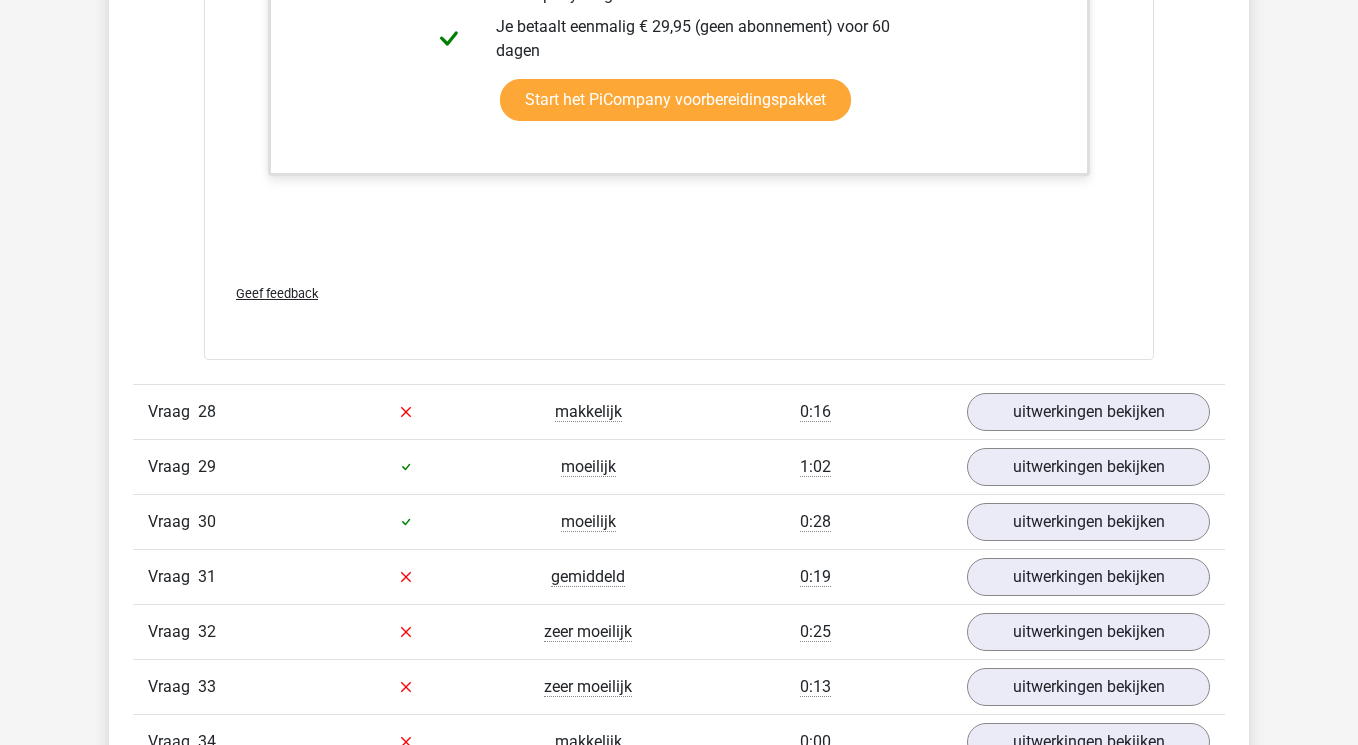 scroll, scrollTop: 39251, scrollLeft: 0, axis: vertical 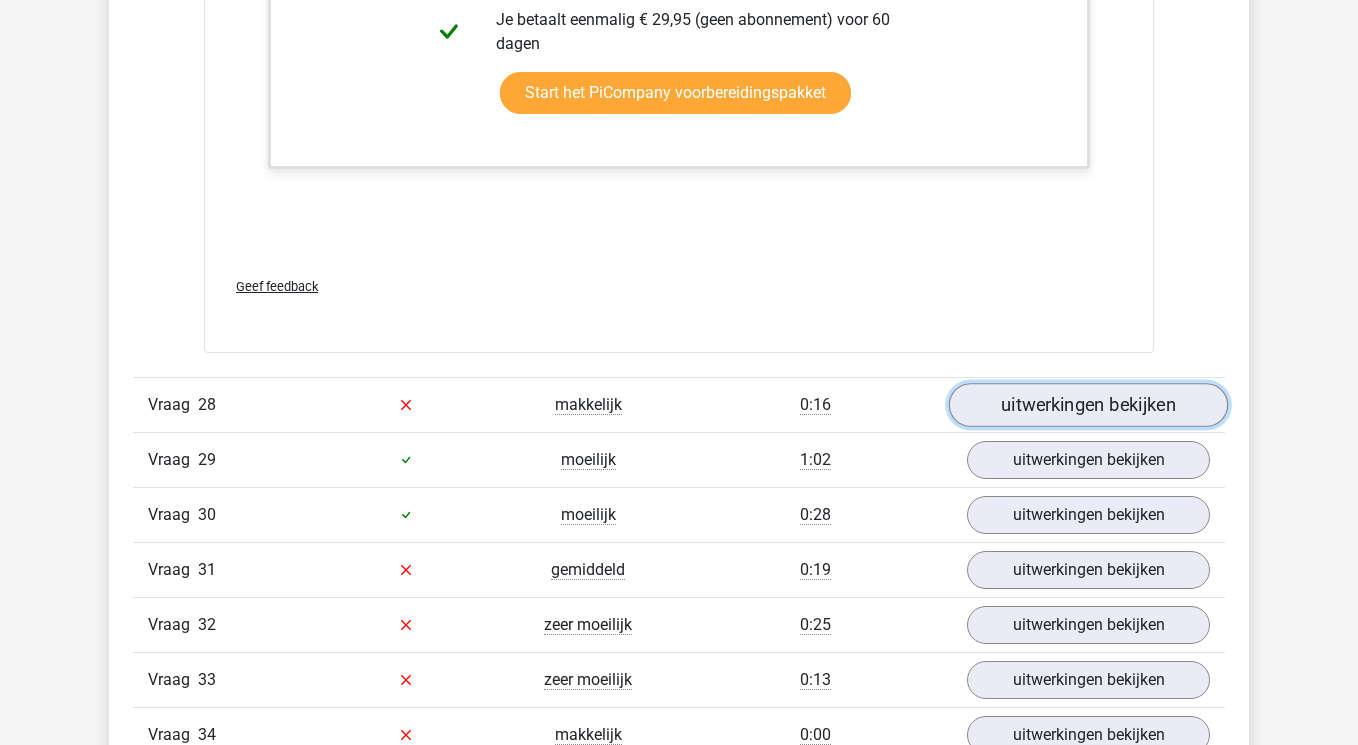 click on "uitwerkingen bekijken" at bounding box center [1088, 405] 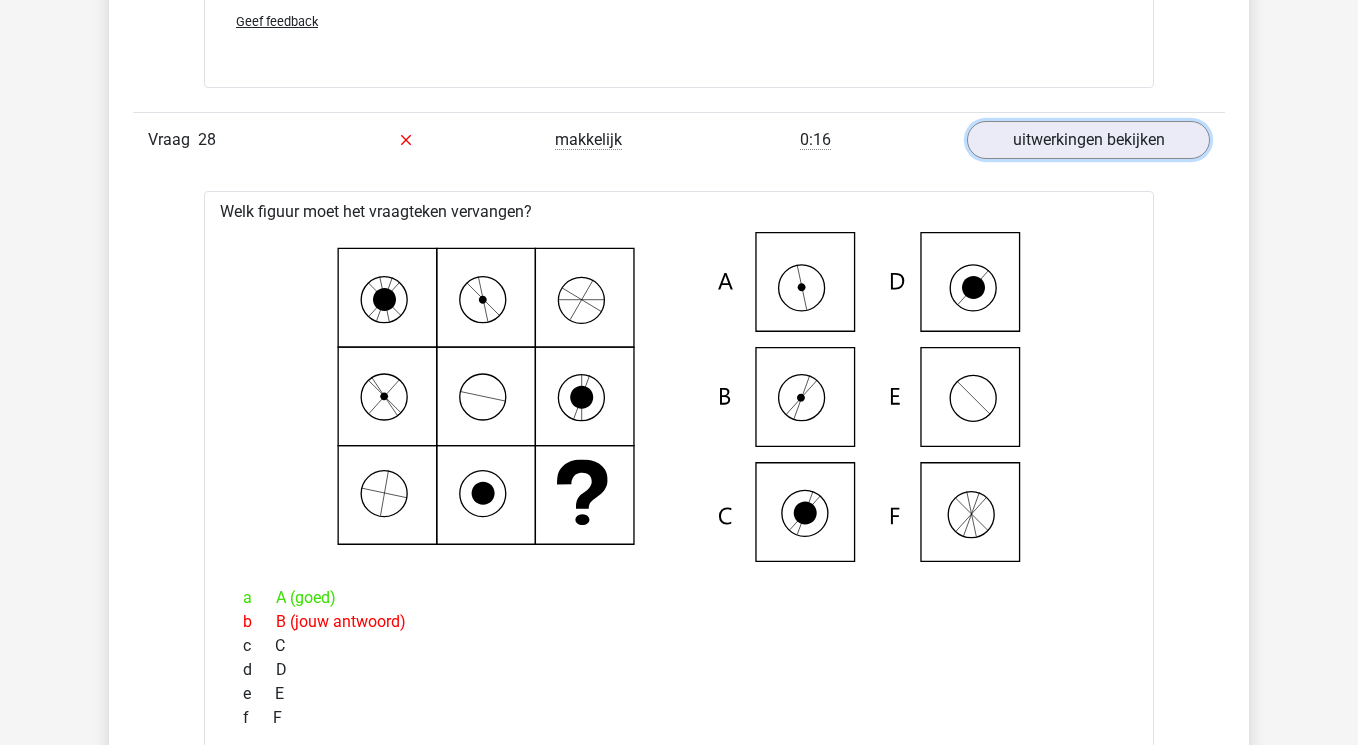 scroll, scrollTop: 39537, scrollLeft: 0, axis: vertical 